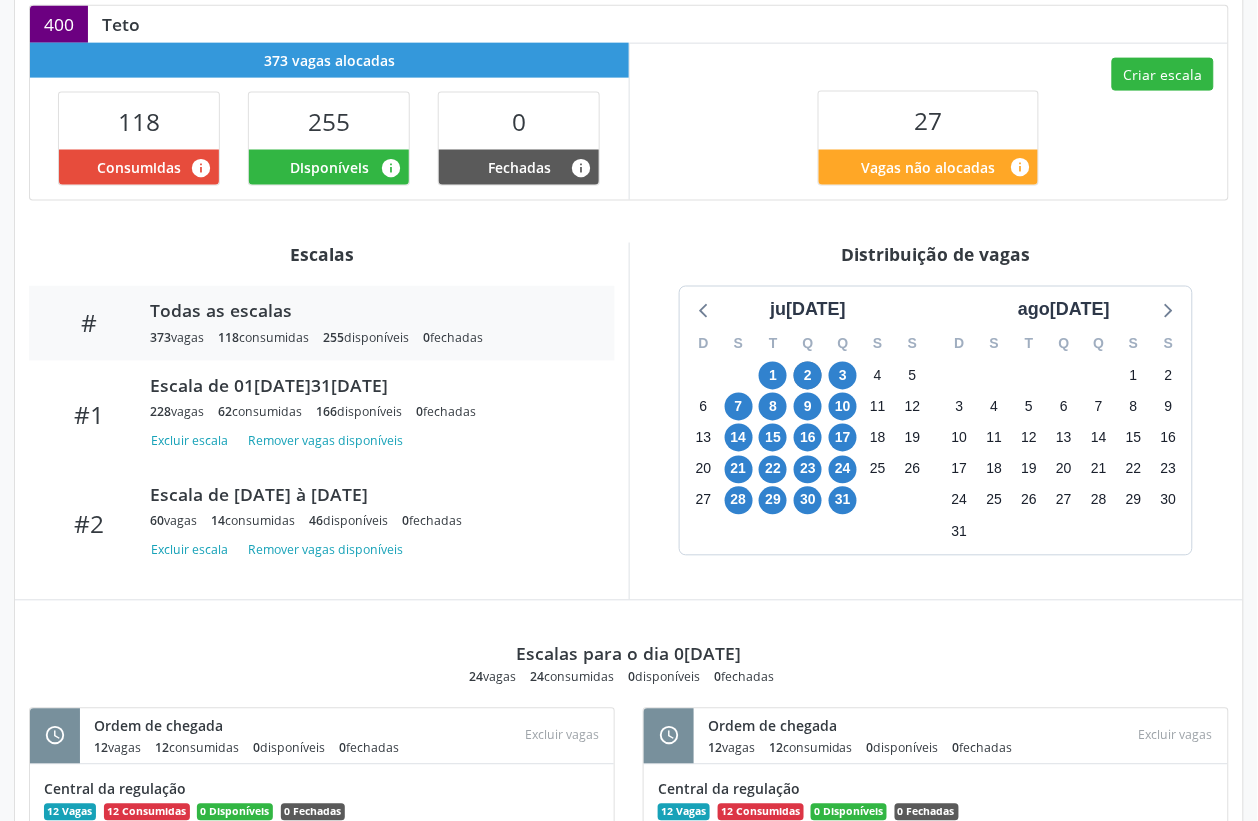 scroll, scrollTop: 576, scrollLeft: 0, axis: vertical 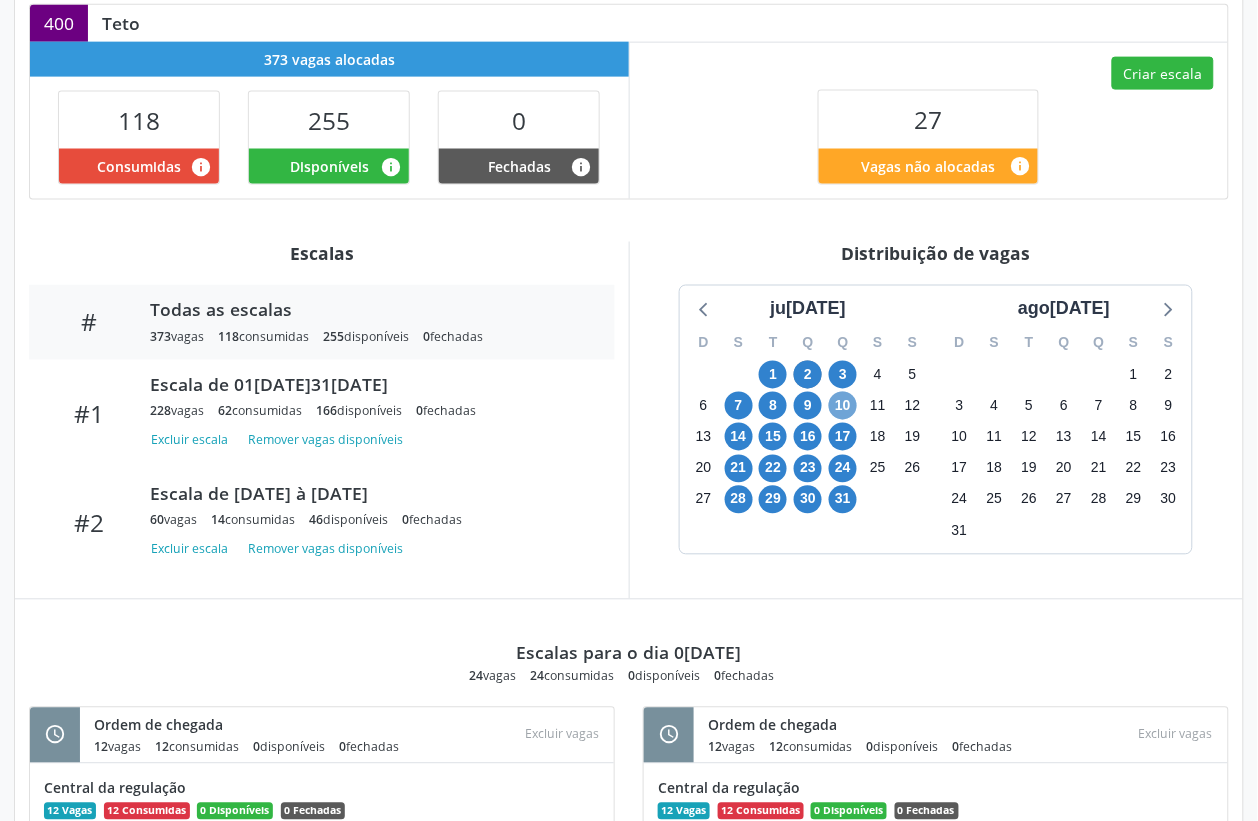 click on "10" at bounding box center (843, 406) 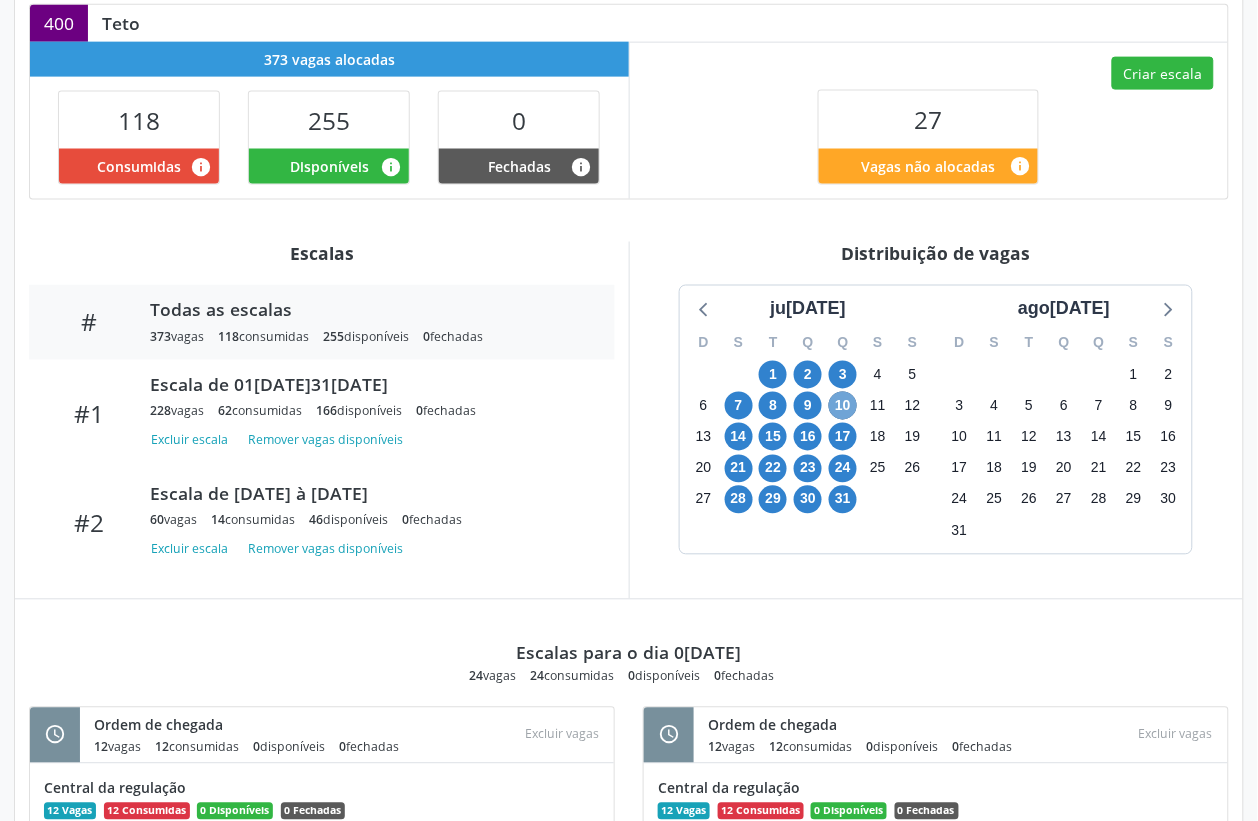 click on "10" at bounding box center [843, 406] 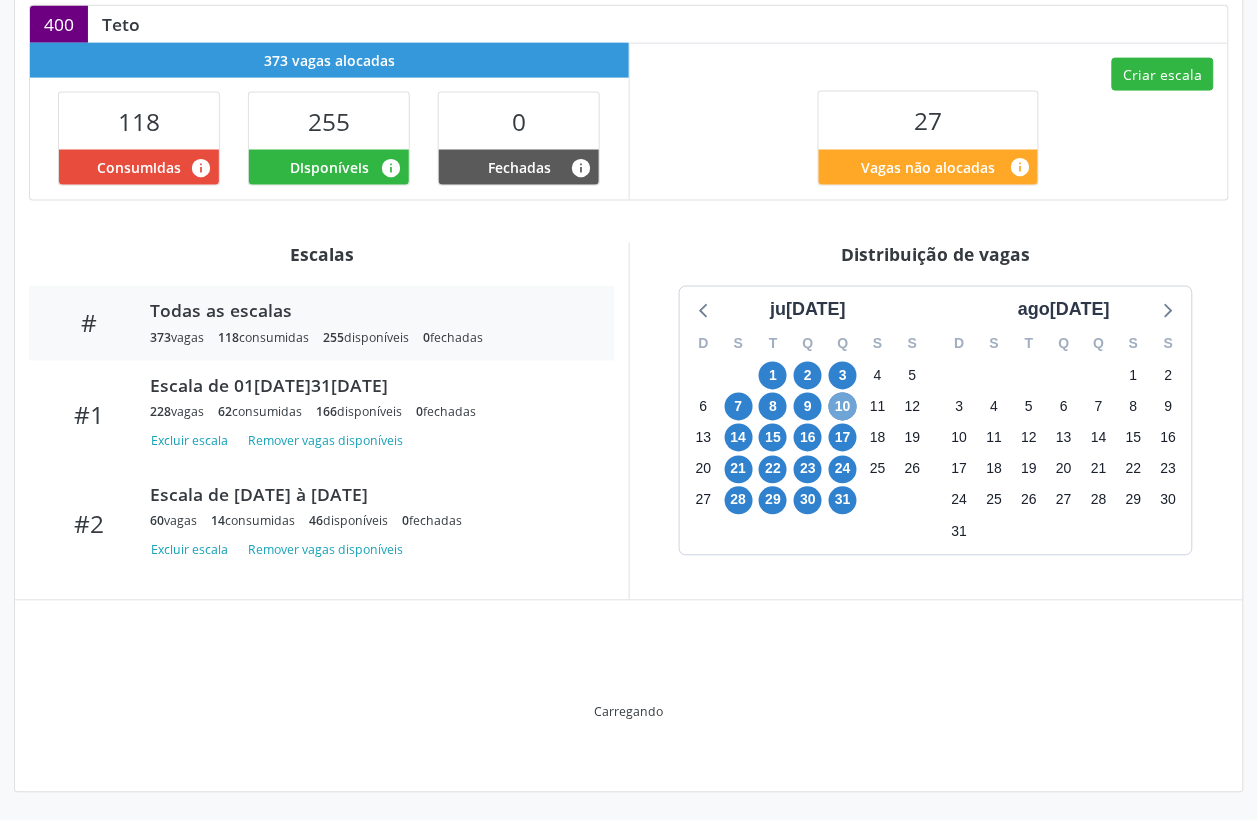 click on "10" at bounding box center [843, 407] 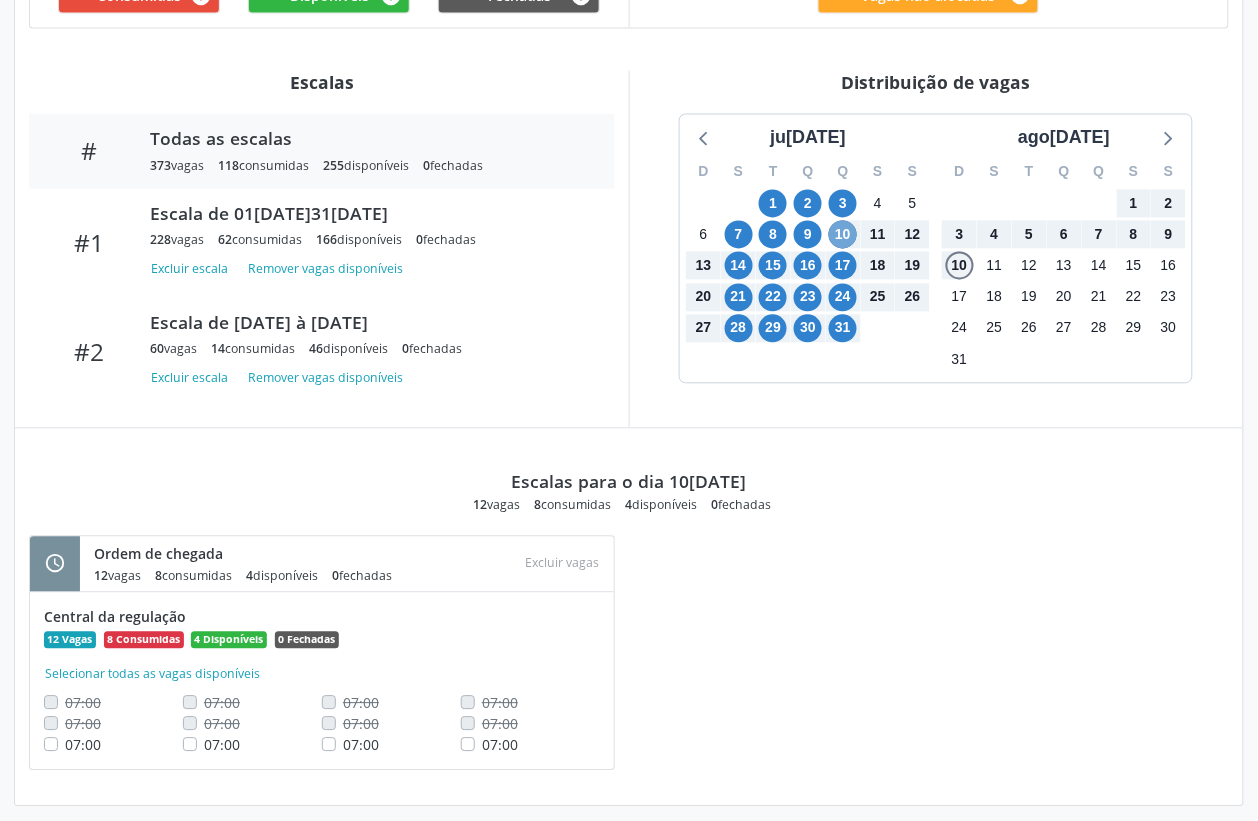 scroll, scrollTop: 762, scrollLeft: 0, axis: vertical 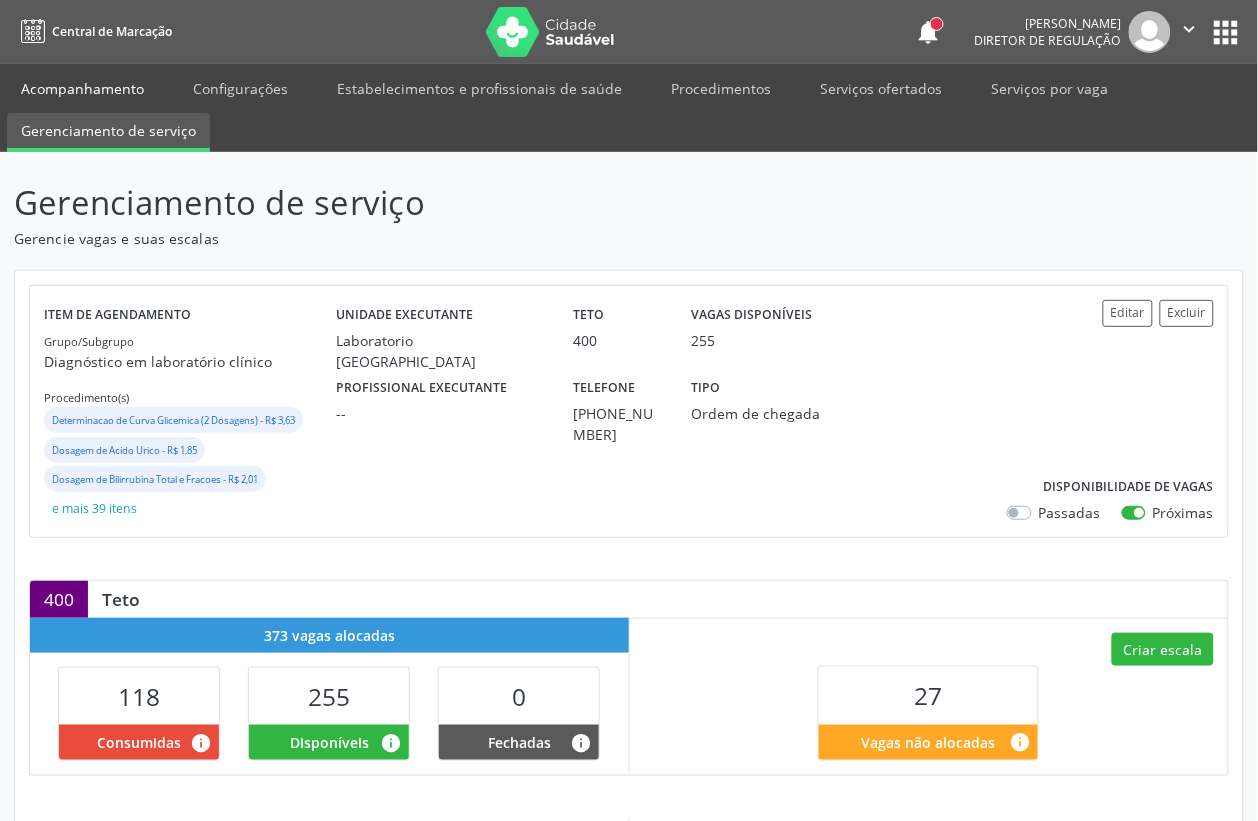 click on "Acompanhamento" at bounding box center [82, 88] 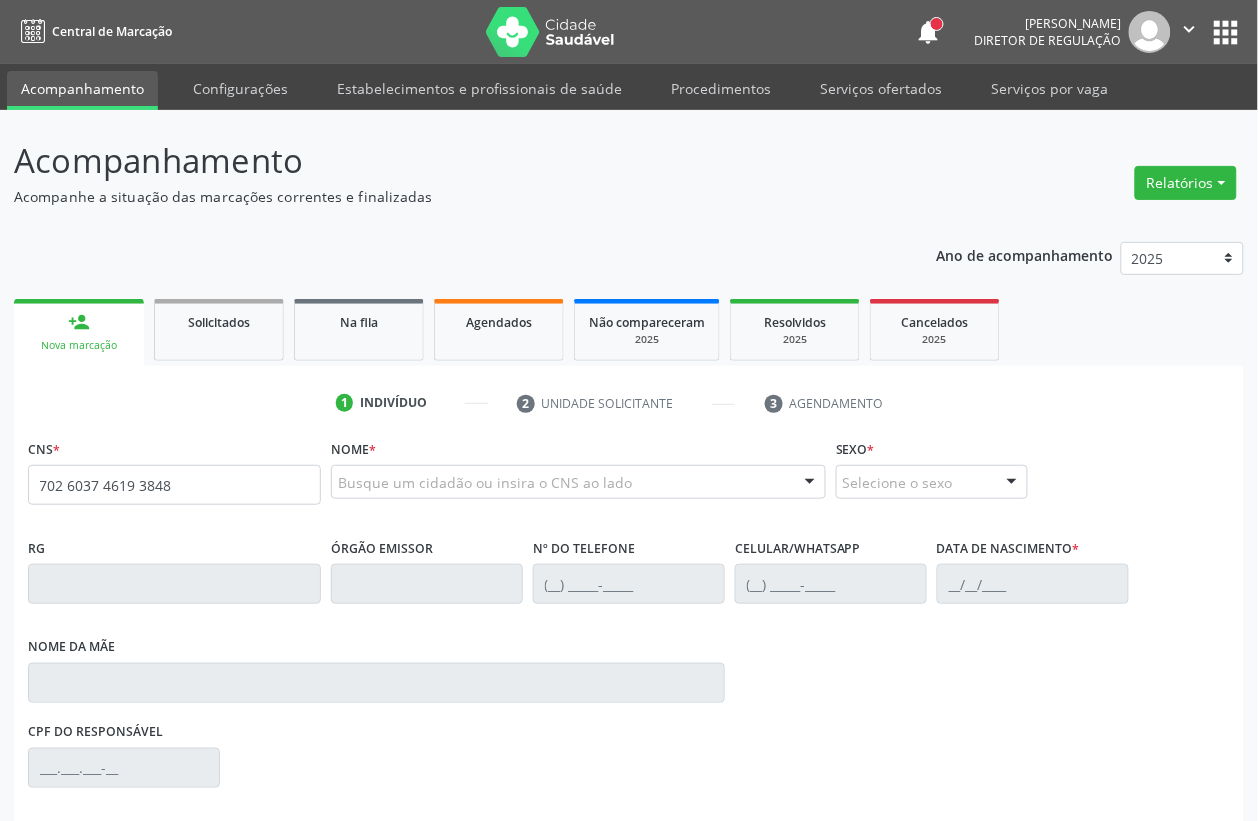 type on "702 6037 4619 3848" 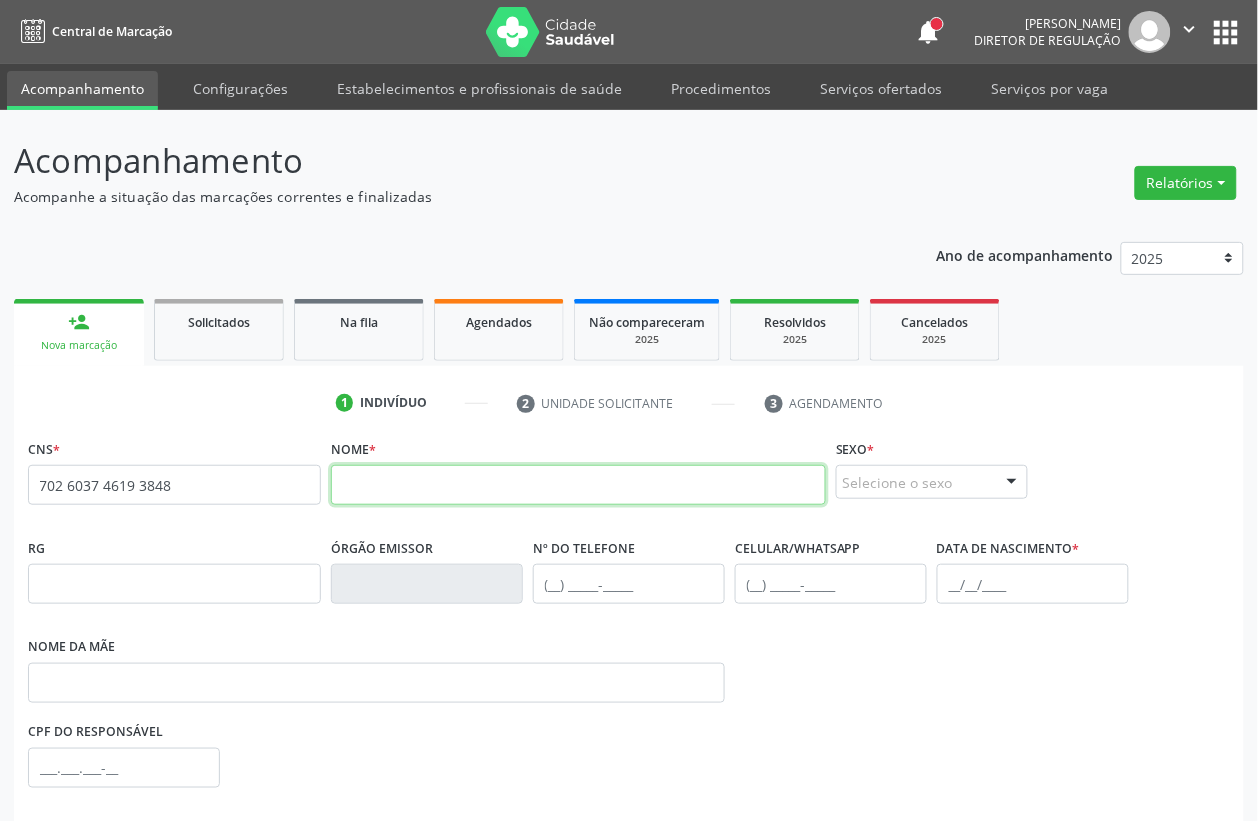 click at bounding box center (578, 485) 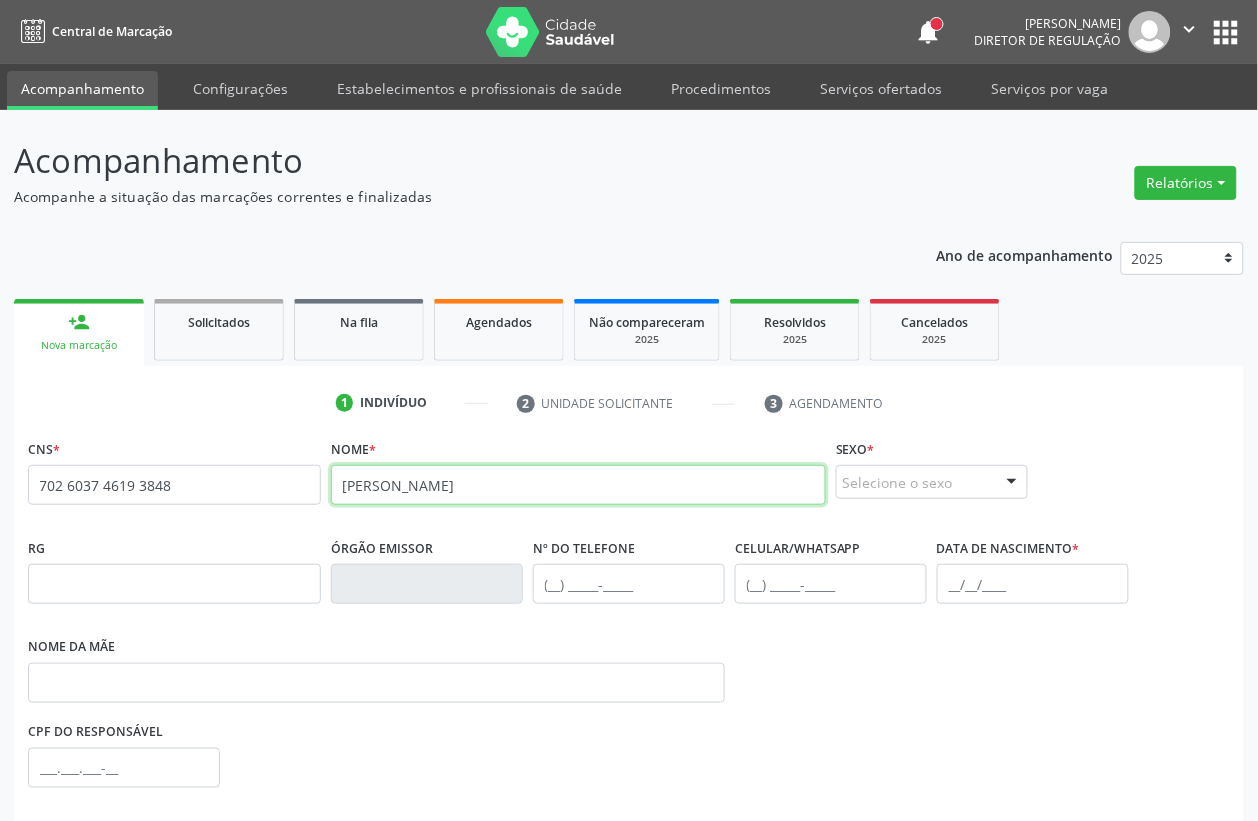 type on "[PERSON_NAME]" 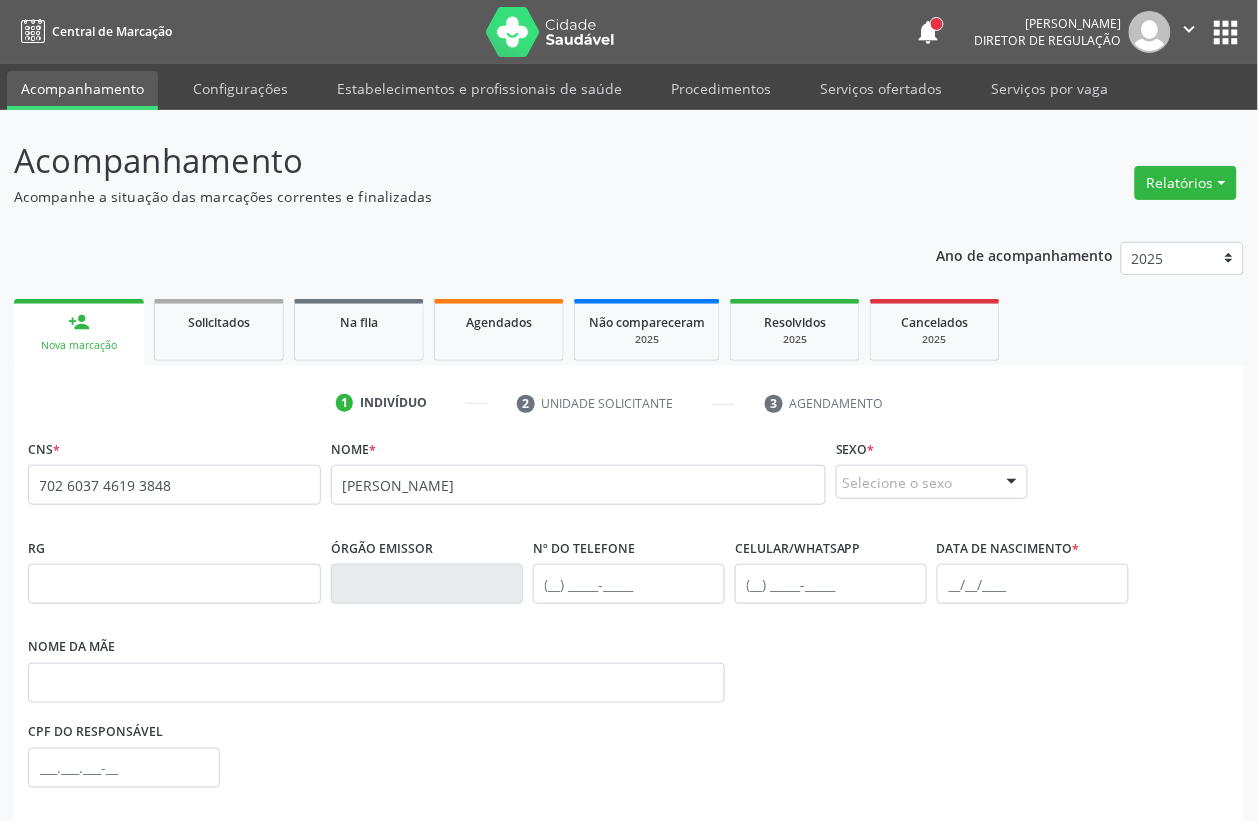 click on "Selecione o sexo" at bounding box center [932, 482] 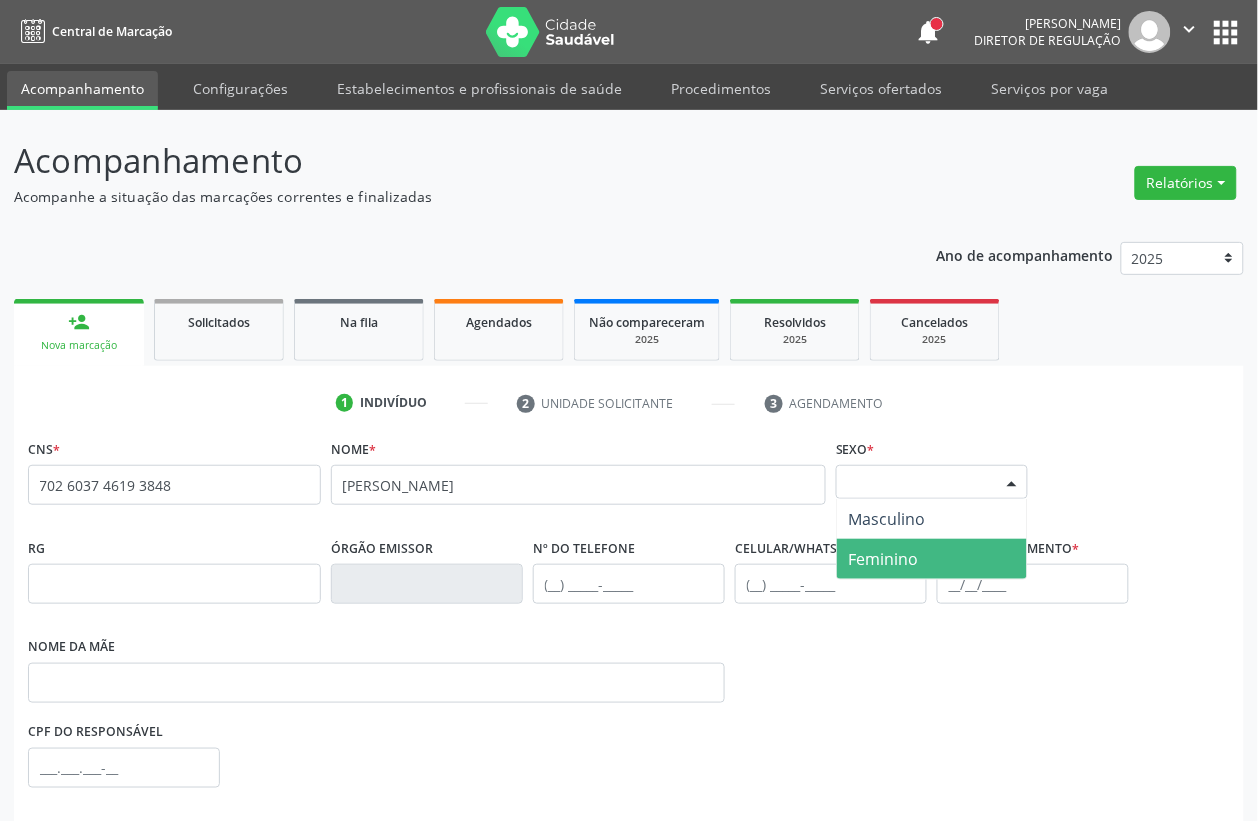 click on "Feminino" at bounding box center (932, 559) 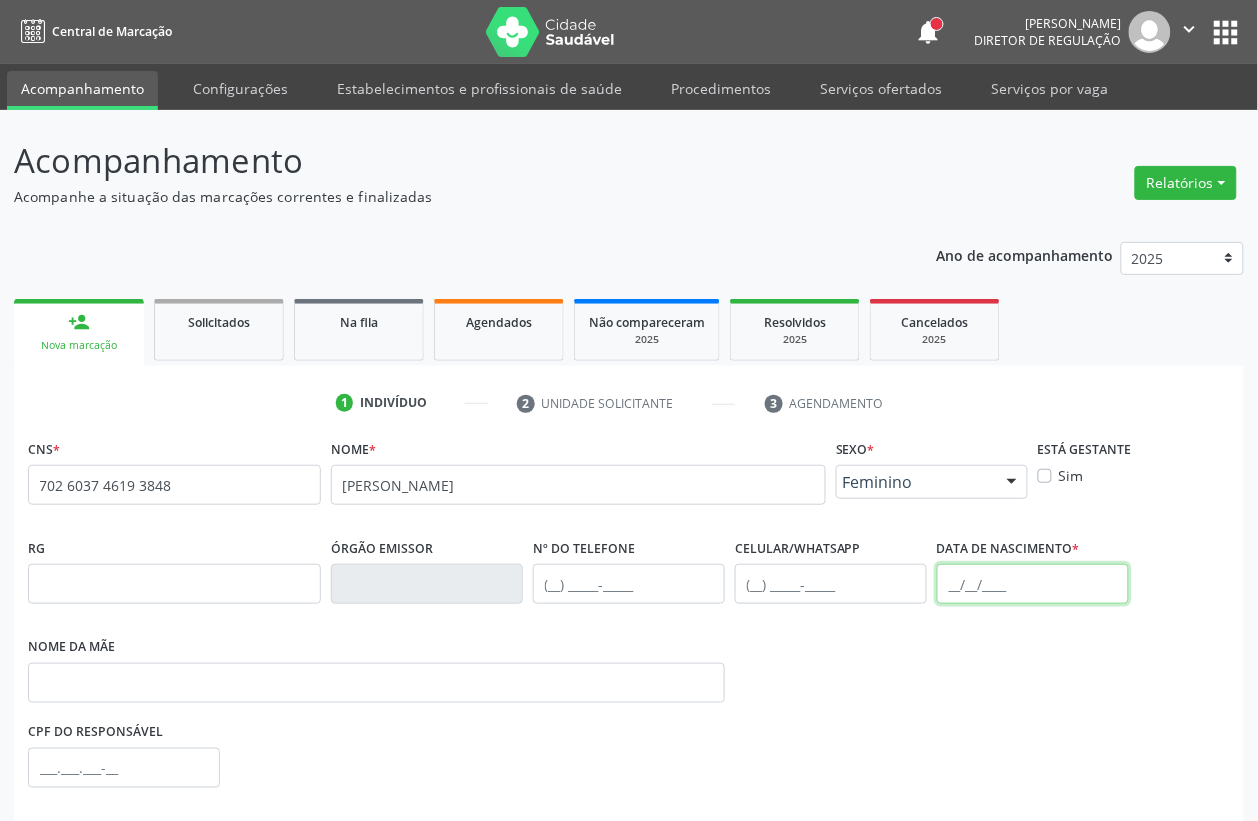 click at bounding box center [1033, 584] 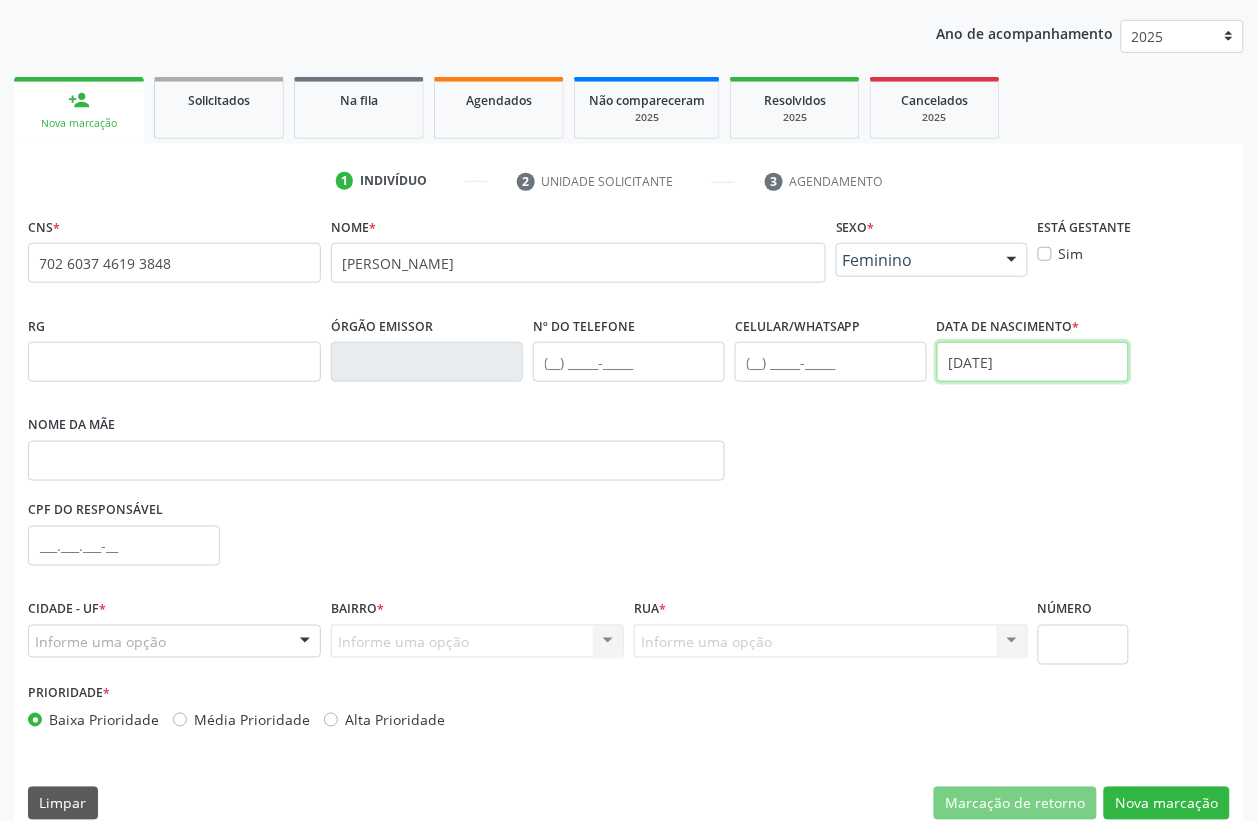 scroll, scrollTop: 248, scrollLeft: 0, axis: vertical 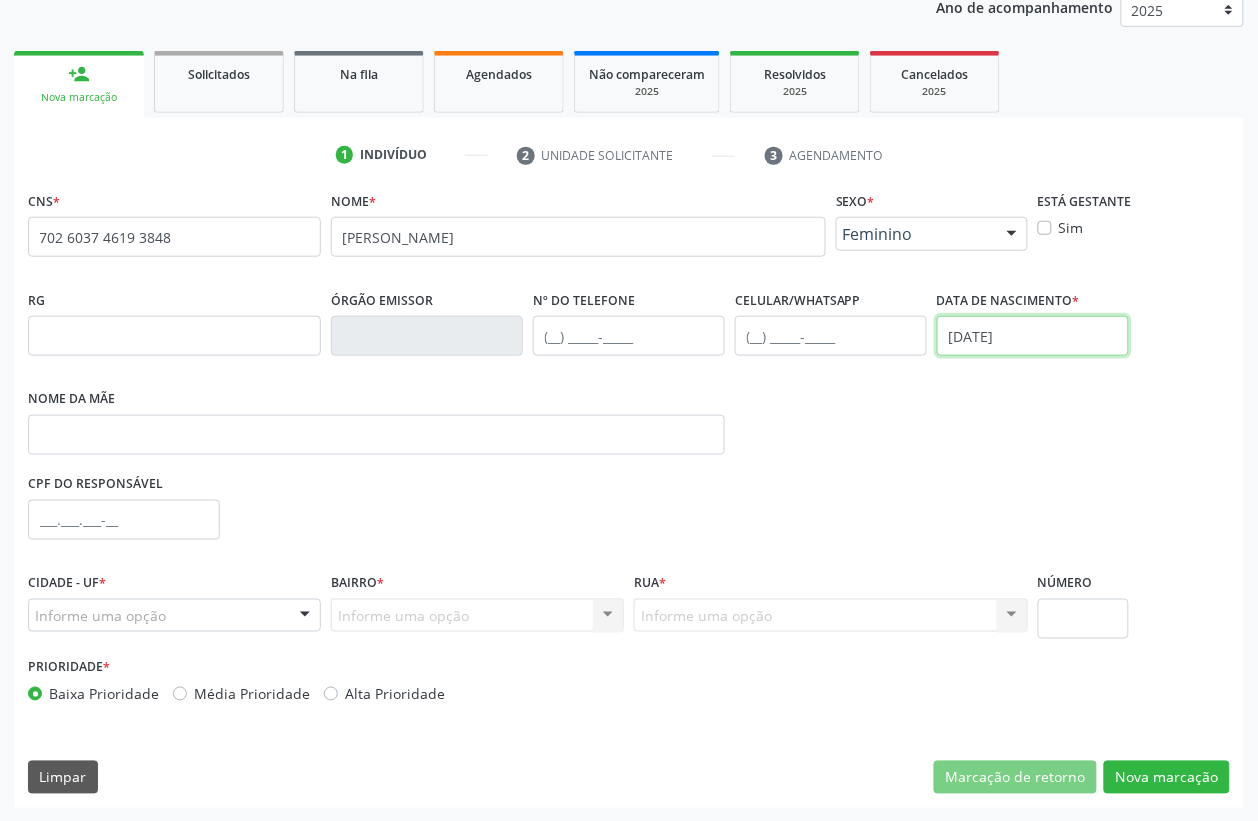 type on "[DATE]" 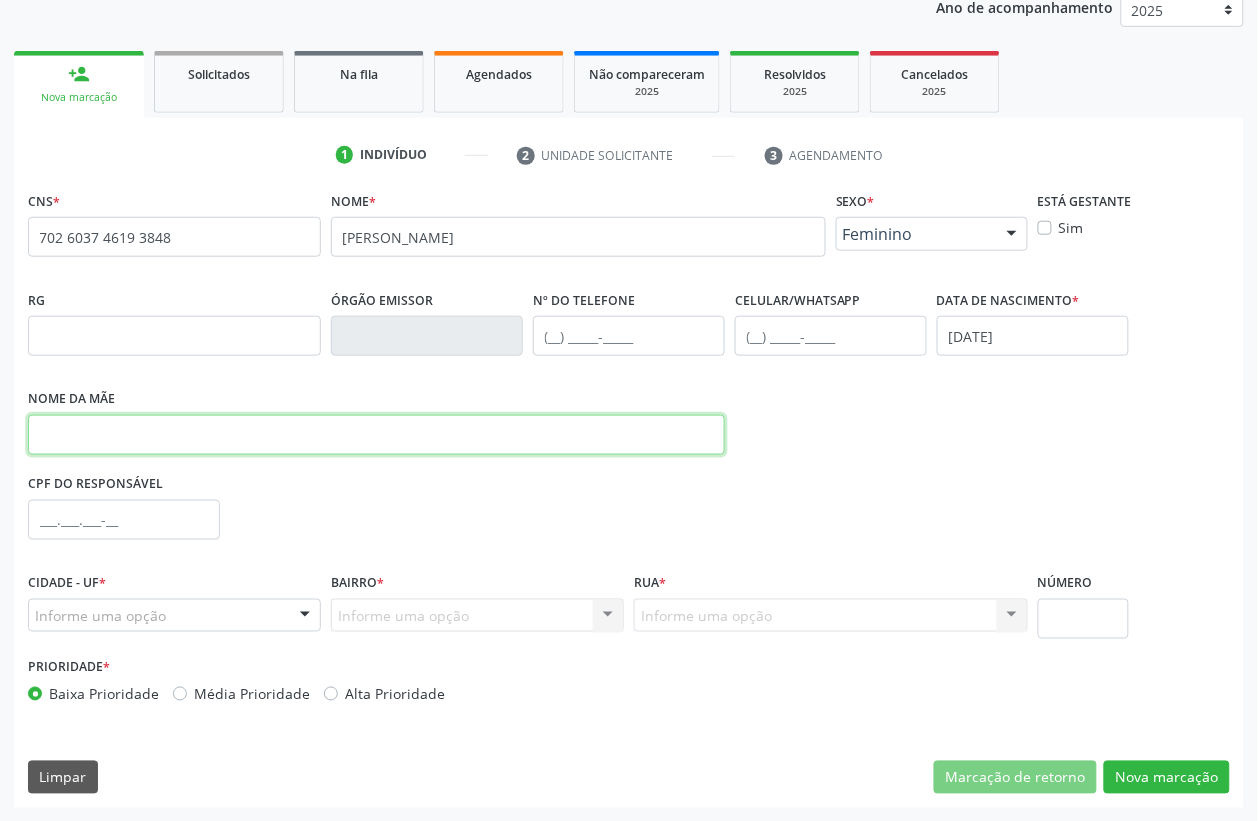 click at bounding box center [376, 435] 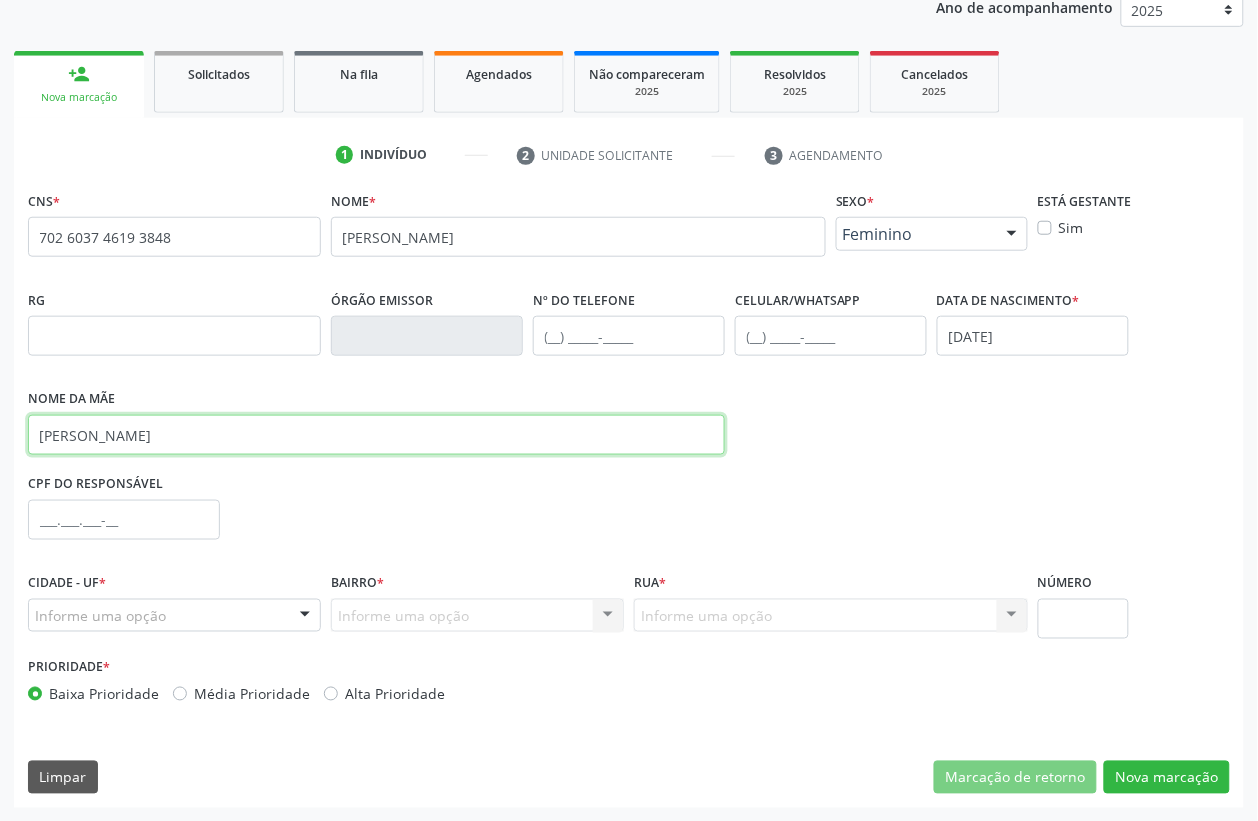 type on "[PERSON_NAME]" 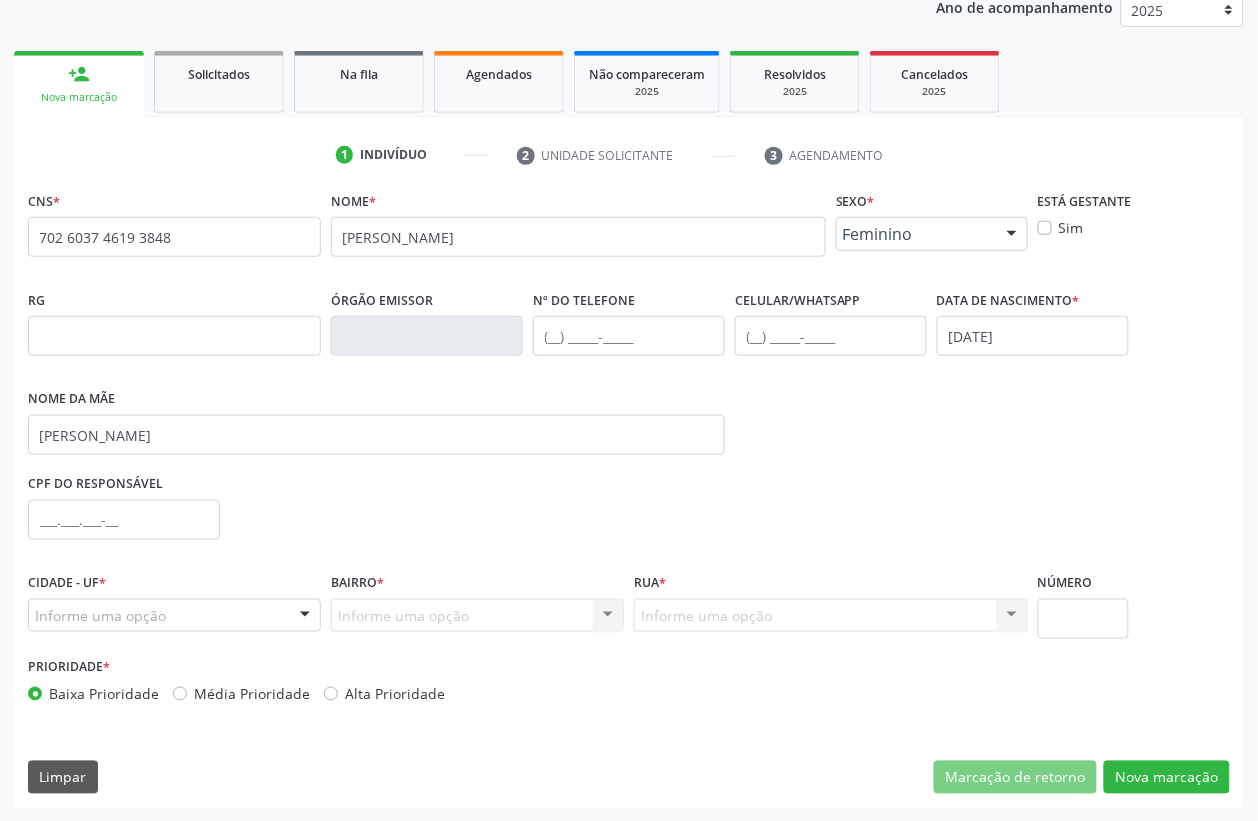 click on "Informe uma opção" at bounding box center [174, 616] 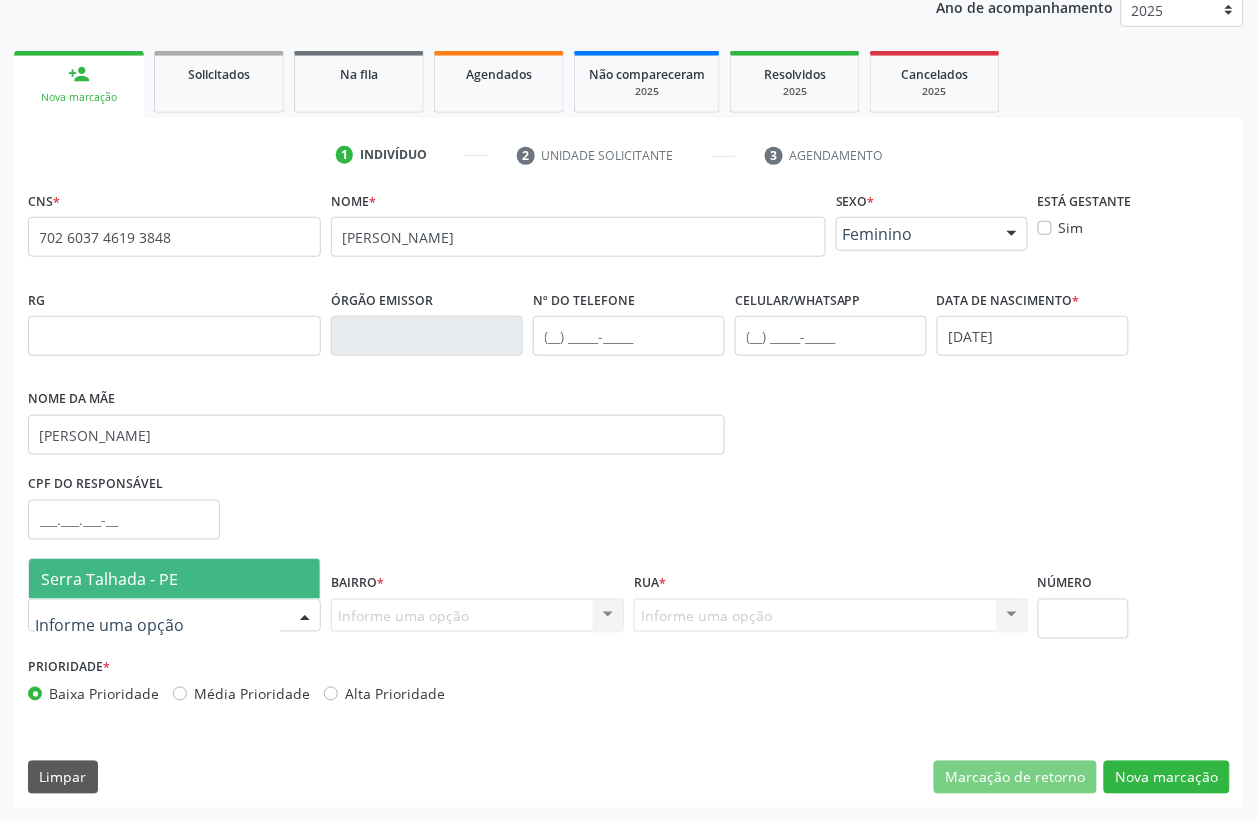 click on "Serra Talhada - PE" at bounding box center [174, 579] 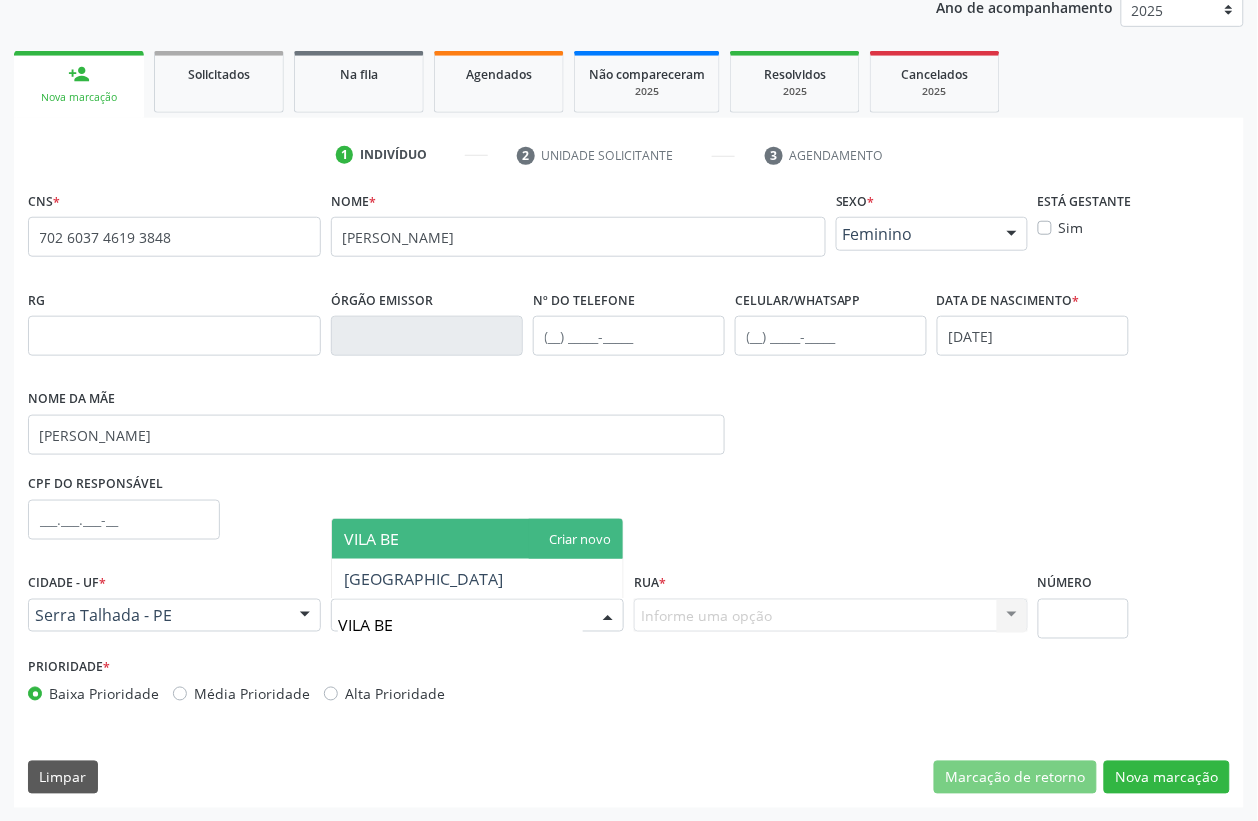 type on "[GEOGRAPHIC_DATA]" 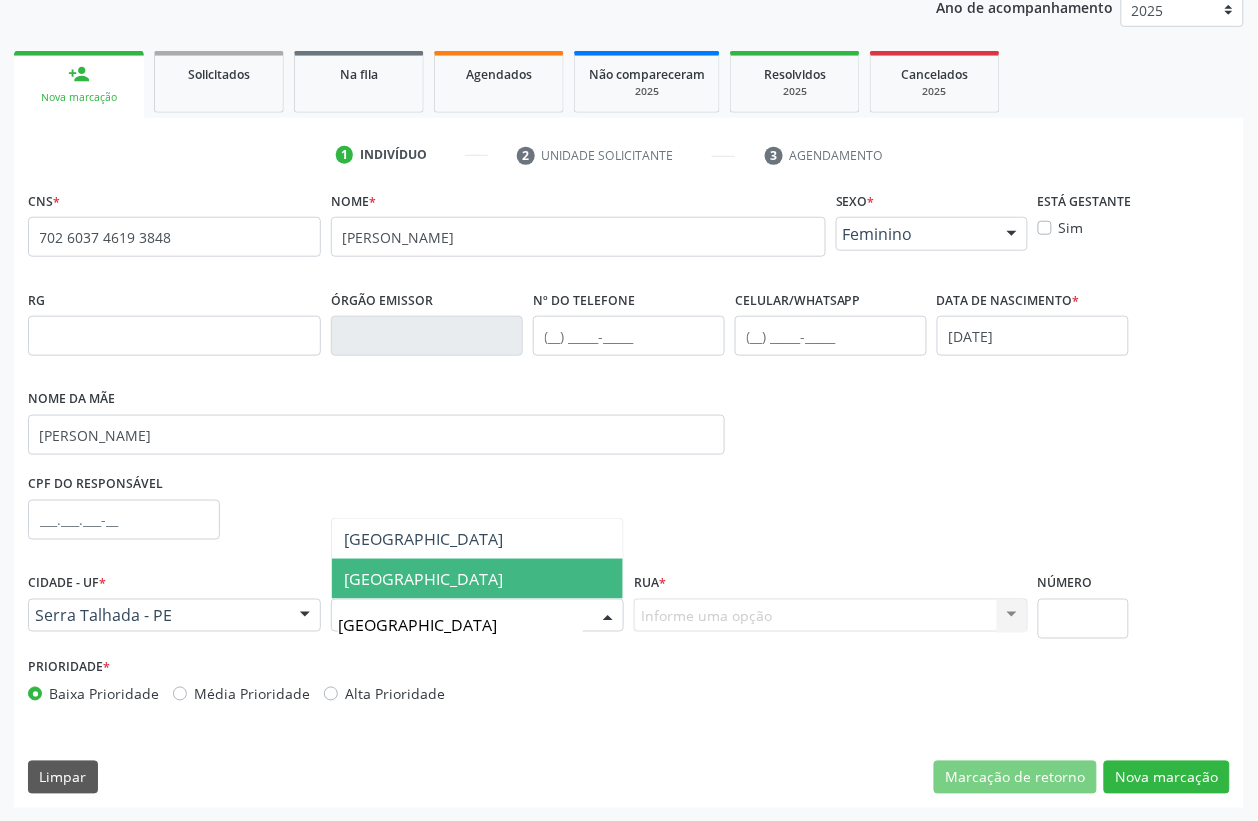 click on "[GEOGRAPHIC_DATA]" at bounding box center (477, 579) 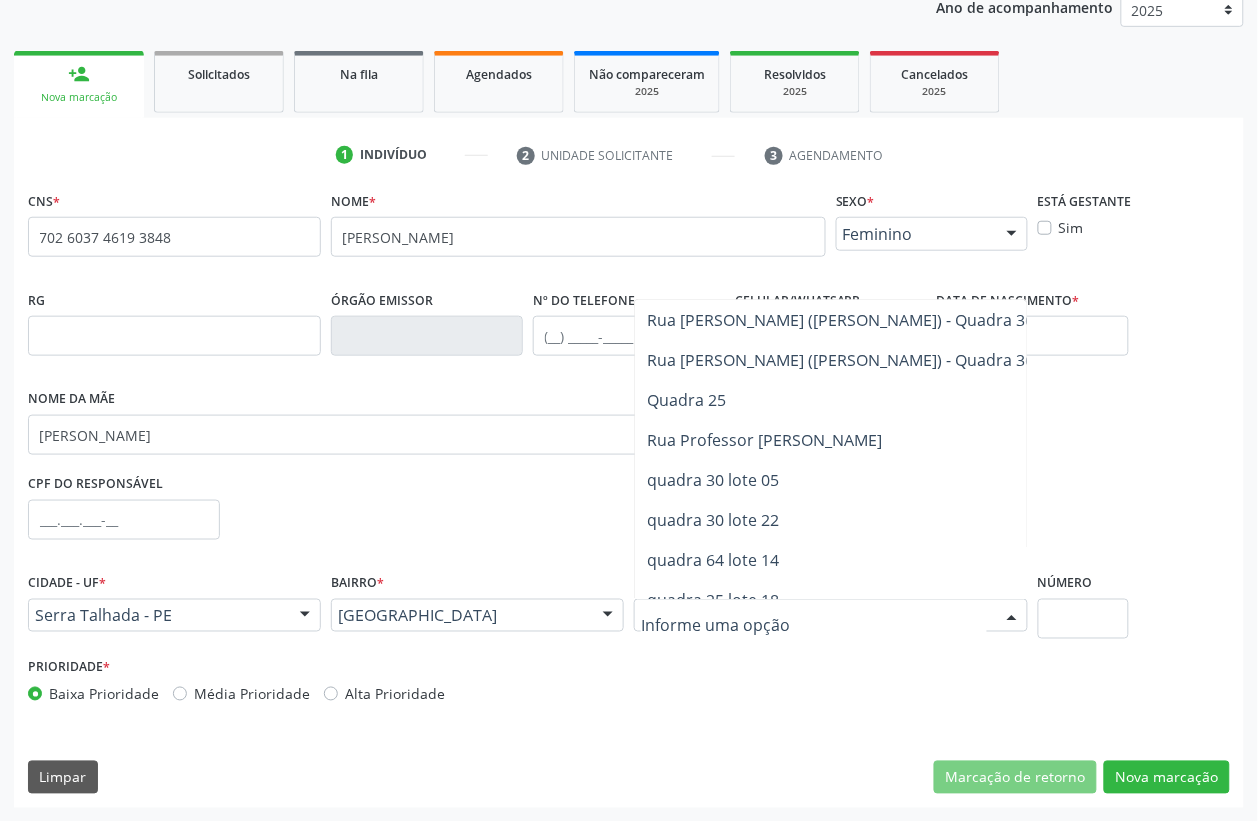 scroll, scrollTop: 2305, scrollLeft: 0, axis: vertical 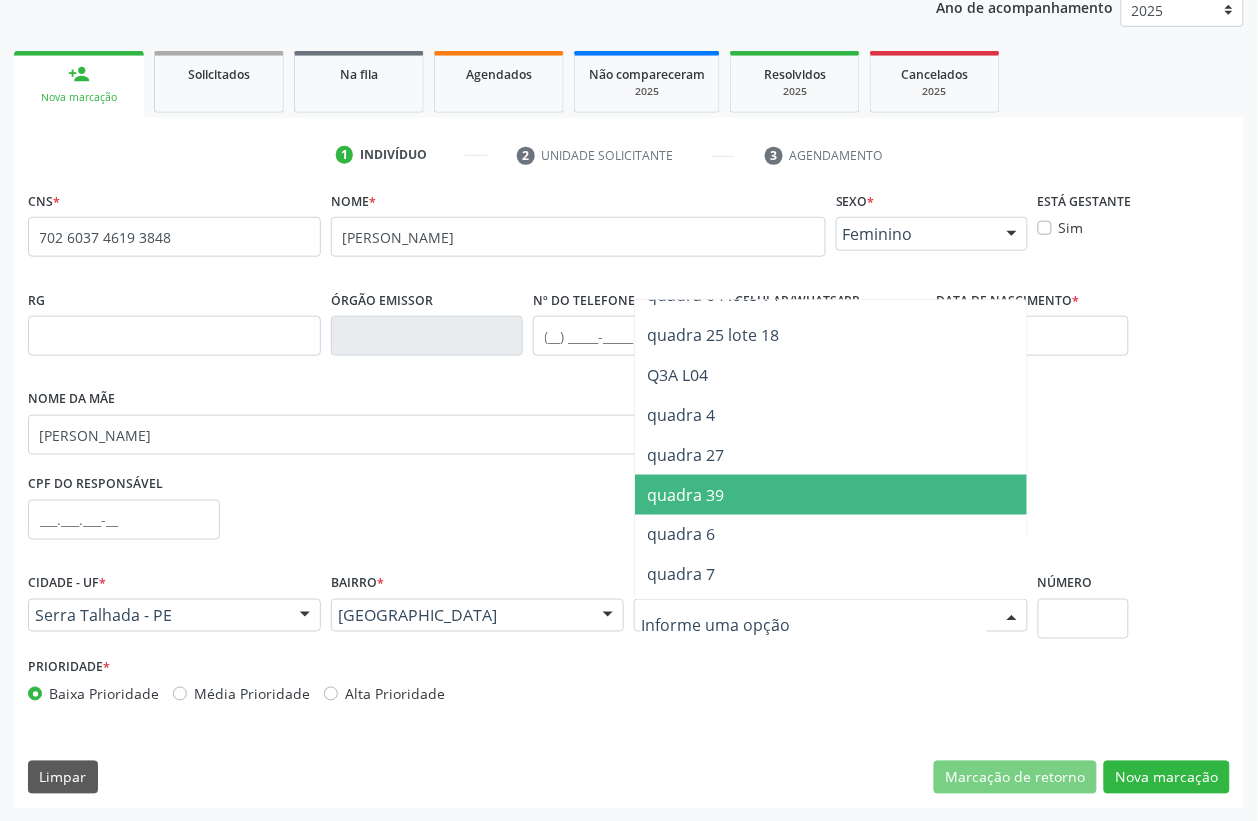 click on "quadra 39" at bounding box center (840, 495) 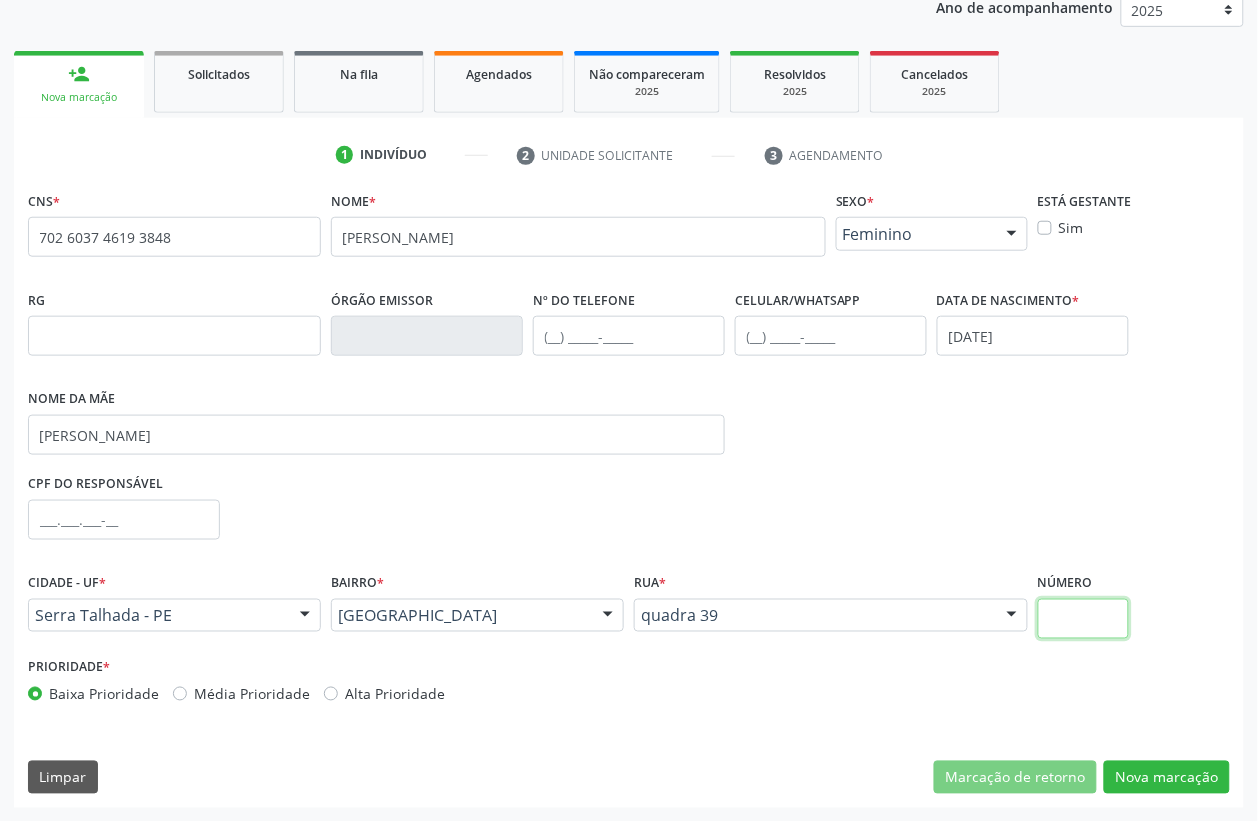 click at bounding box center (1083, 619) 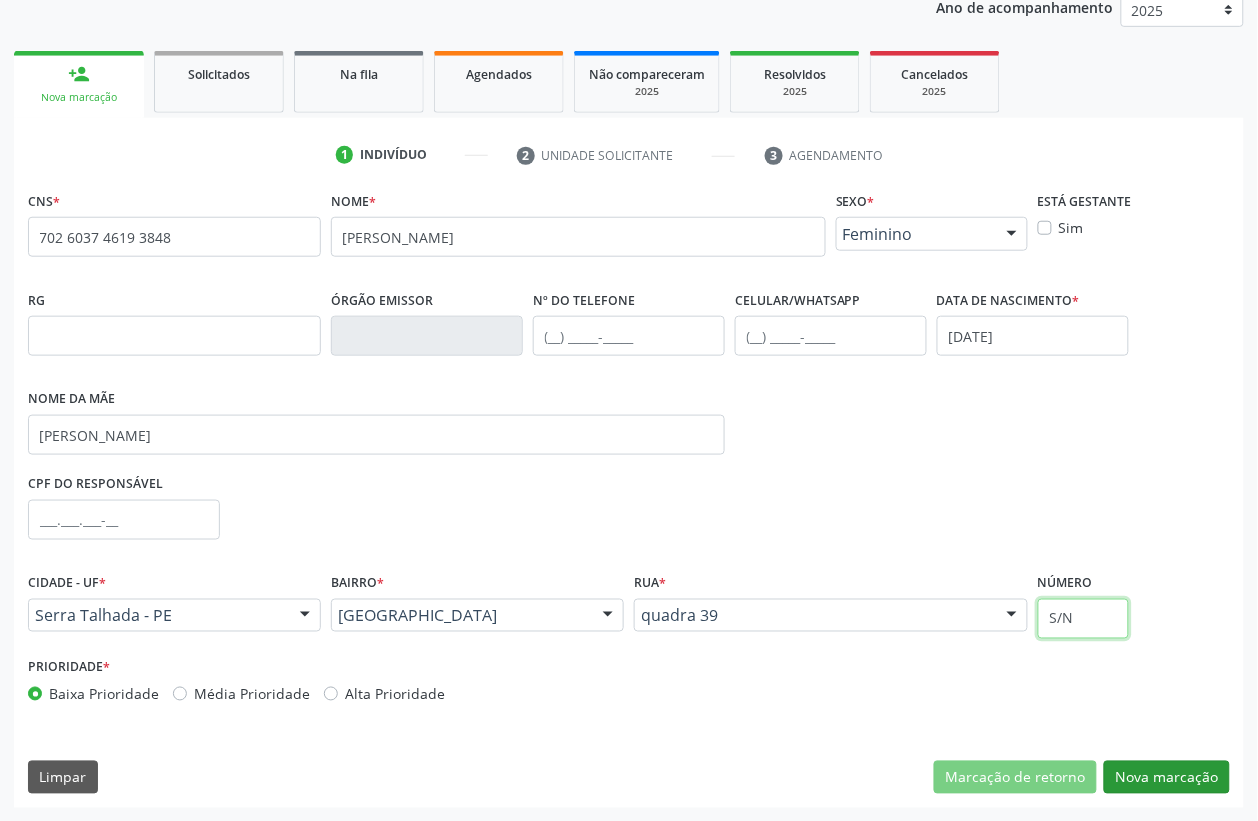 type on "S/N" 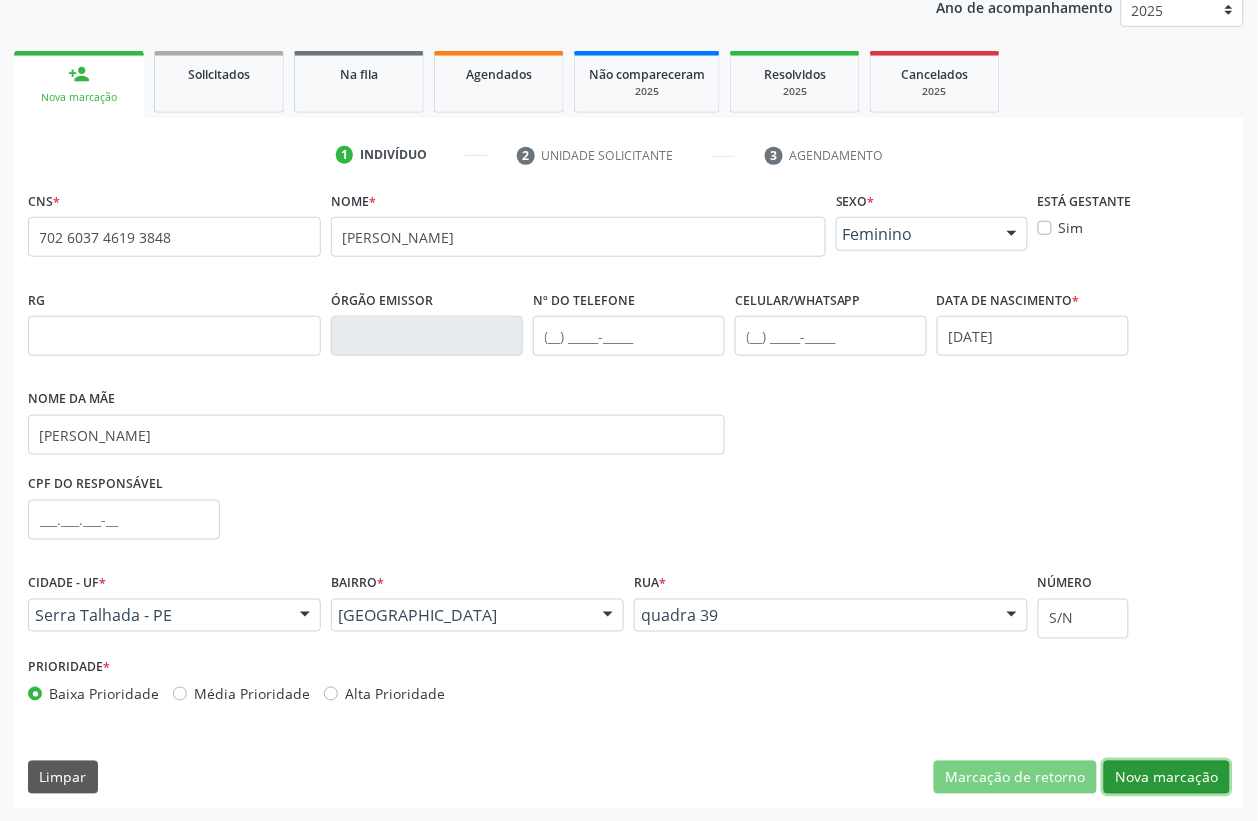 click on "Nova marcação" at bounding box center (1167, 778) 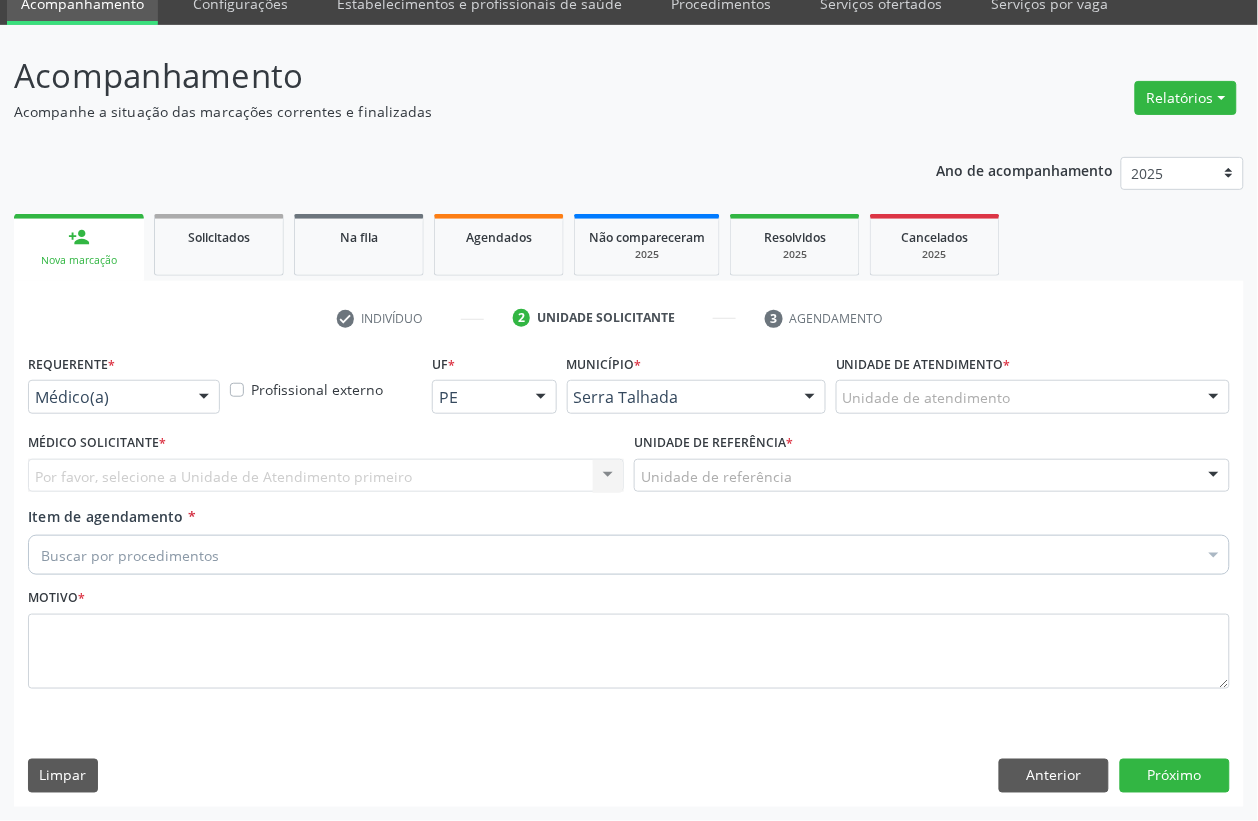 click on "Médico(a)" at bounding box center (124, 397) 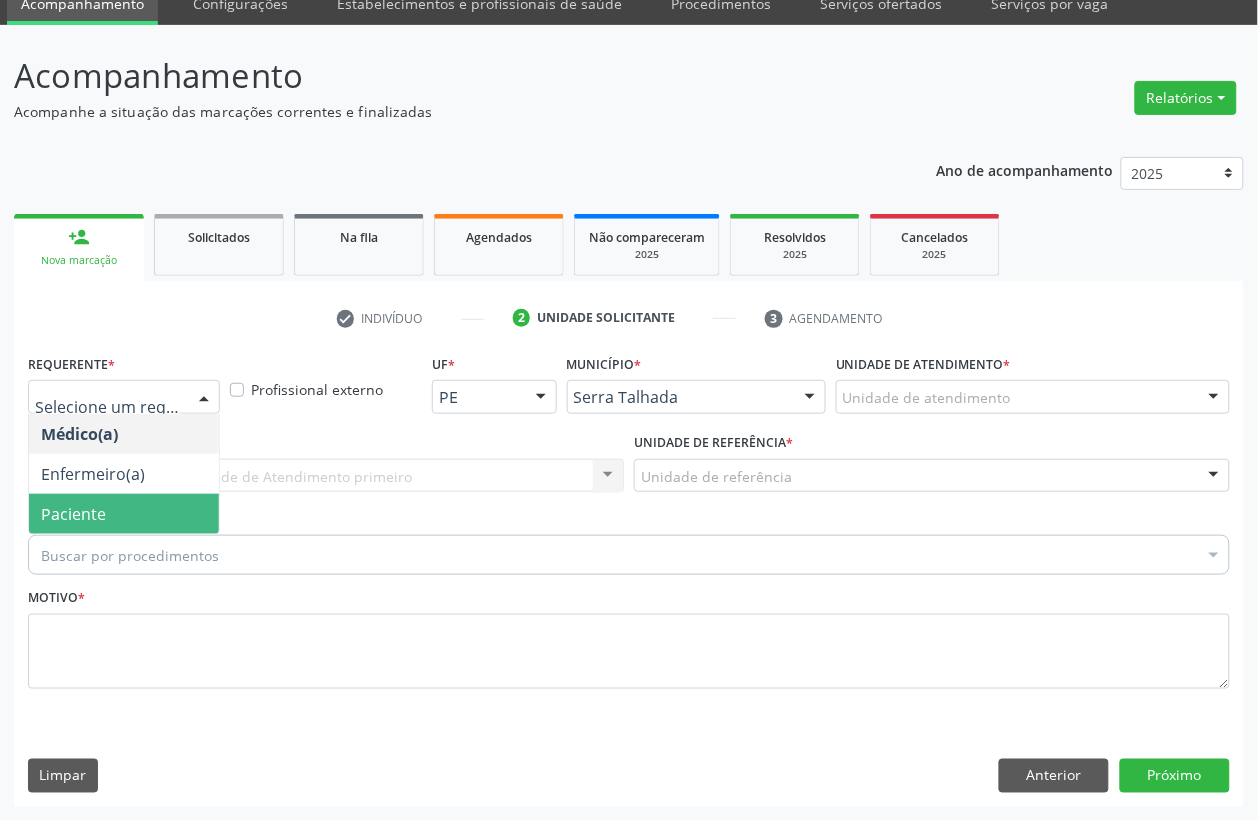 click on "Paciente" at bounding box center [73, 514] 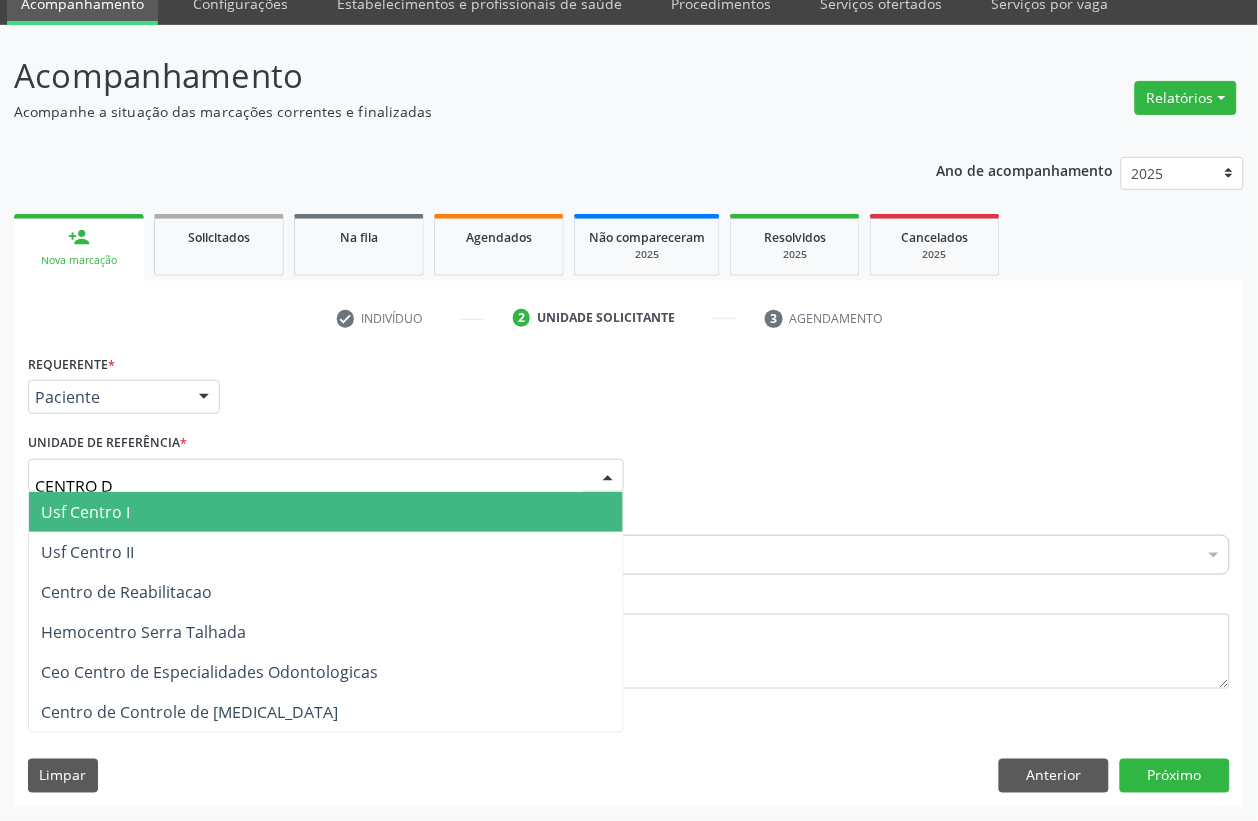 type on "CENTRO DE" 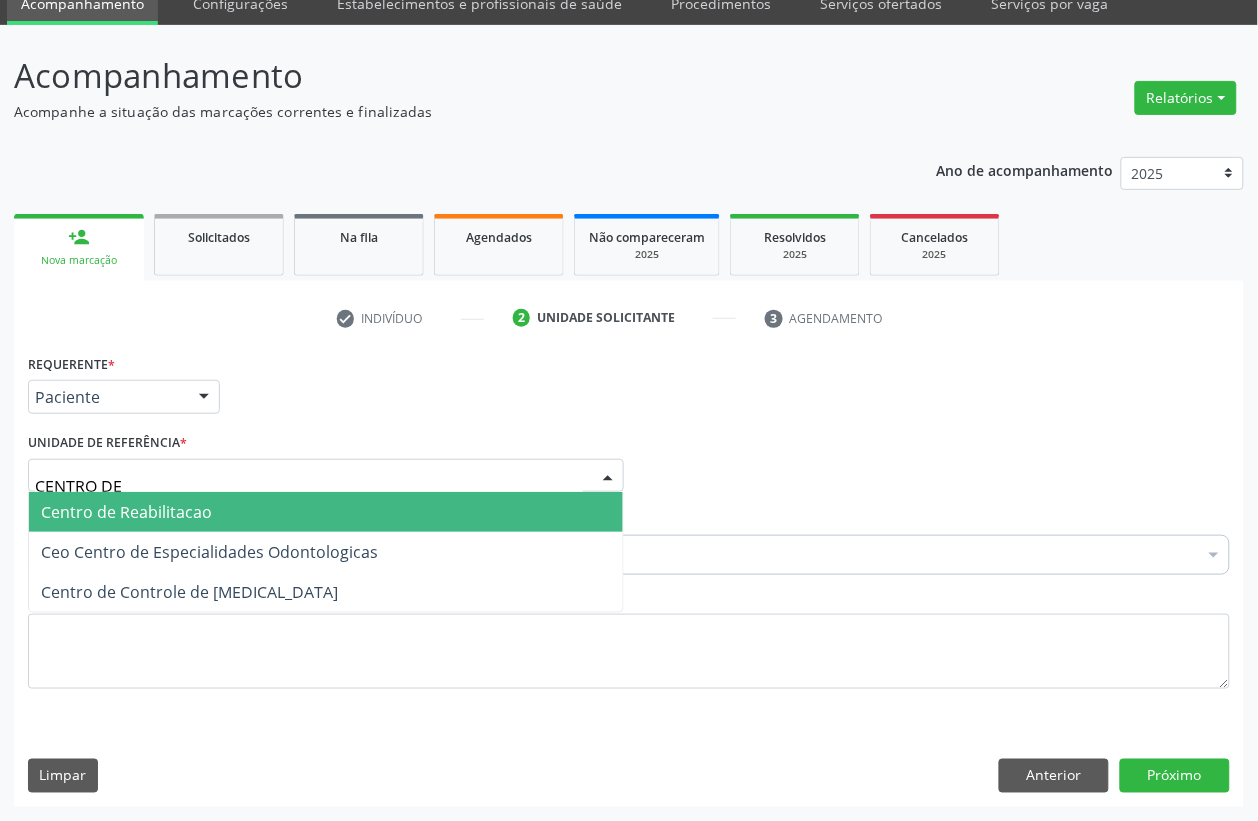 click on "Centro de Reabilitacao" at bounding box center (126, 512) 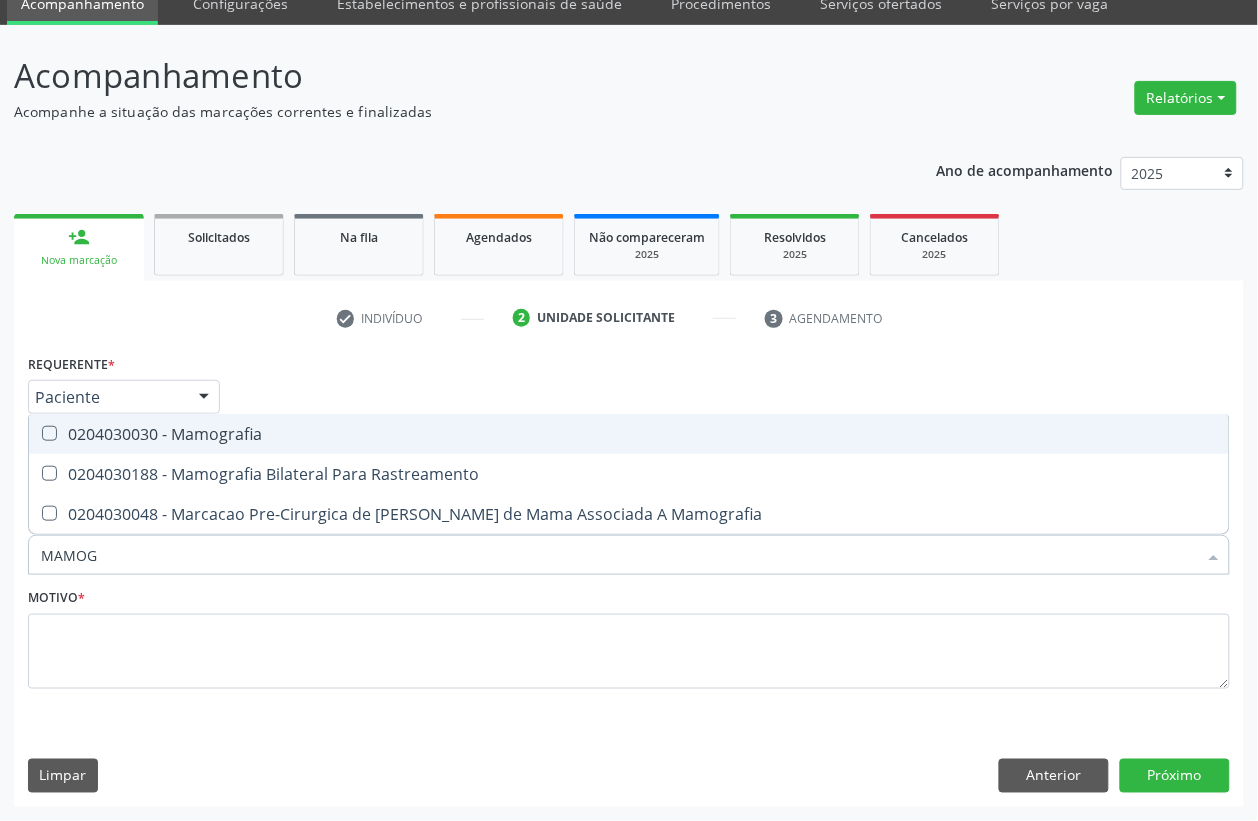 type on "MAMOGR" 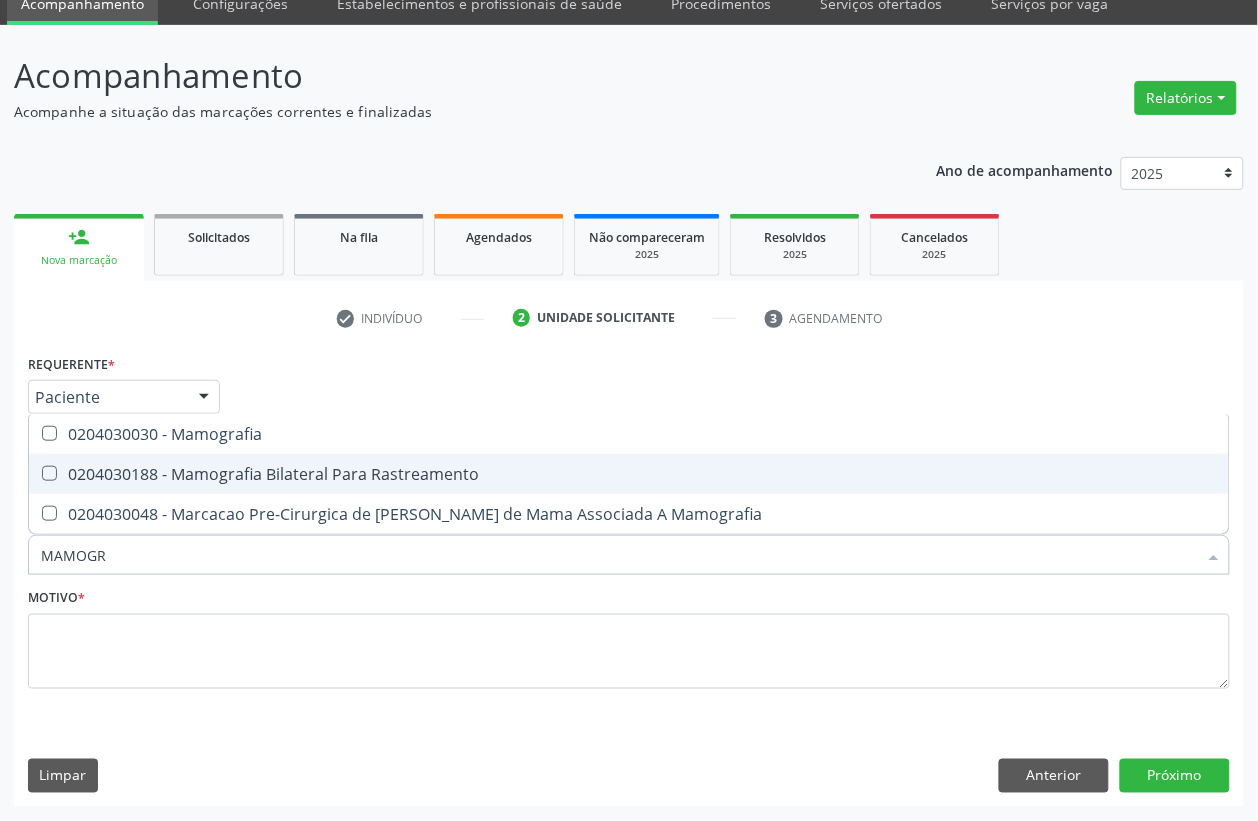 click on "0204030188 - Mamografia Bilateral Para Rastreamento" at bounding box center [629, 474] 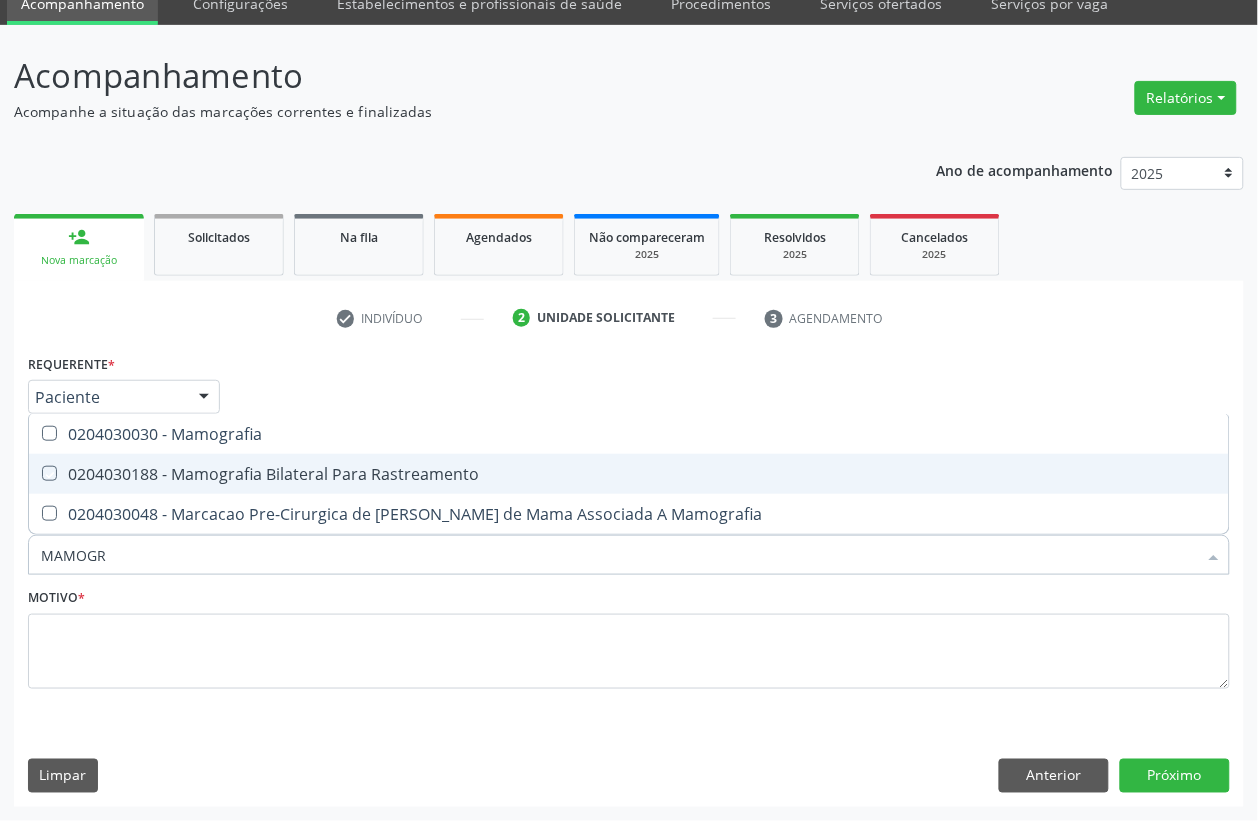 checkbox on "true" 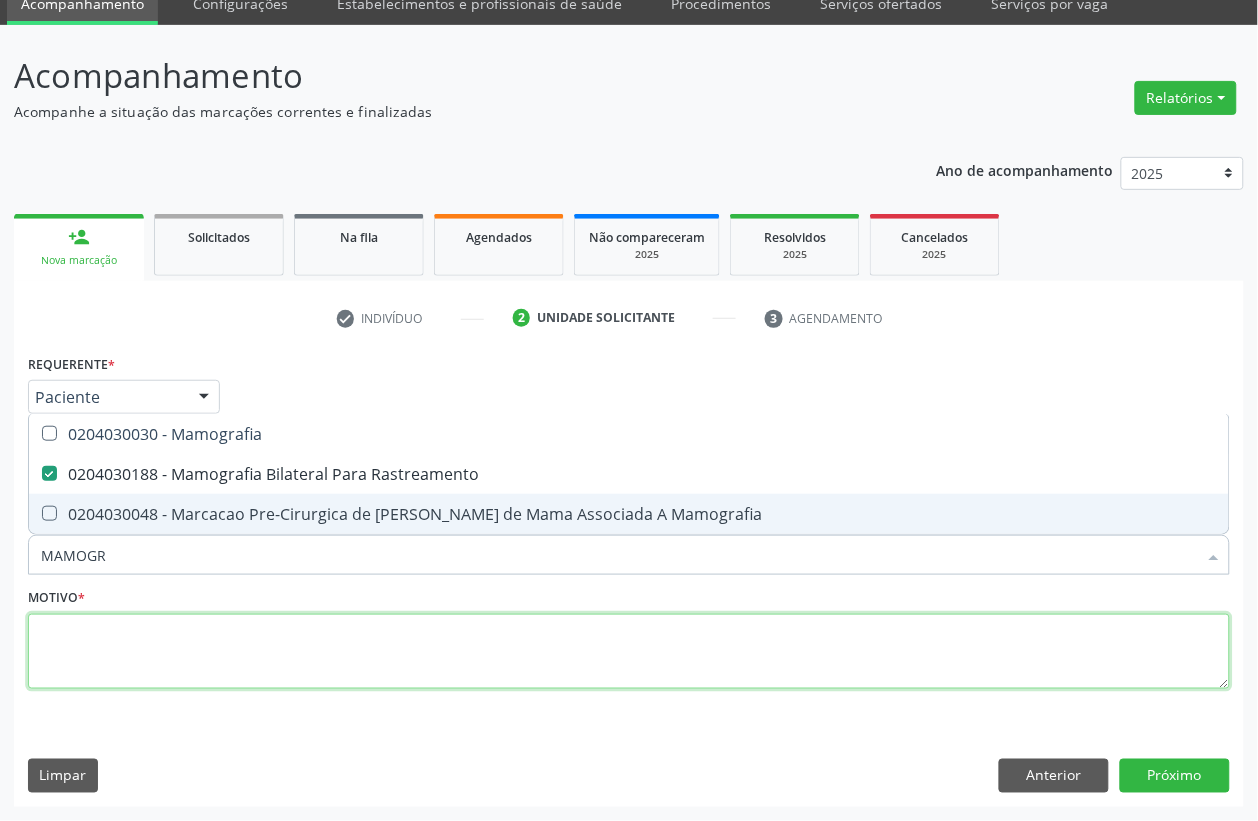 click at bounding box center [629, 652] 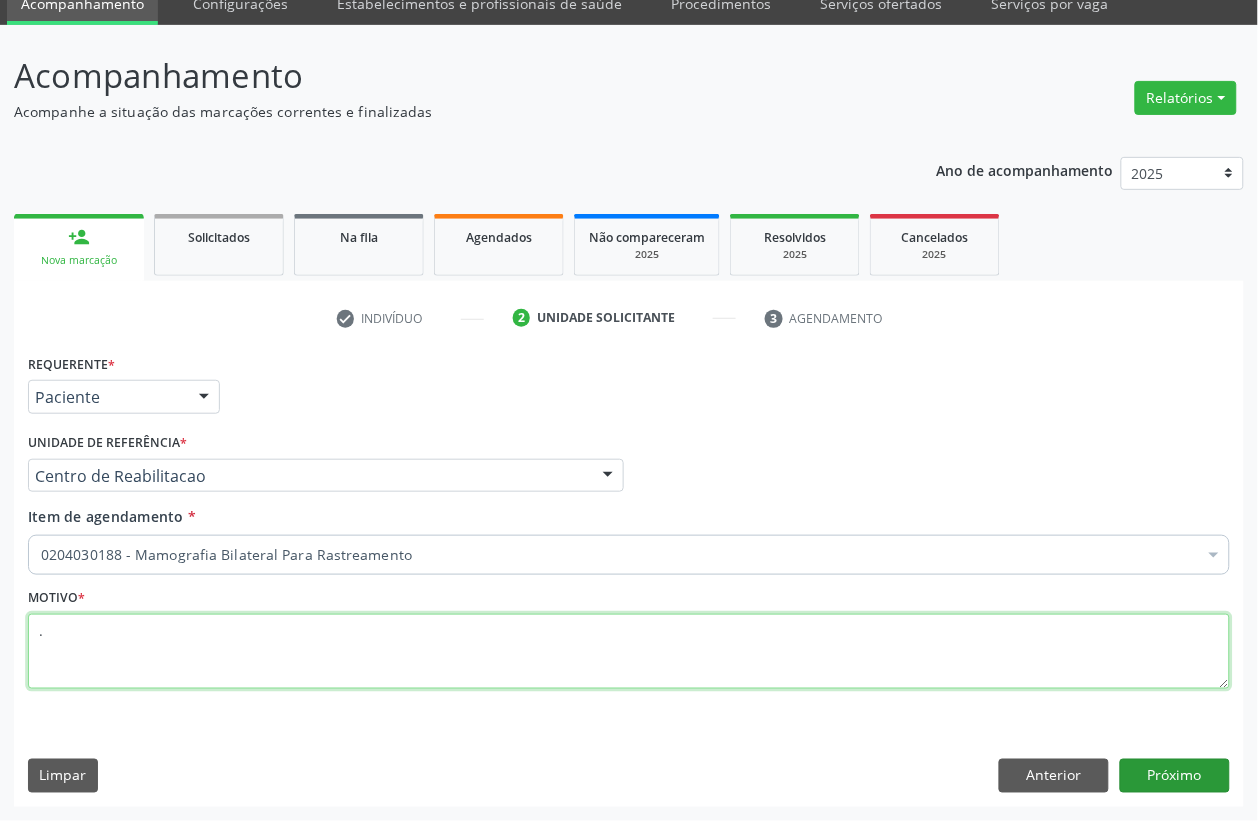 type on "." 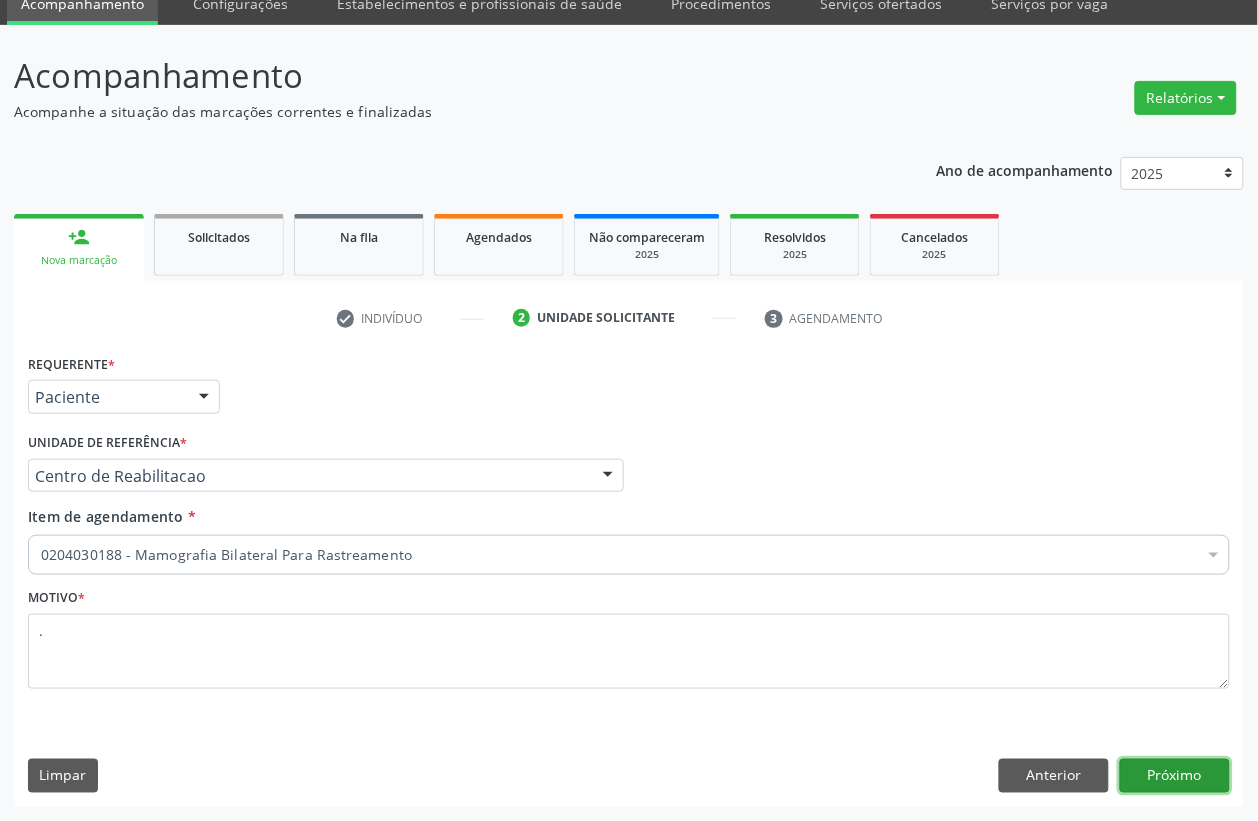 click on "Próximo" at bounding box center [1175, 776] 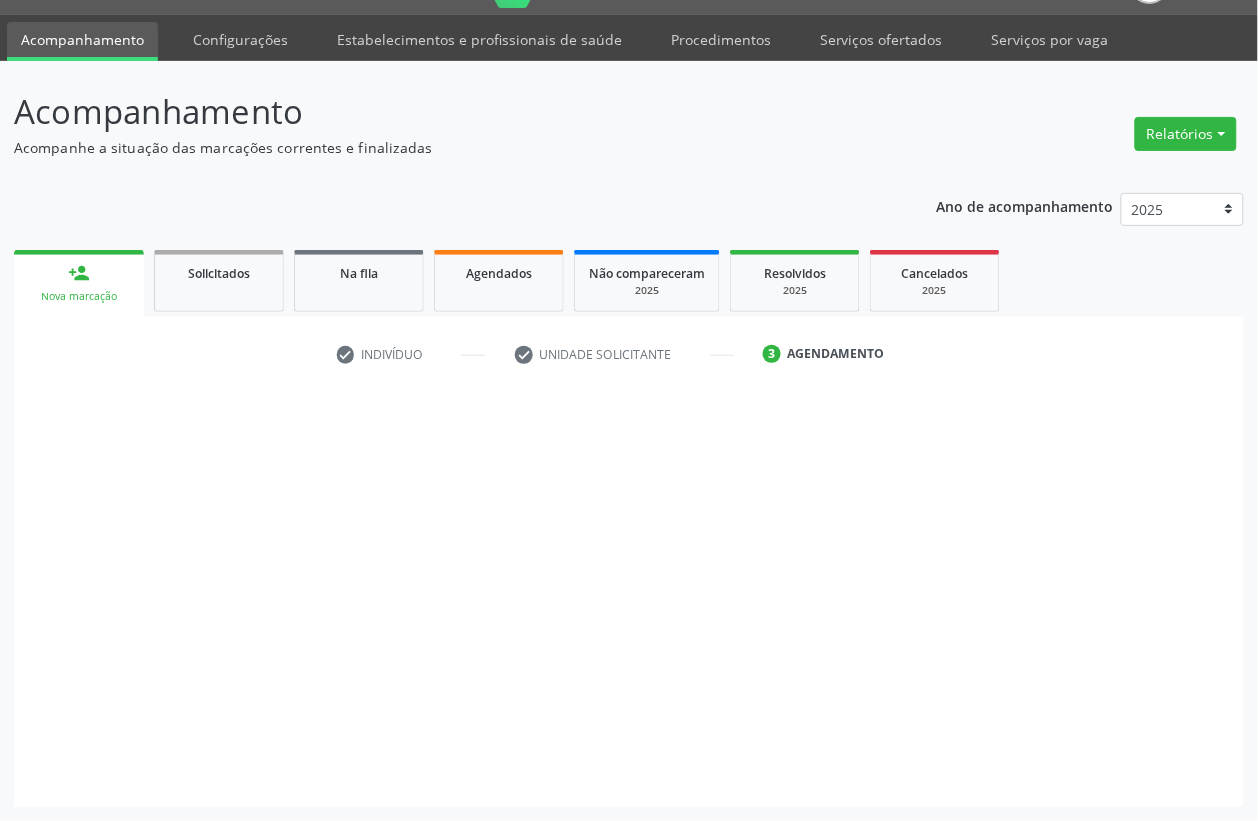 scroll, scrollTop: 50, scrollLeft: 0, axis: vertical 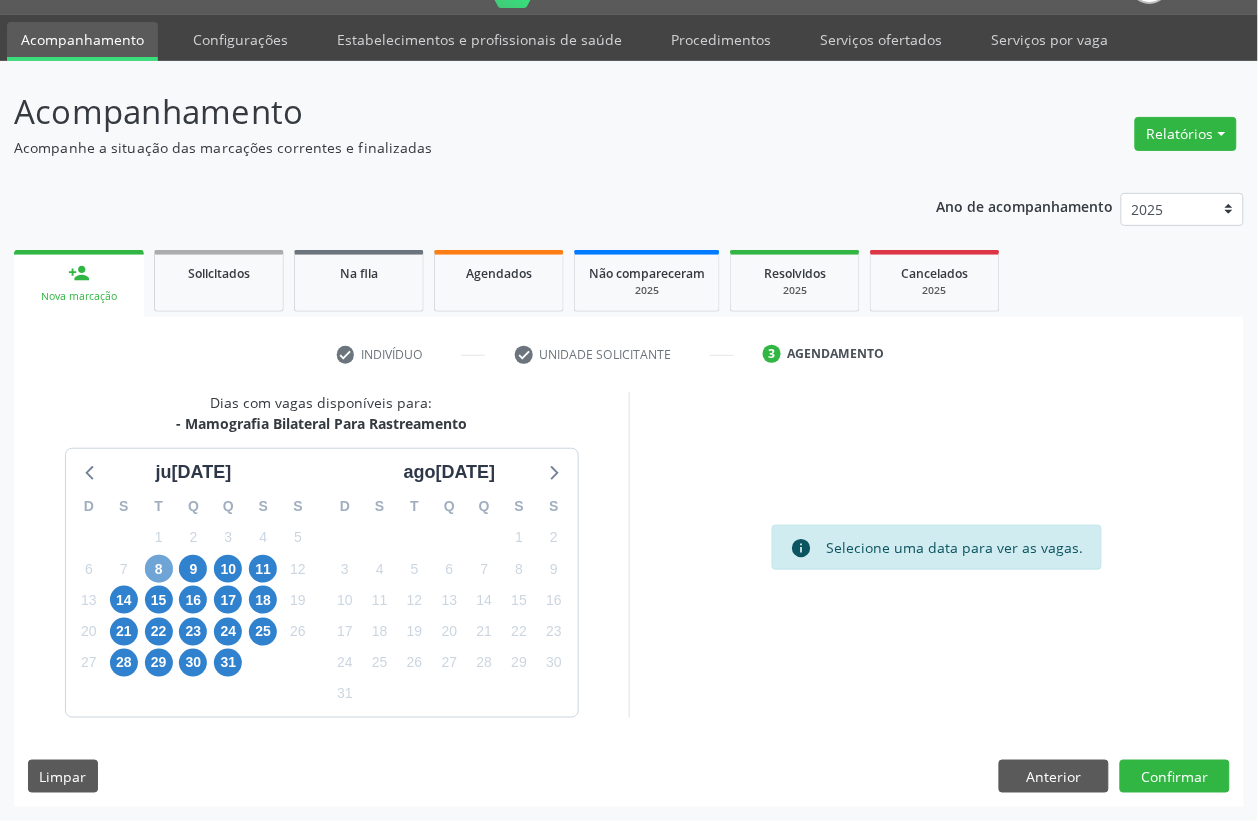 click on "8" at bounding box center (159, 569) 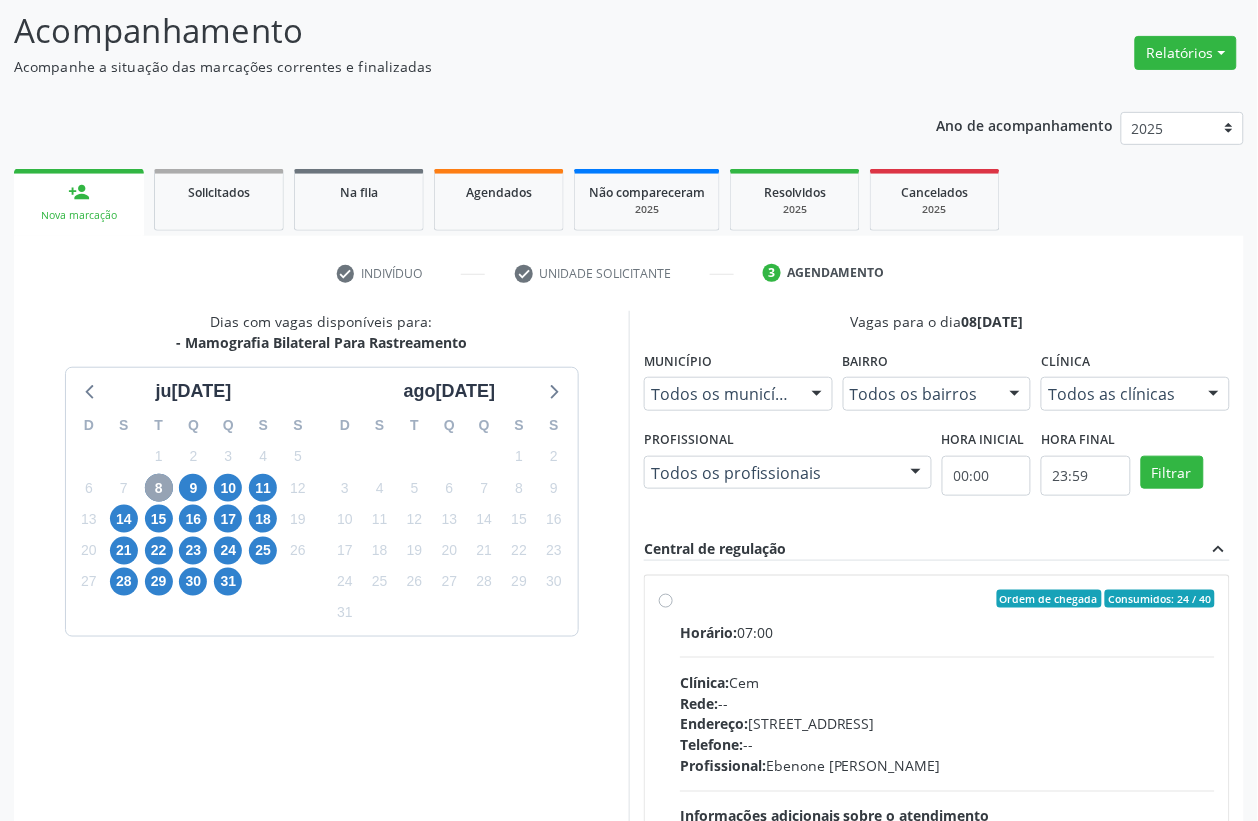 scroll, scrollTop: 175, scrollLeft: 0, axis: vertical 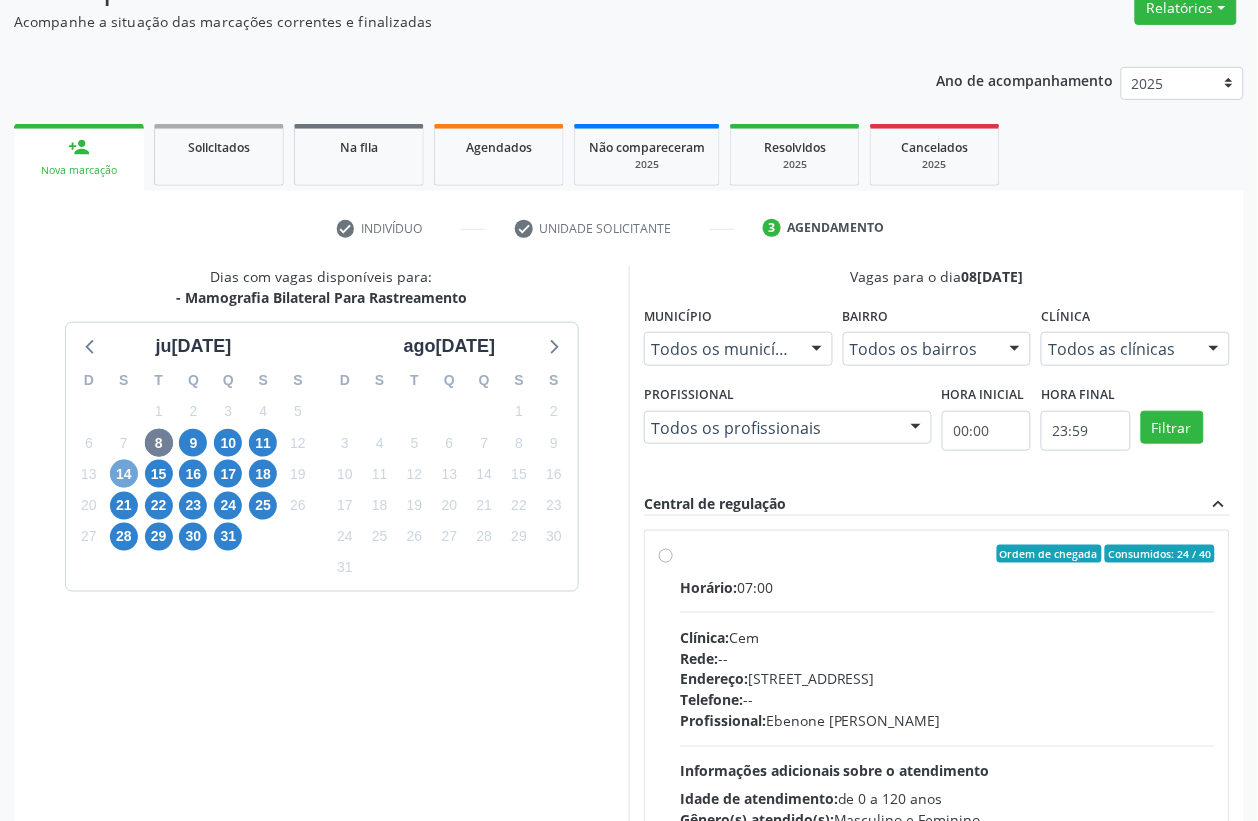 click on "14" at bounding box center [124, 474] 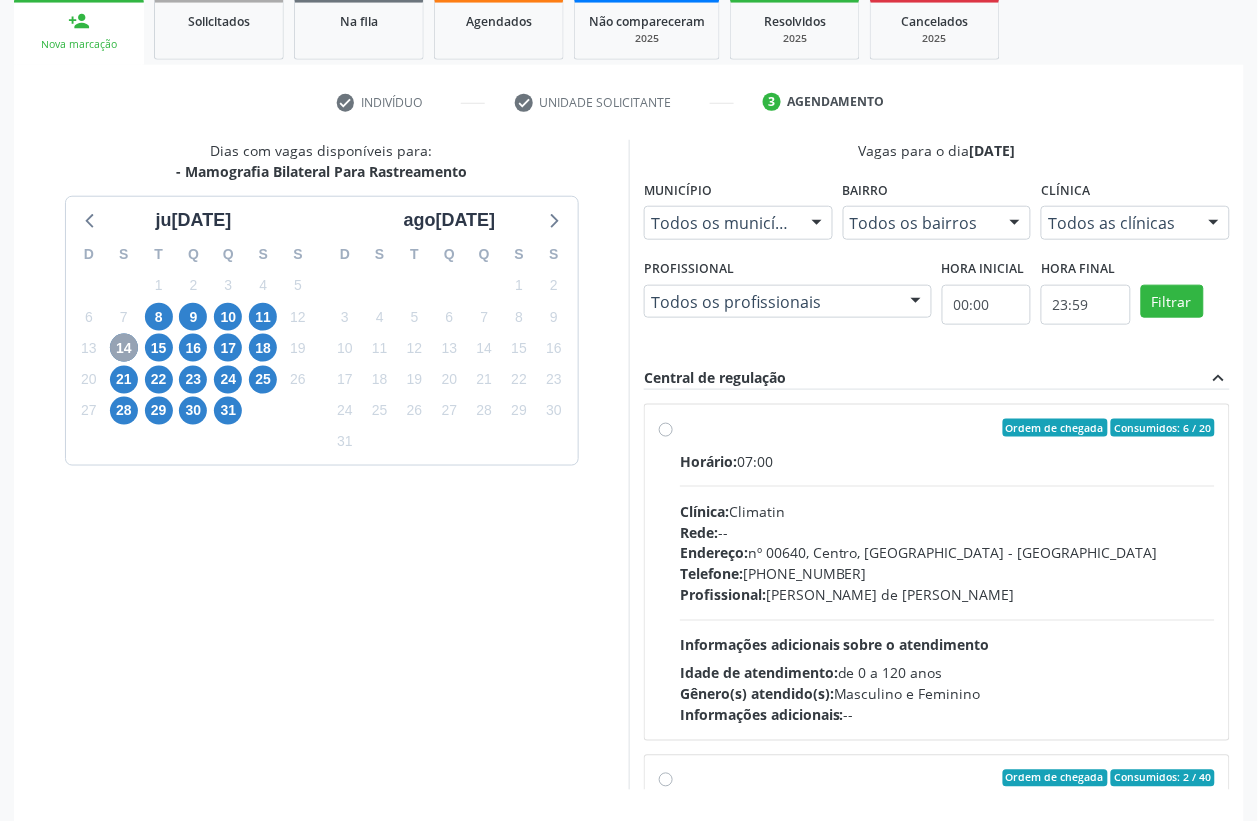 scroll, scrollTop: 373, scrollLeft: 0, axis: vertical 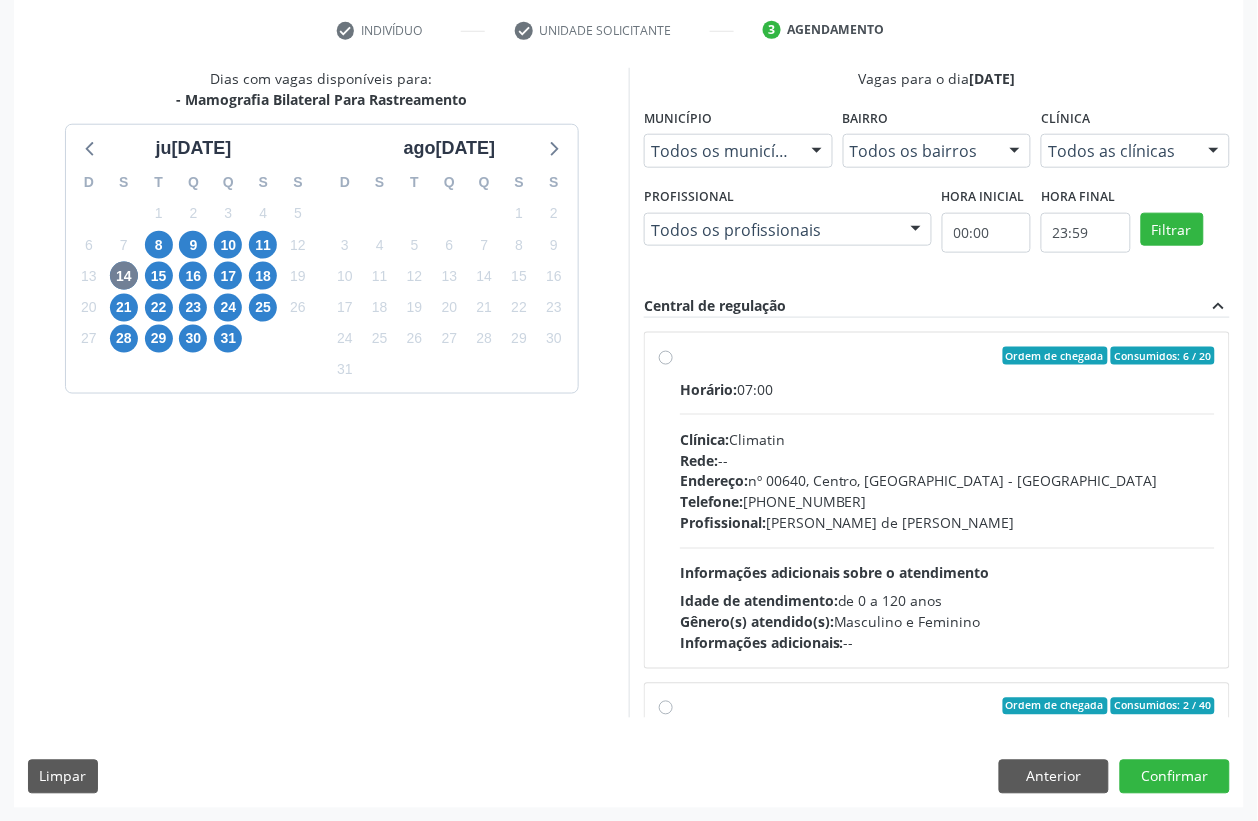 click on "Ordem de chegada
Consumidos: 6 / 20
Horário:   07:00
Clínica:  Climatin
Rede:
--
Endereço:   nº 00640, [GEOGRAPHIC_DATA] - PE
Telefone:   [PHONE_NUMBER]
Profissional:
[PERSON_NAME] de [PERSON_NAME]
Informações adicionais sobre o atendimento
Idade de atendimento:
de 0 a 120 anos
Gênero(s) atendido(s):
Masculino e Feminino
Informações adicionais:
--" at bounding box center (937, 500) 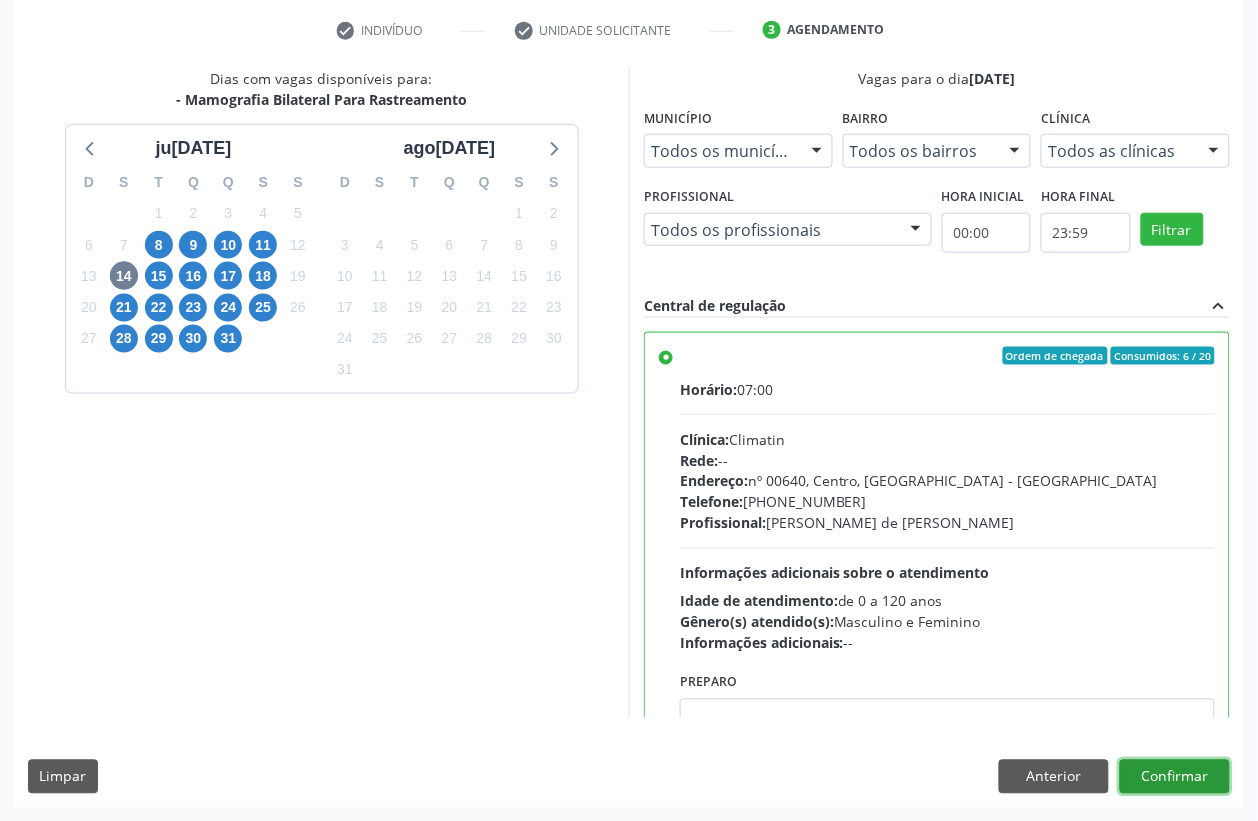 click on "Confirmar" at bounding box center [1175, 777] 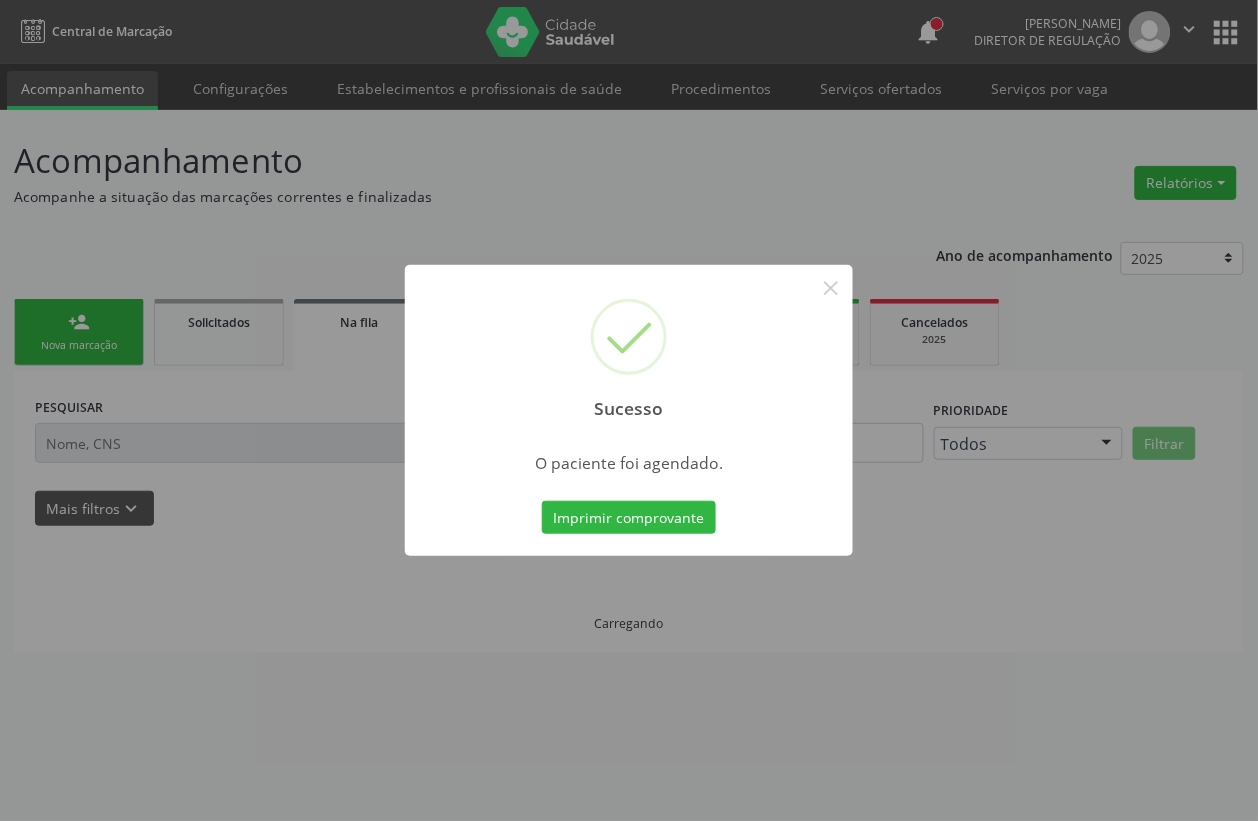 scroll, scrollTop: 0, scrollLeft: 0, axis: both 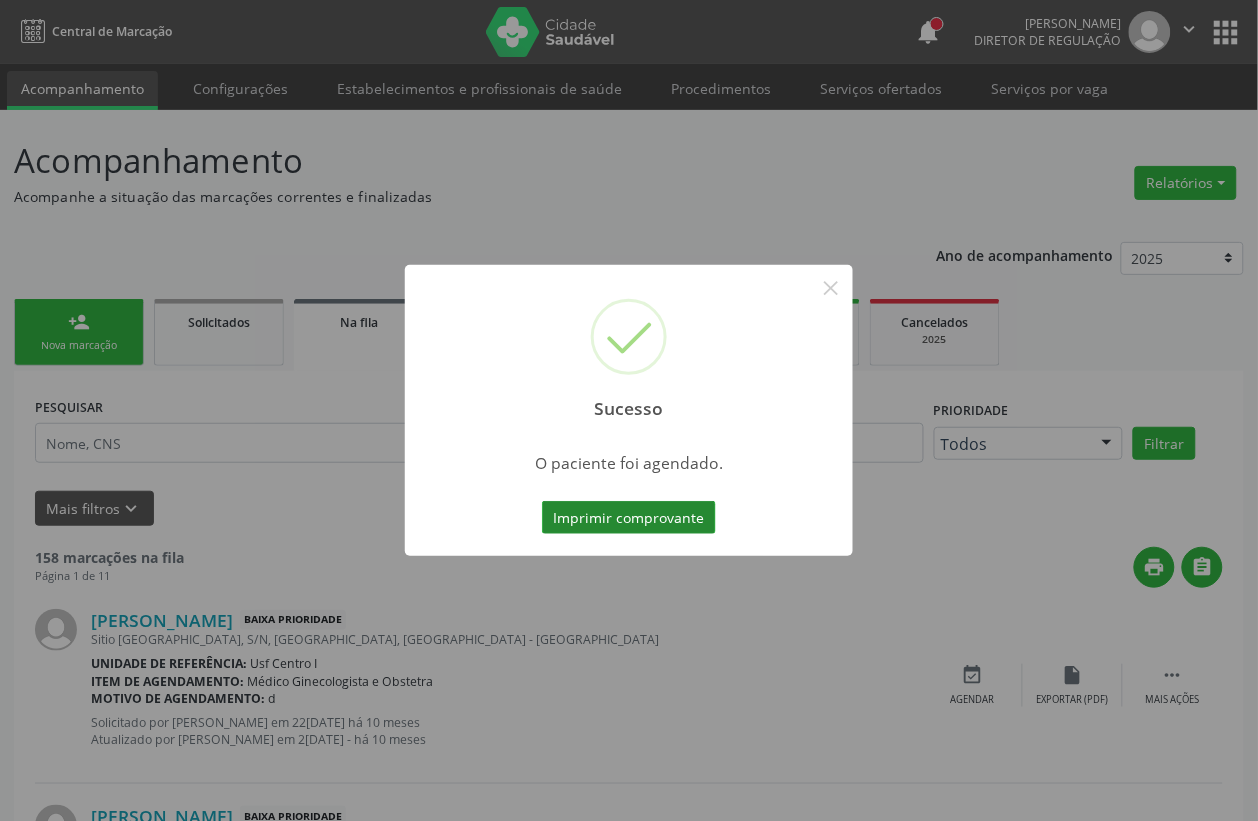 click on "Imprimir comprovante" at bounding box center [629, 518] 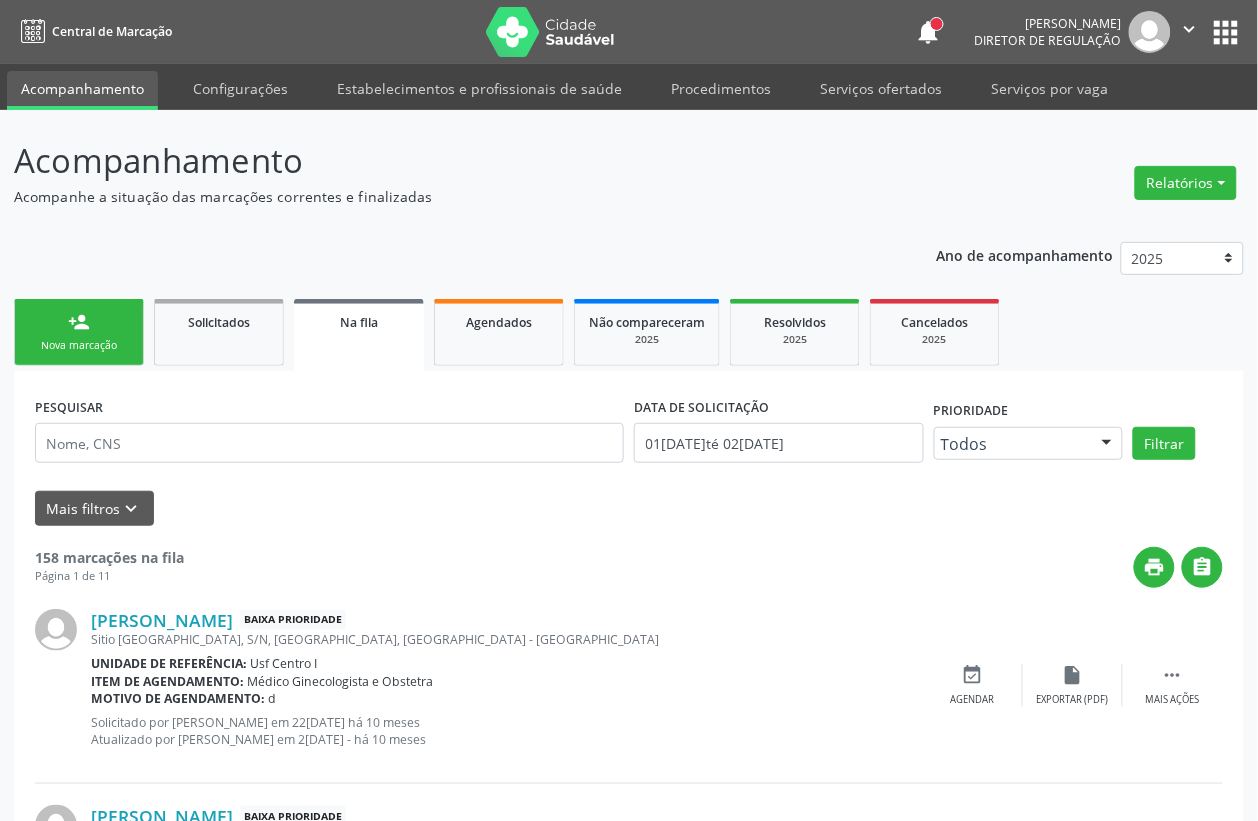 click on "person_add
Nova marcação" at bounding box center (79, 332) 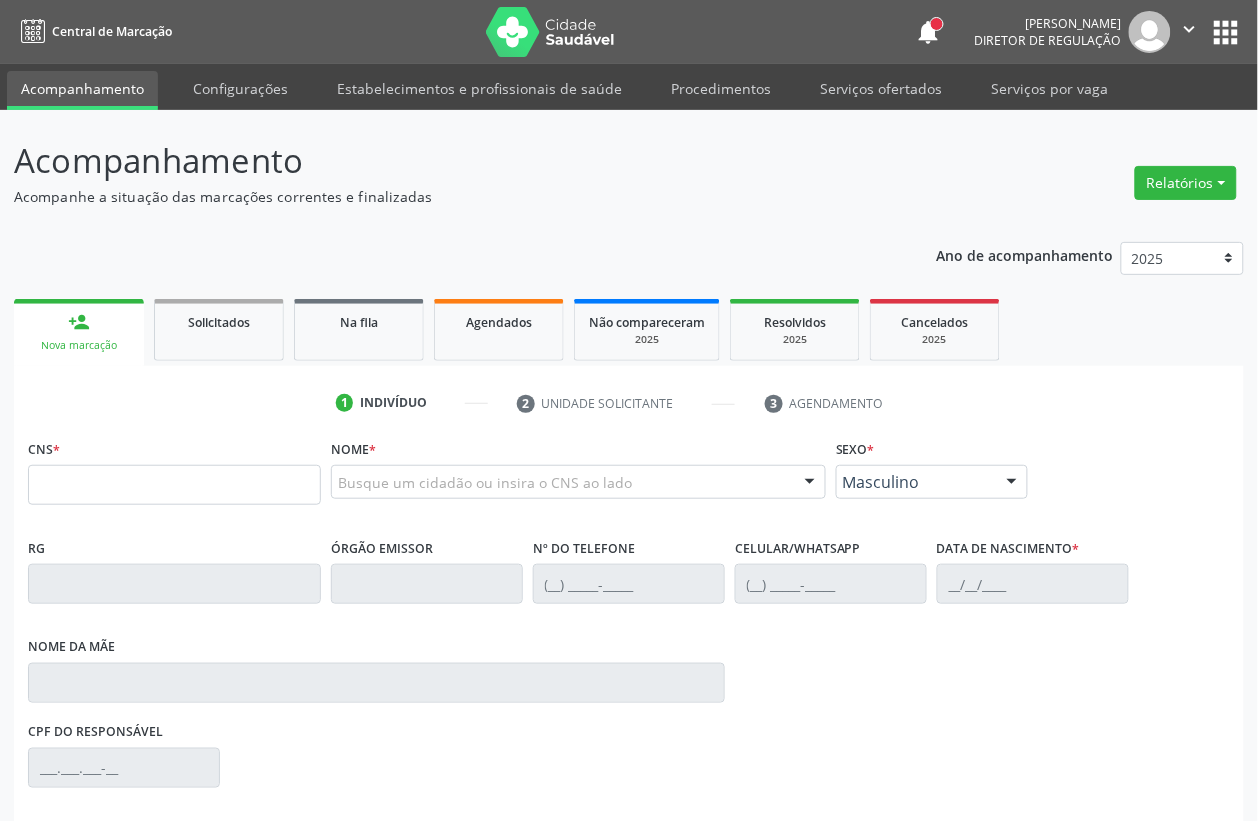 click on "Nova marcação" at bounding box center (79, 345) 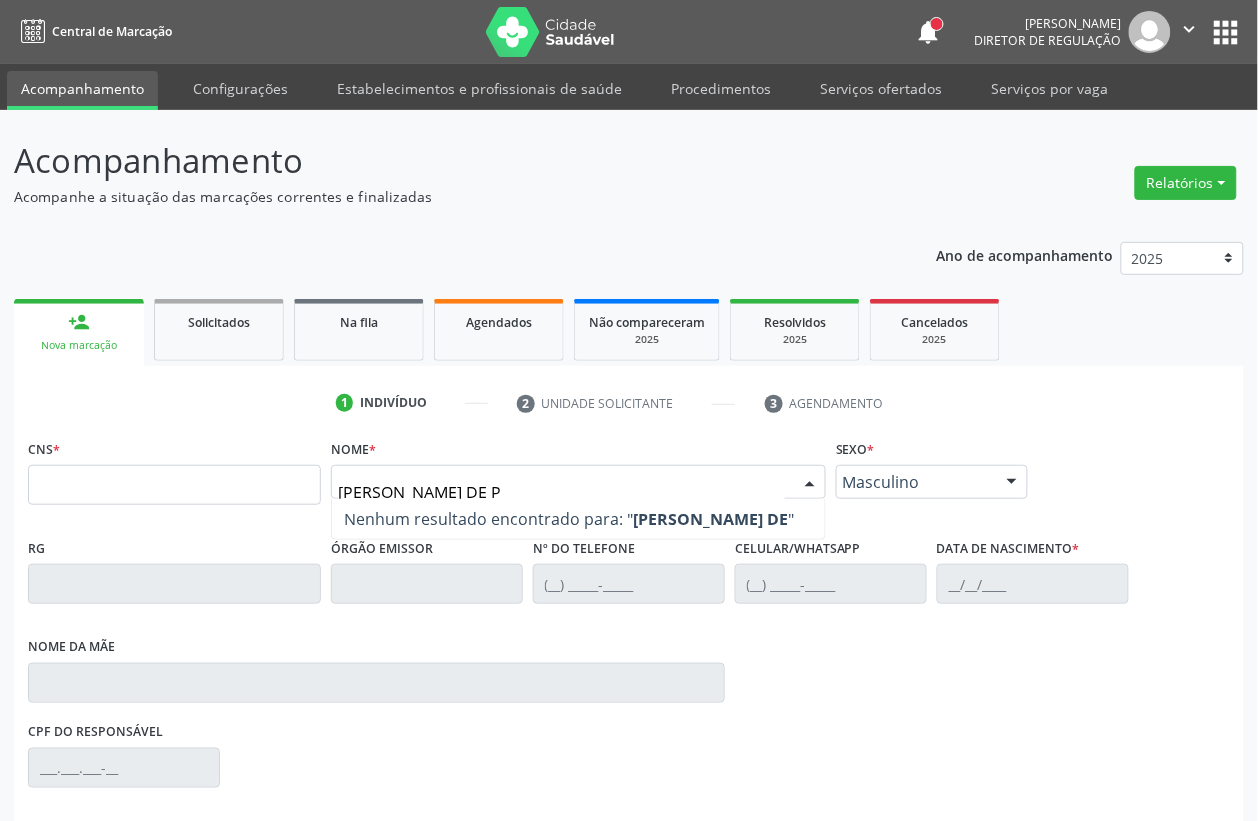 type on "[PERSON_NAME] DE PA" 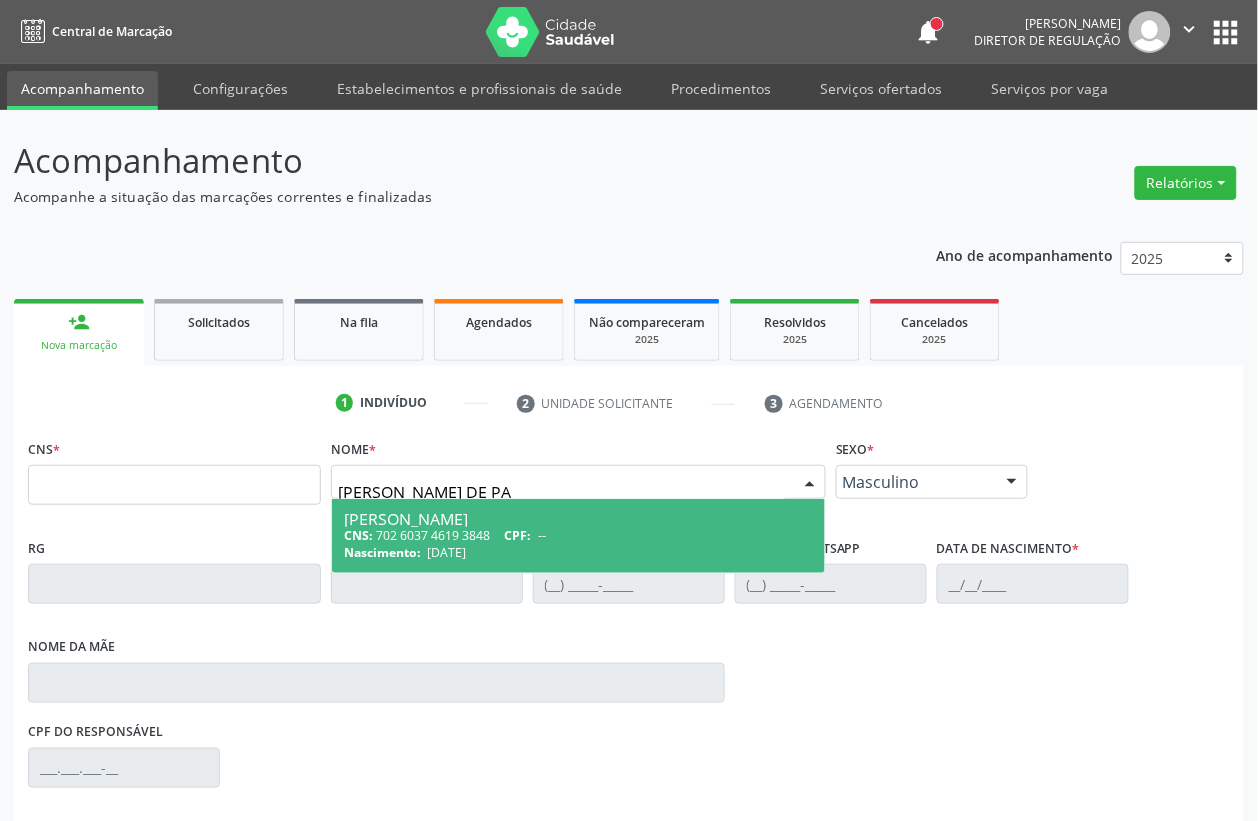 click on "CNS:" at bounding box center [358, 535] 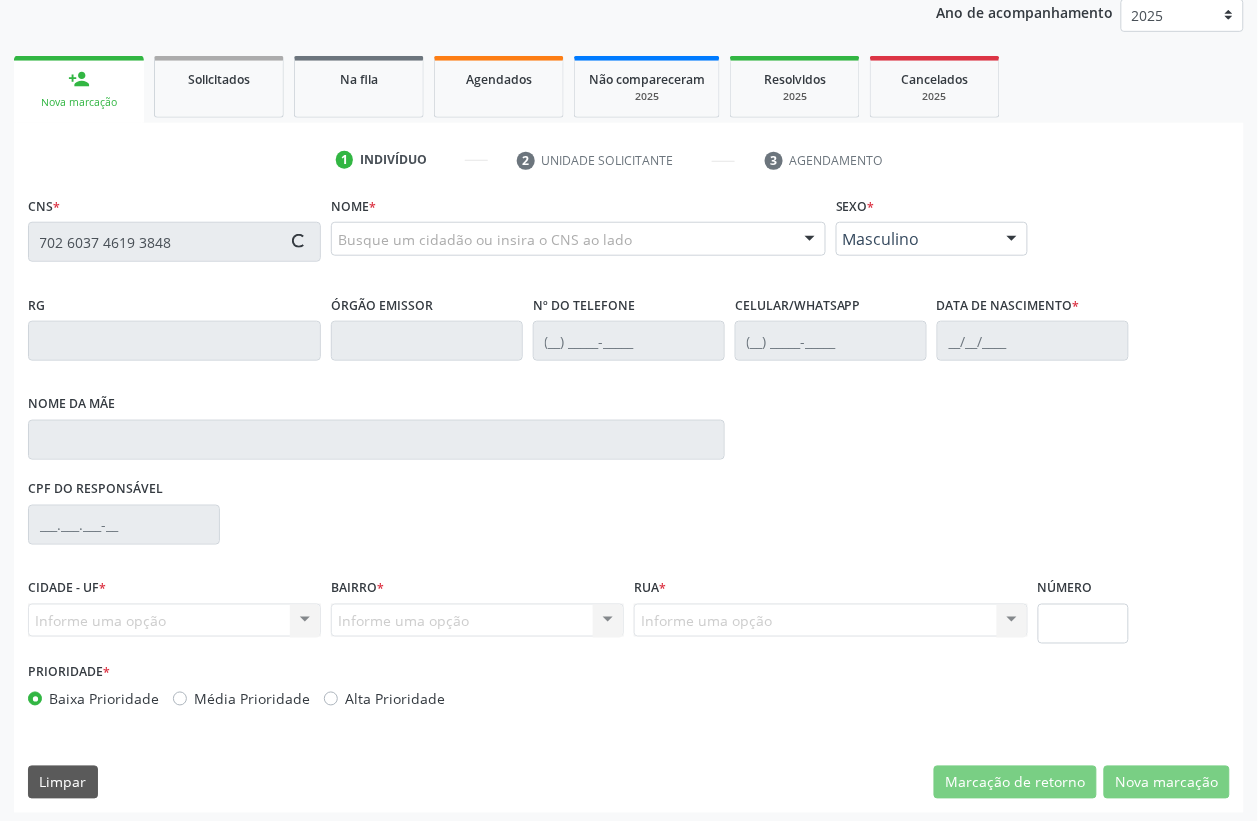 type on "702 6037 4619 3848" 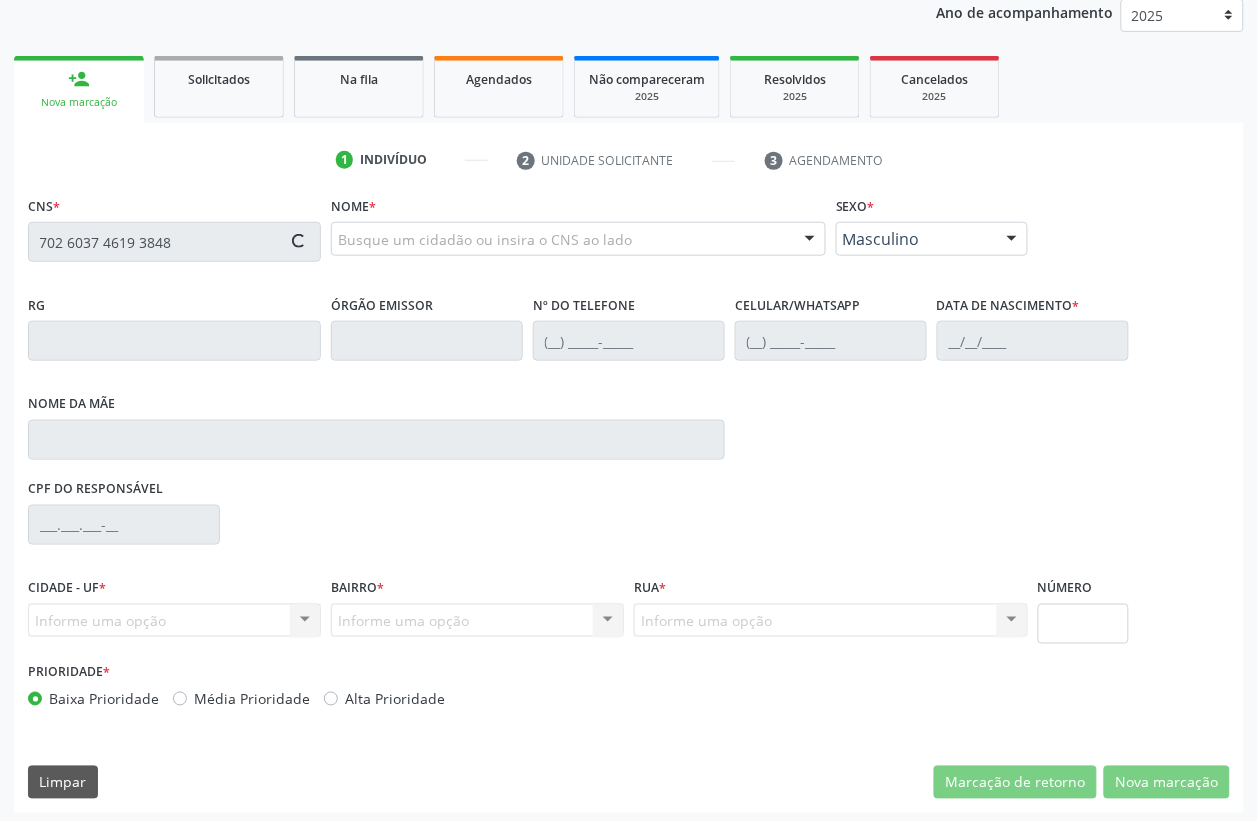 scroll, scrollTop: 248, scrollLeft: 0, axis: vertical 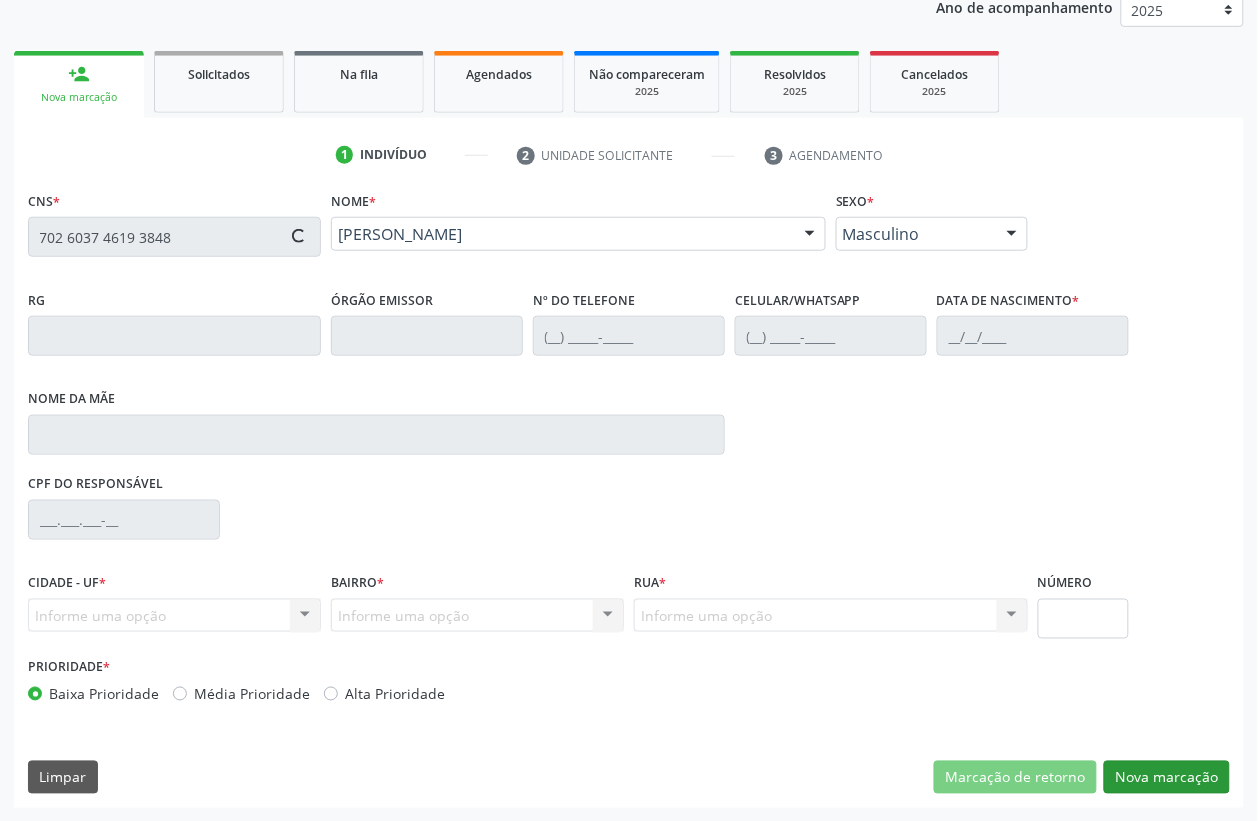 type on "[DATE]" 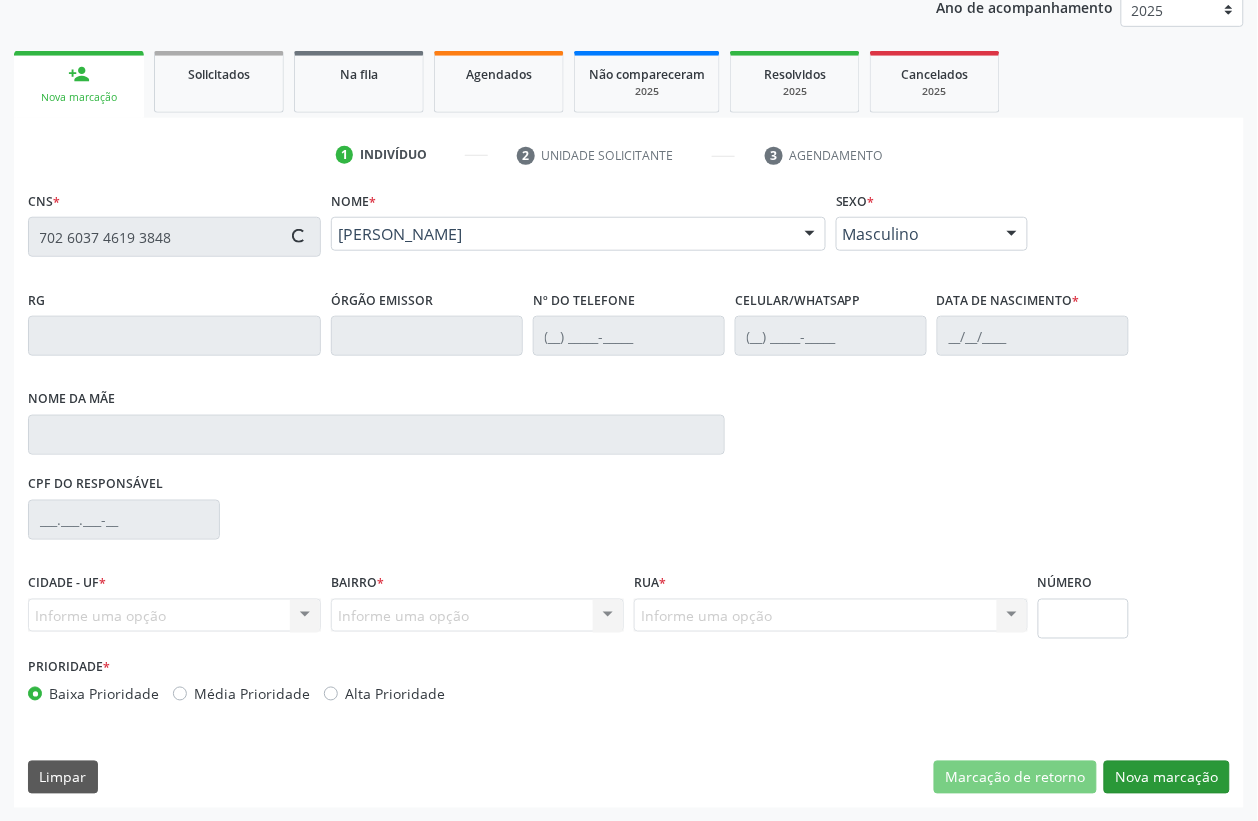 type on "[PERSON_NAME]" 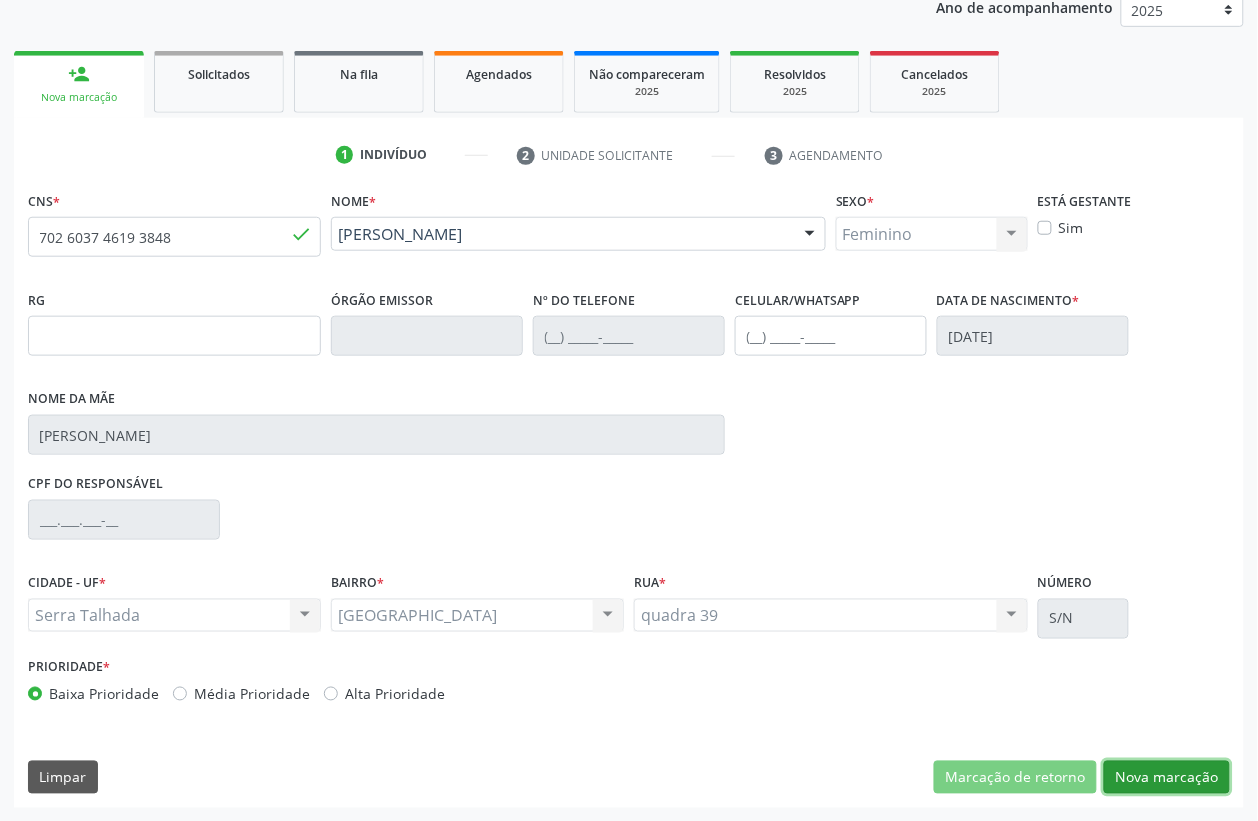 click on "Nova marcação" at bounding box center (1167, 778) 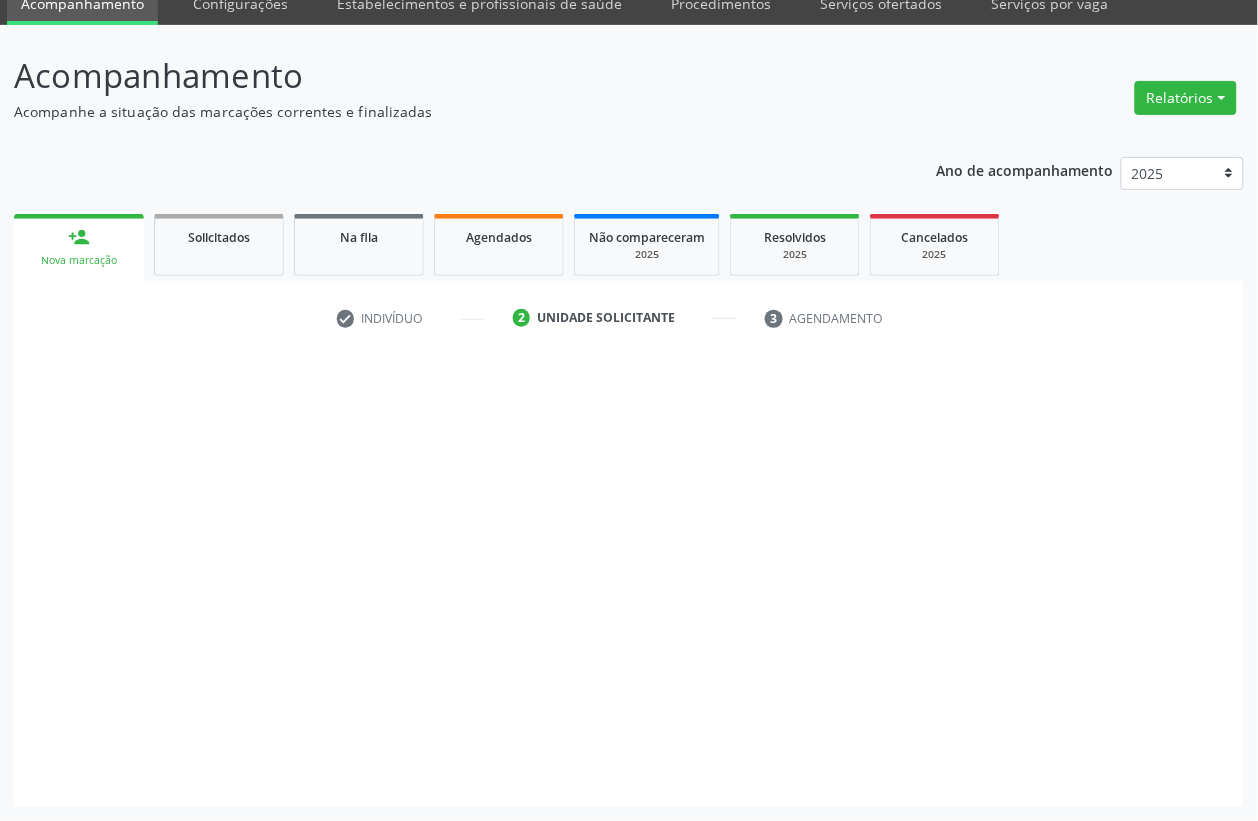 scroll, scrollTop: 85, scrollLeft: 0, axis: vertical 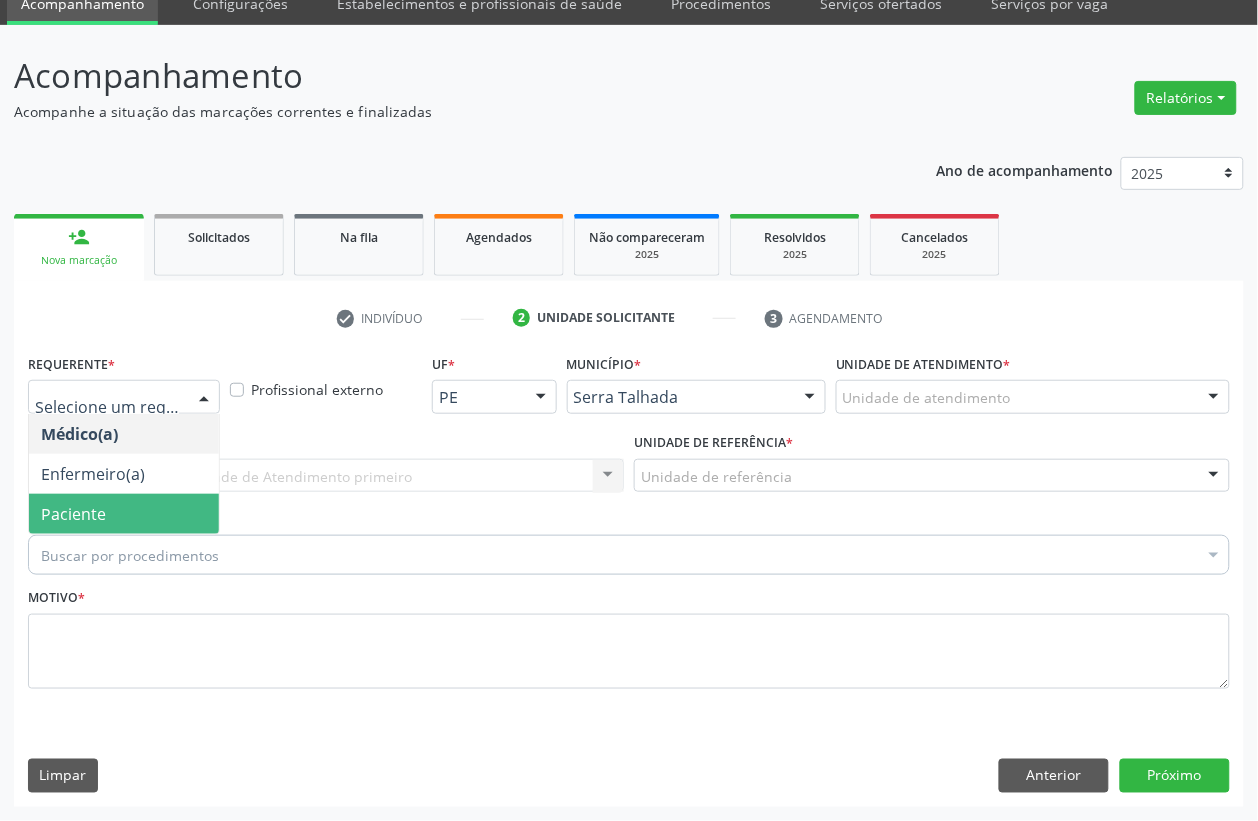click on "Paciente" at bounding box center [124, 514] 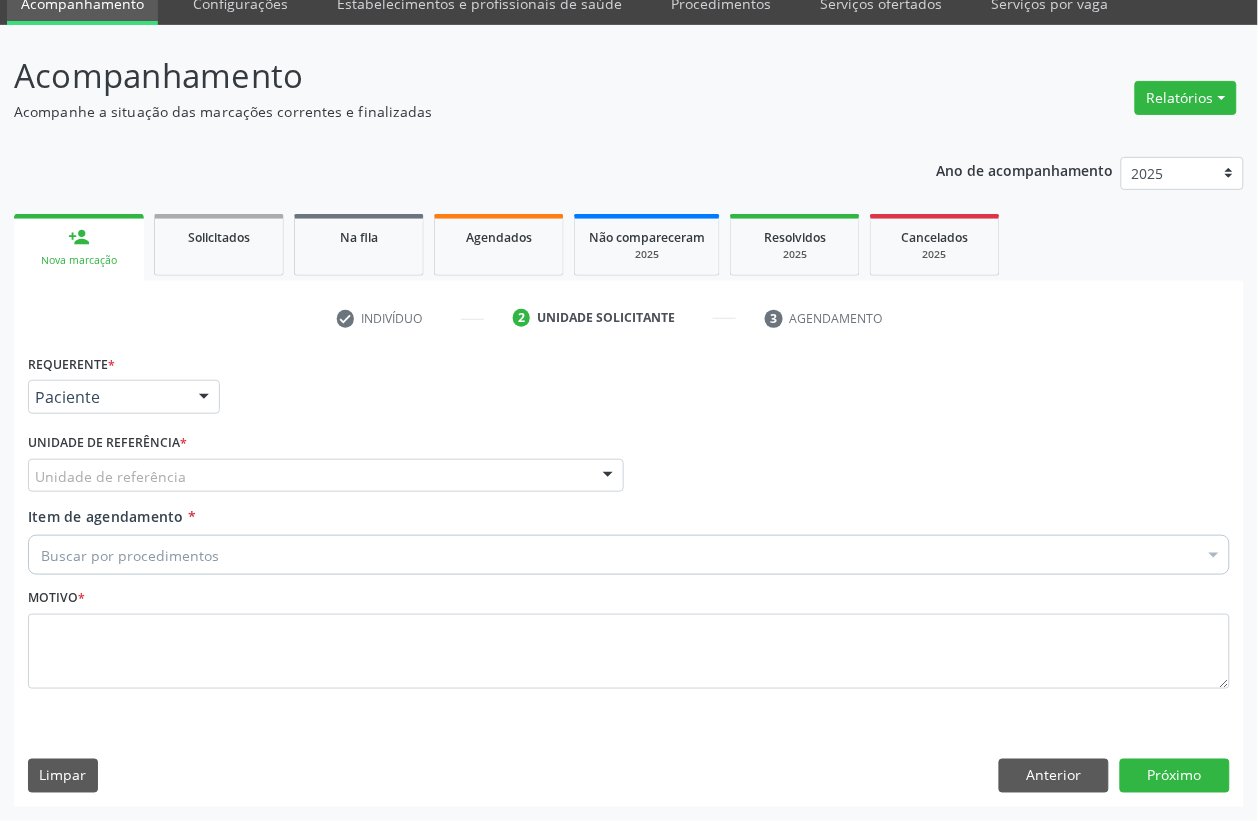 click on "Unidade de referência" at bounding box center (326, 476) 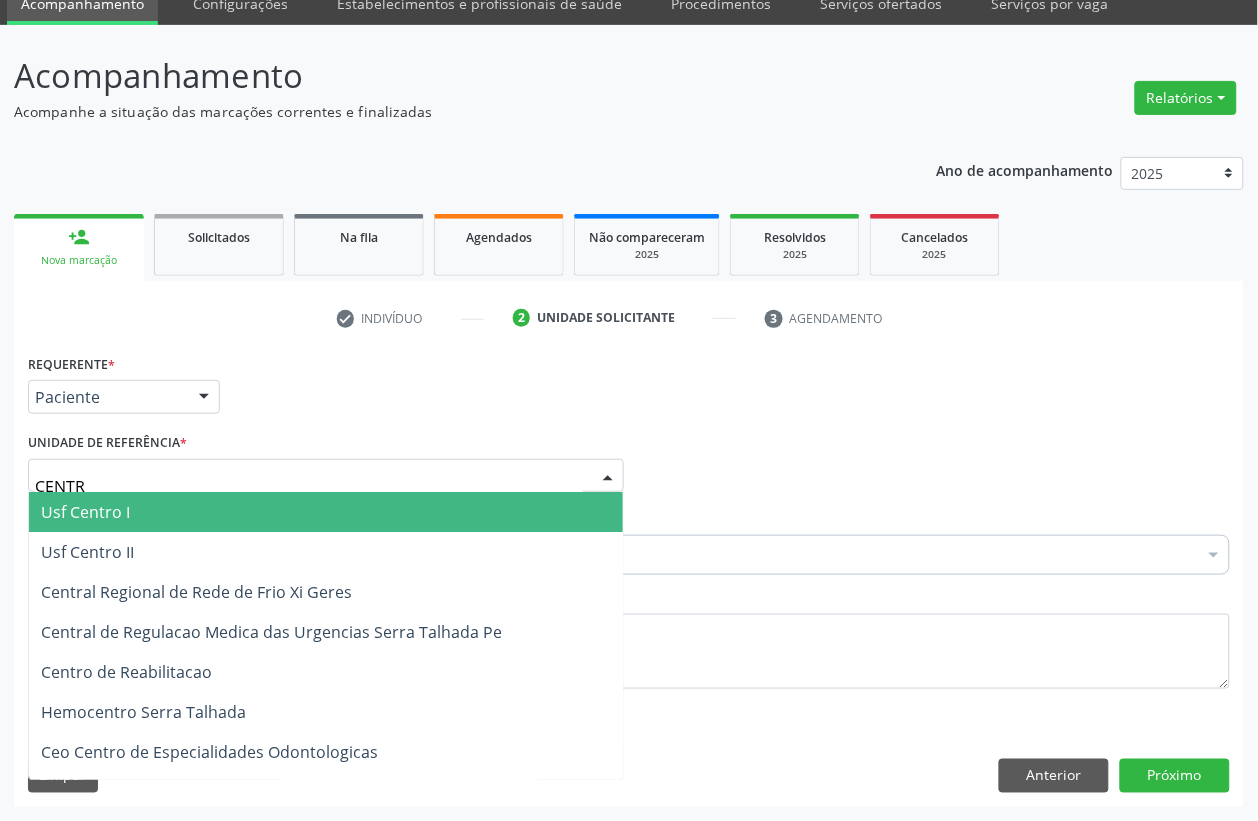type on "CENTRO" 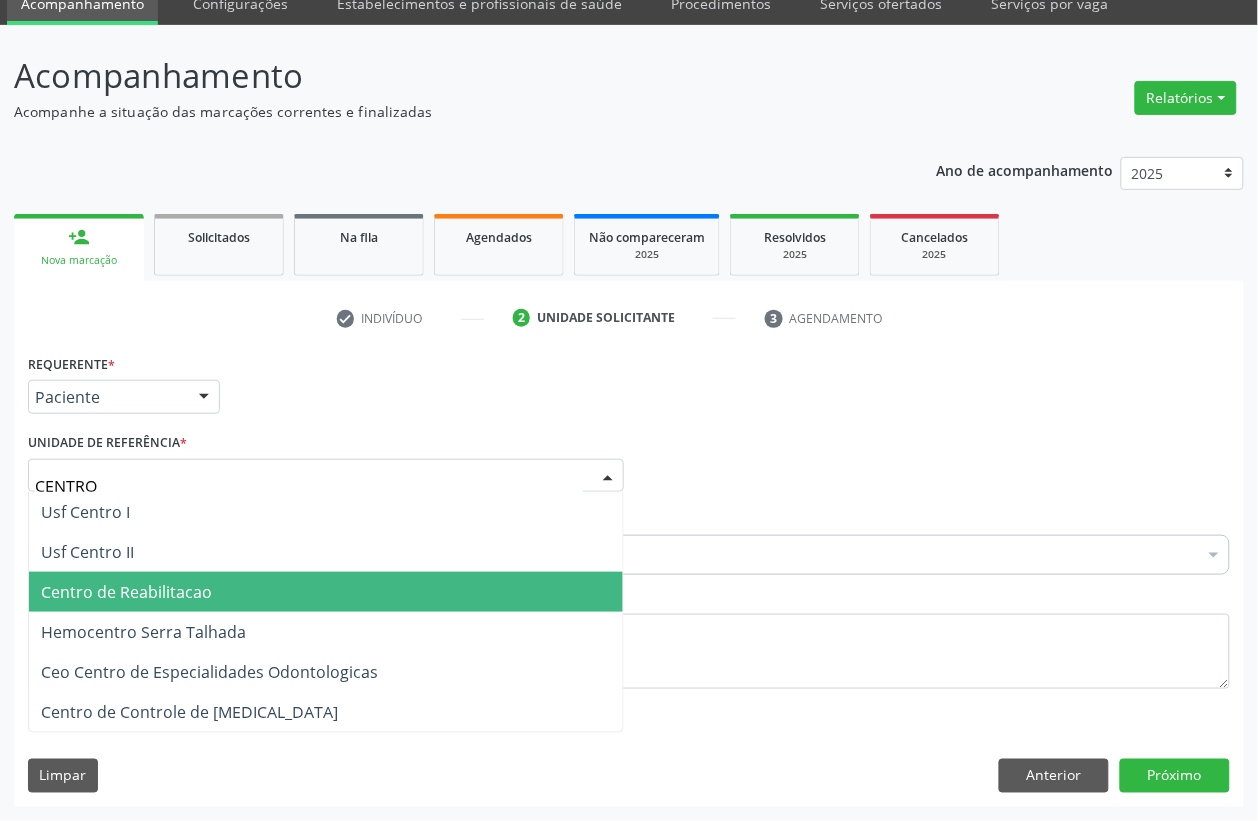 click on "Centro de Reabilitacao" at bounding box center (126, 592) 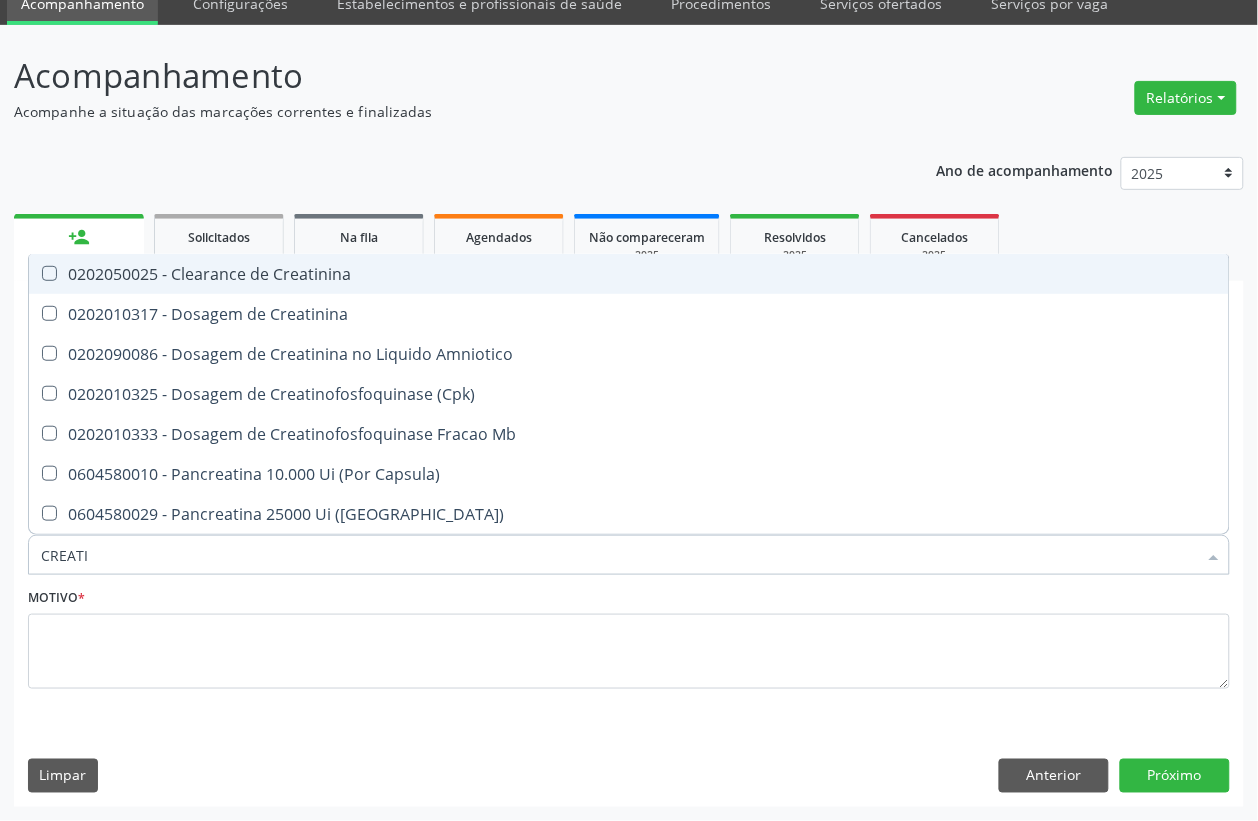type on "CREATIN" 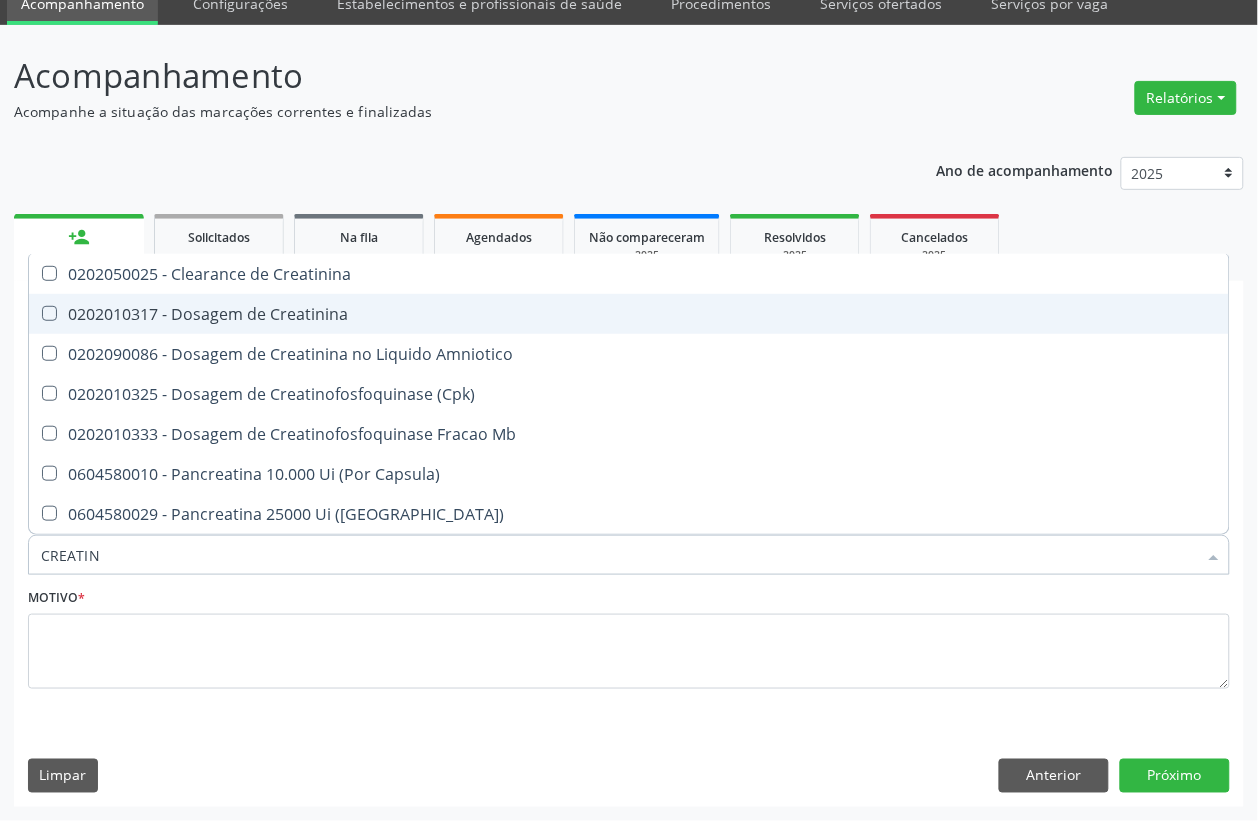 click on "0202010317 - Dosagem de Creatinina" at bounding box center [629, 314] 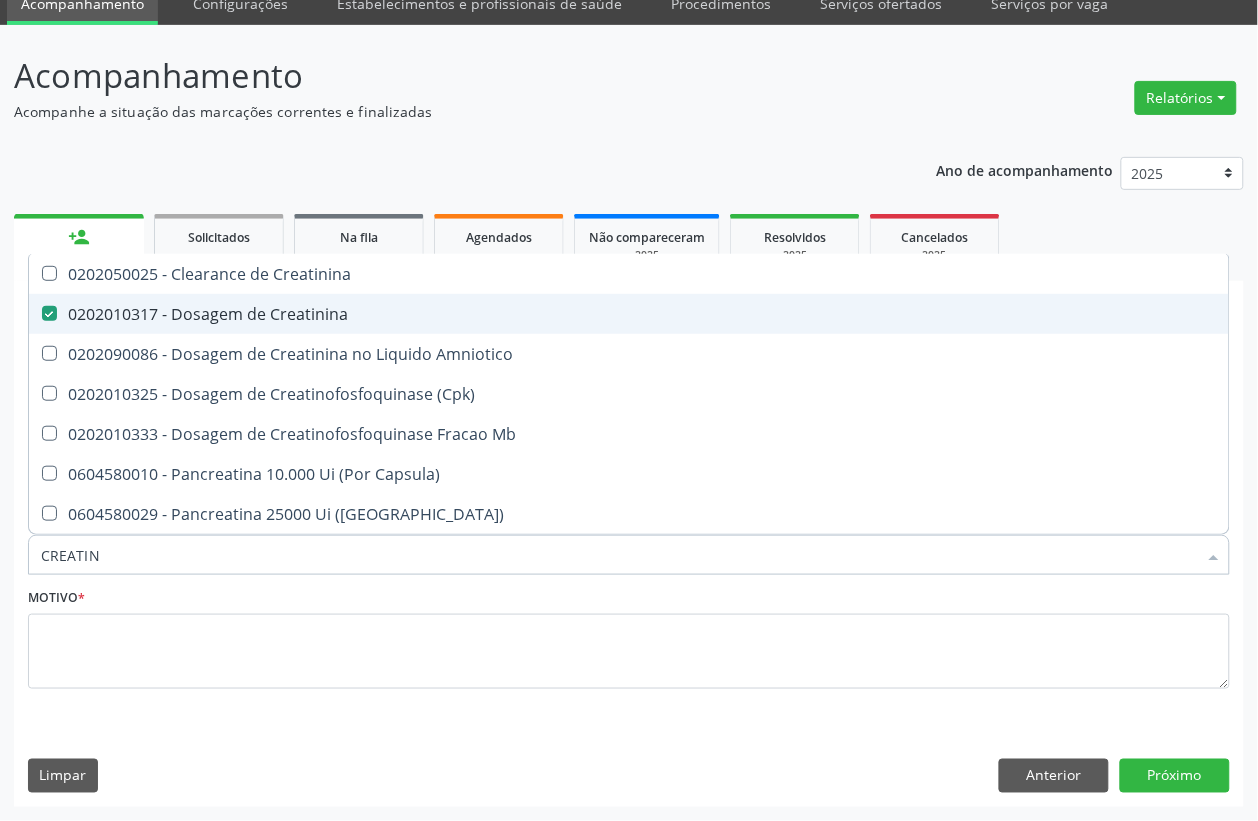 checkbox on "true" 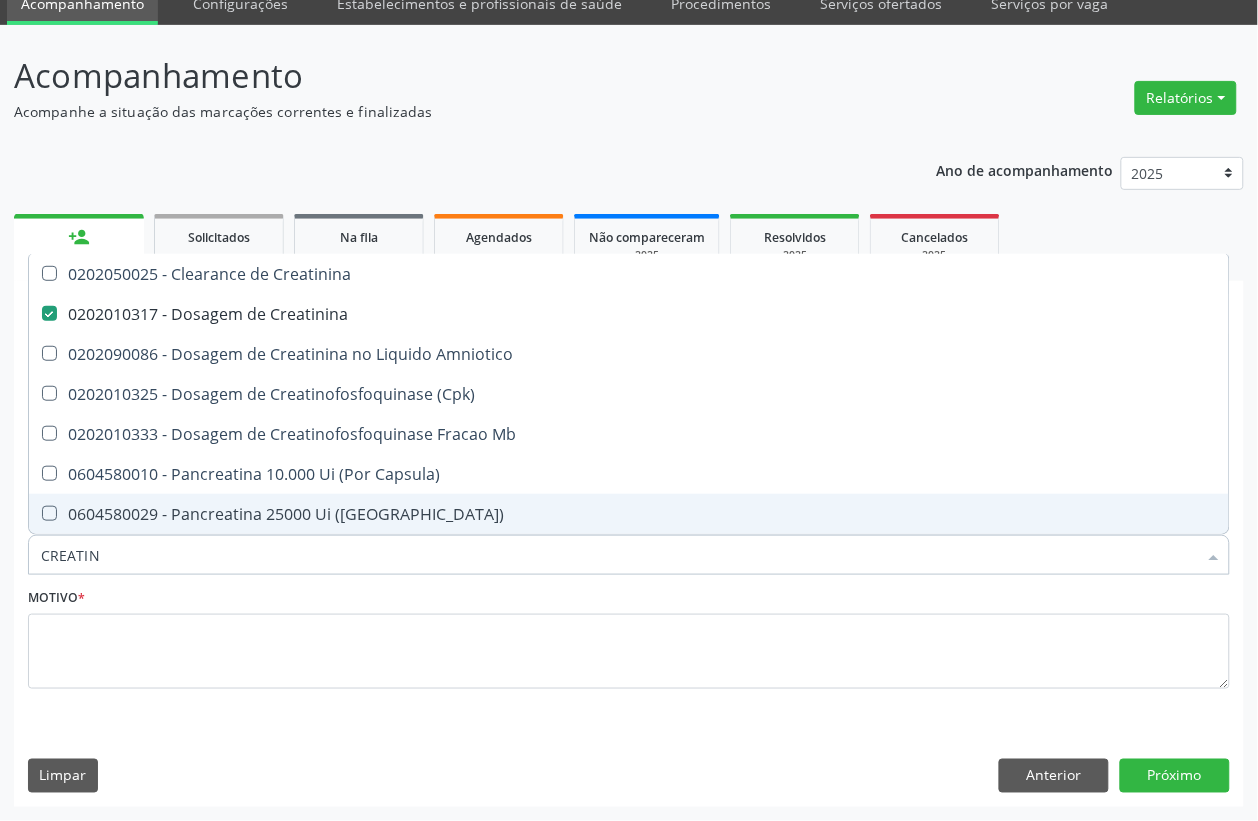 click on "CREATIN" at bounding box center (619, 555) 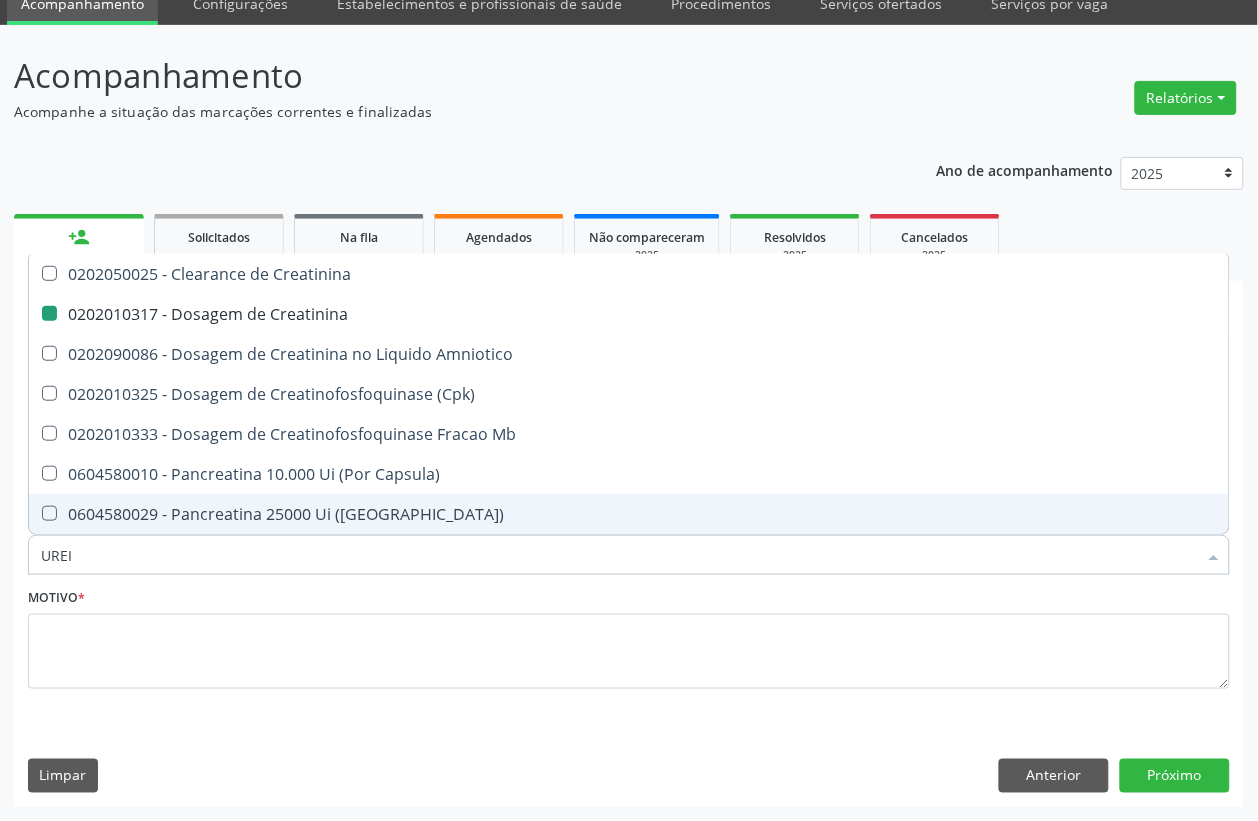 type on "UREIA" 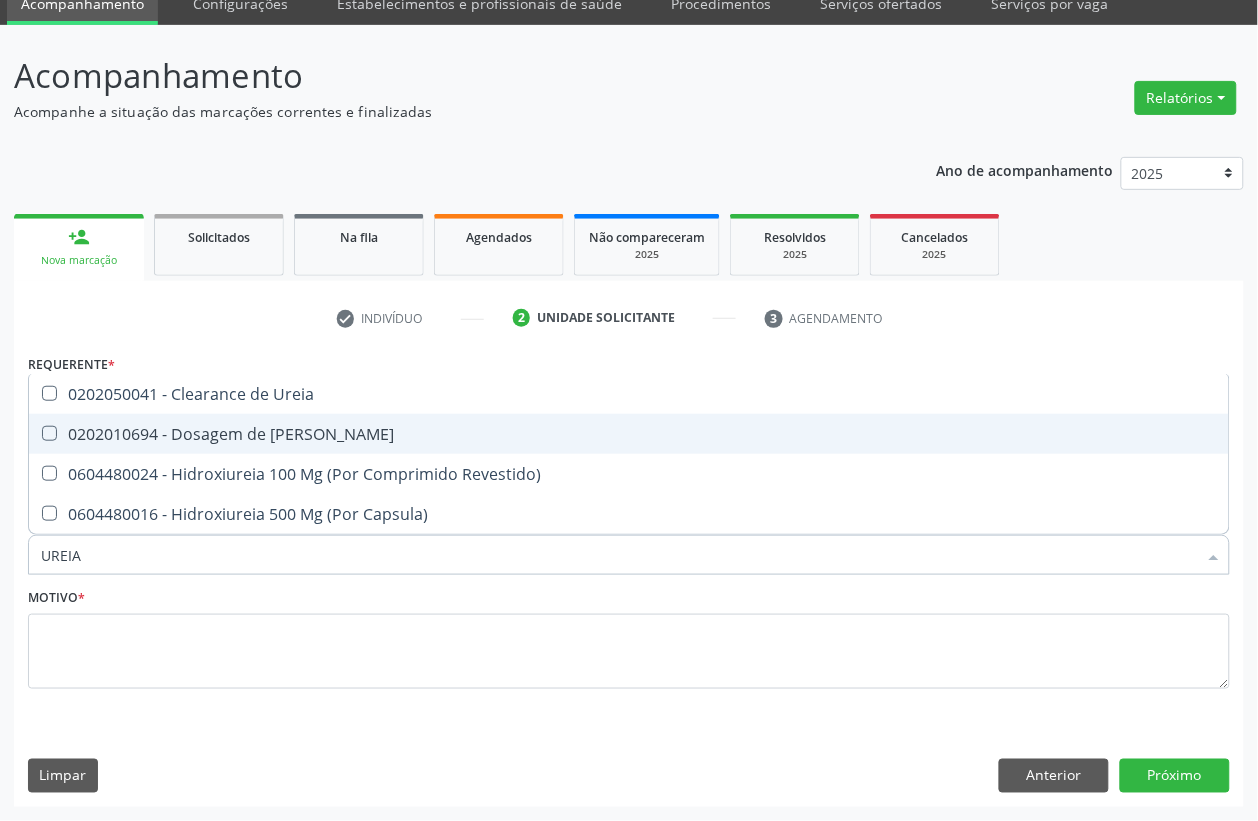 click on "0202010694 - Dosagem de [PERSON_NAME]" at bounding box center (629, 434) 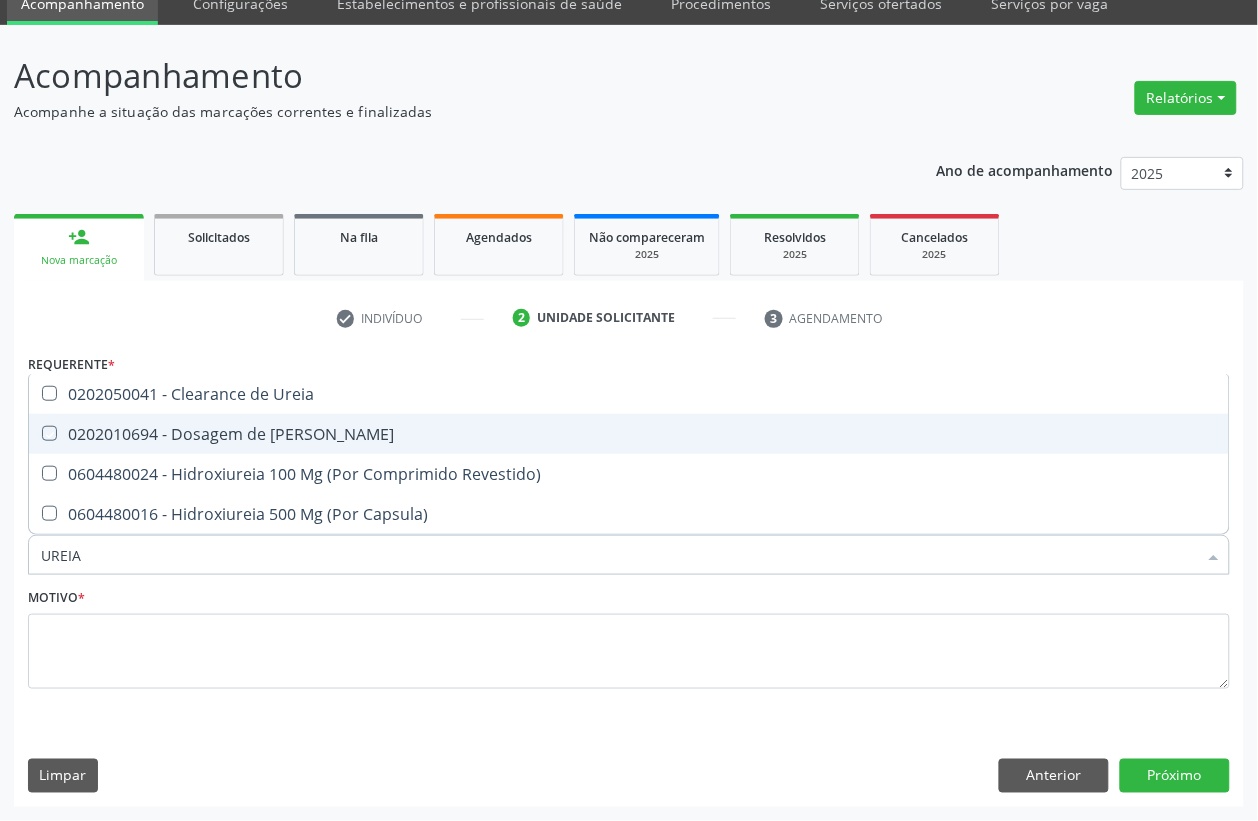 checkbox on "true" 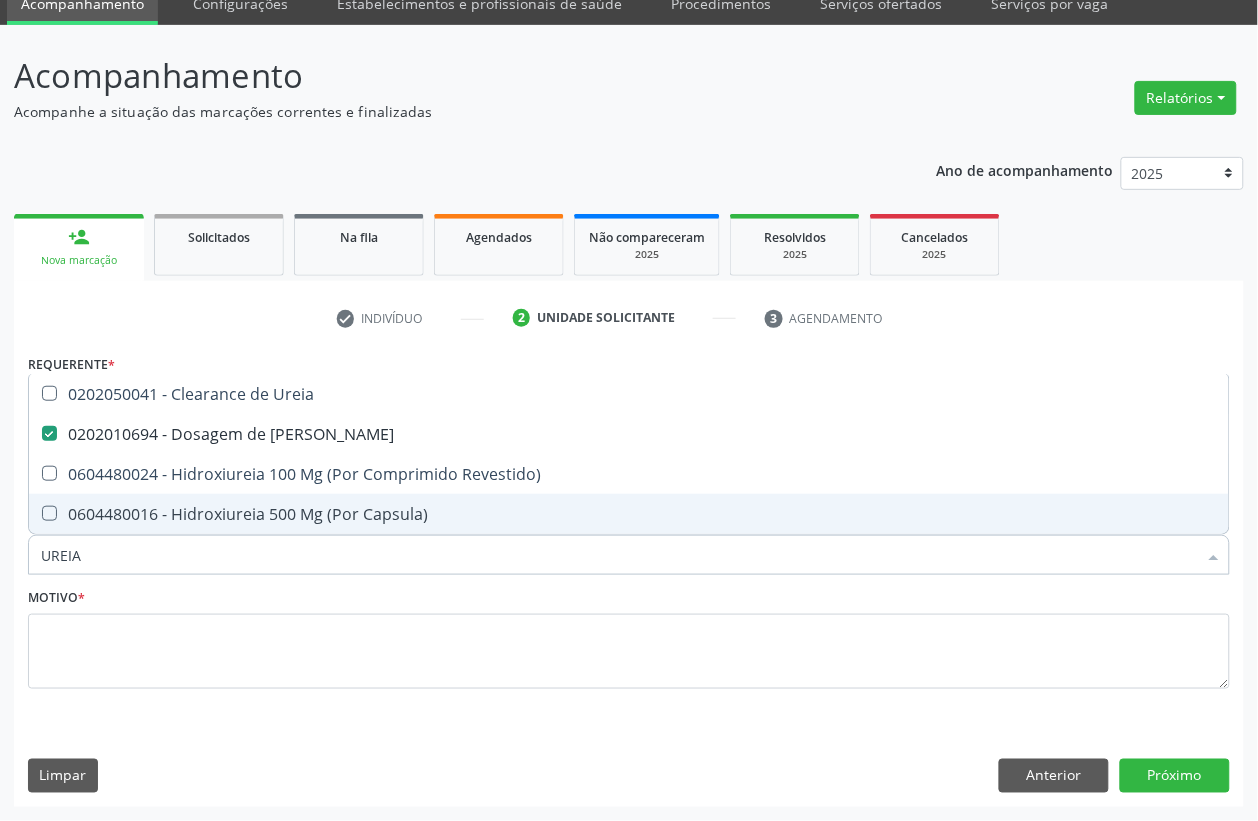 click on "UREIA" at bounding box center [619, 555] 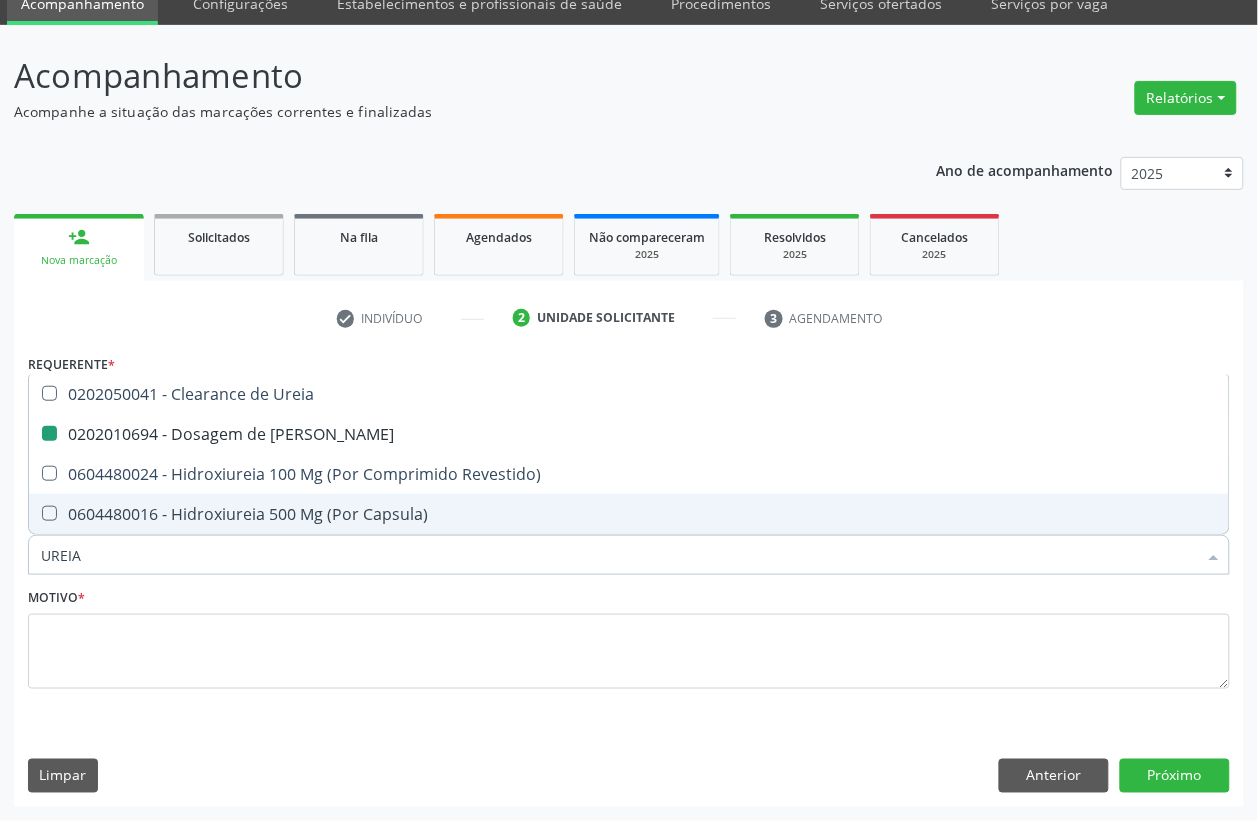 type on "C" 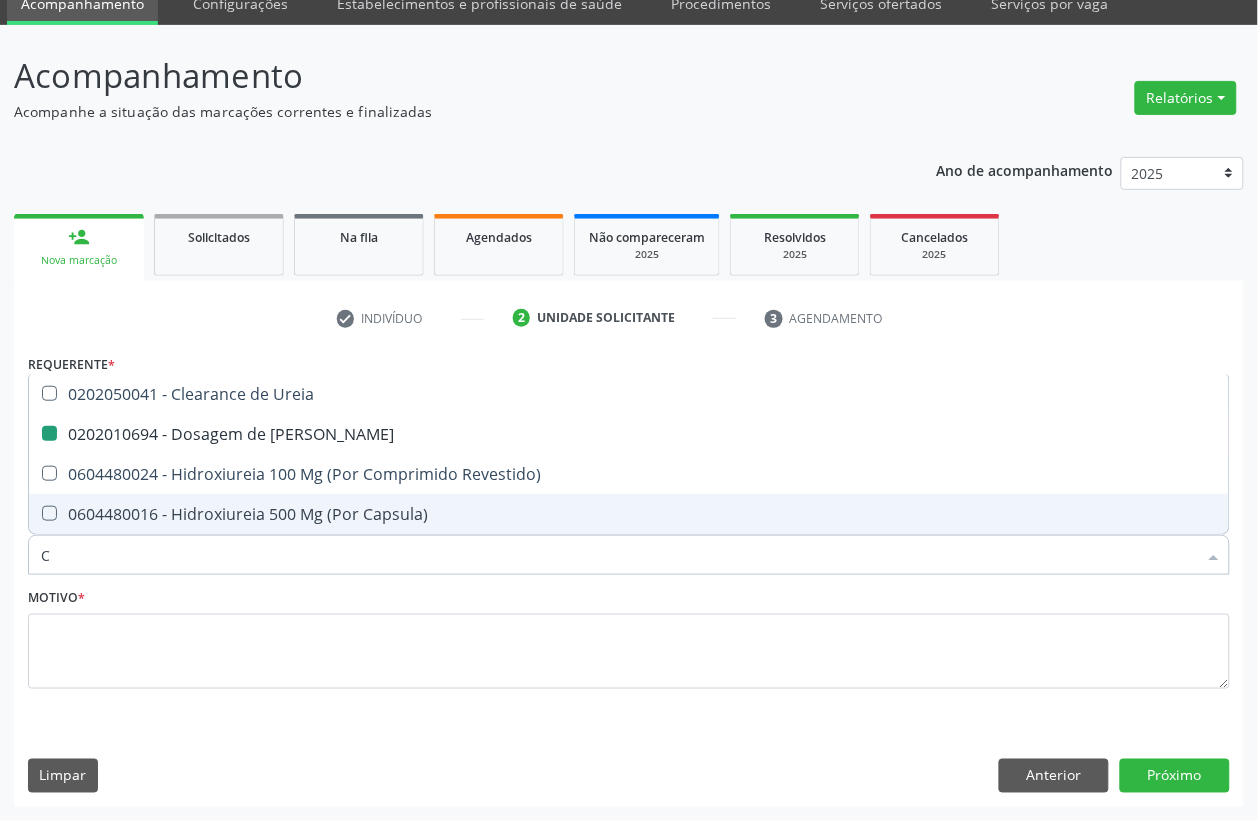 checkbox on "false" 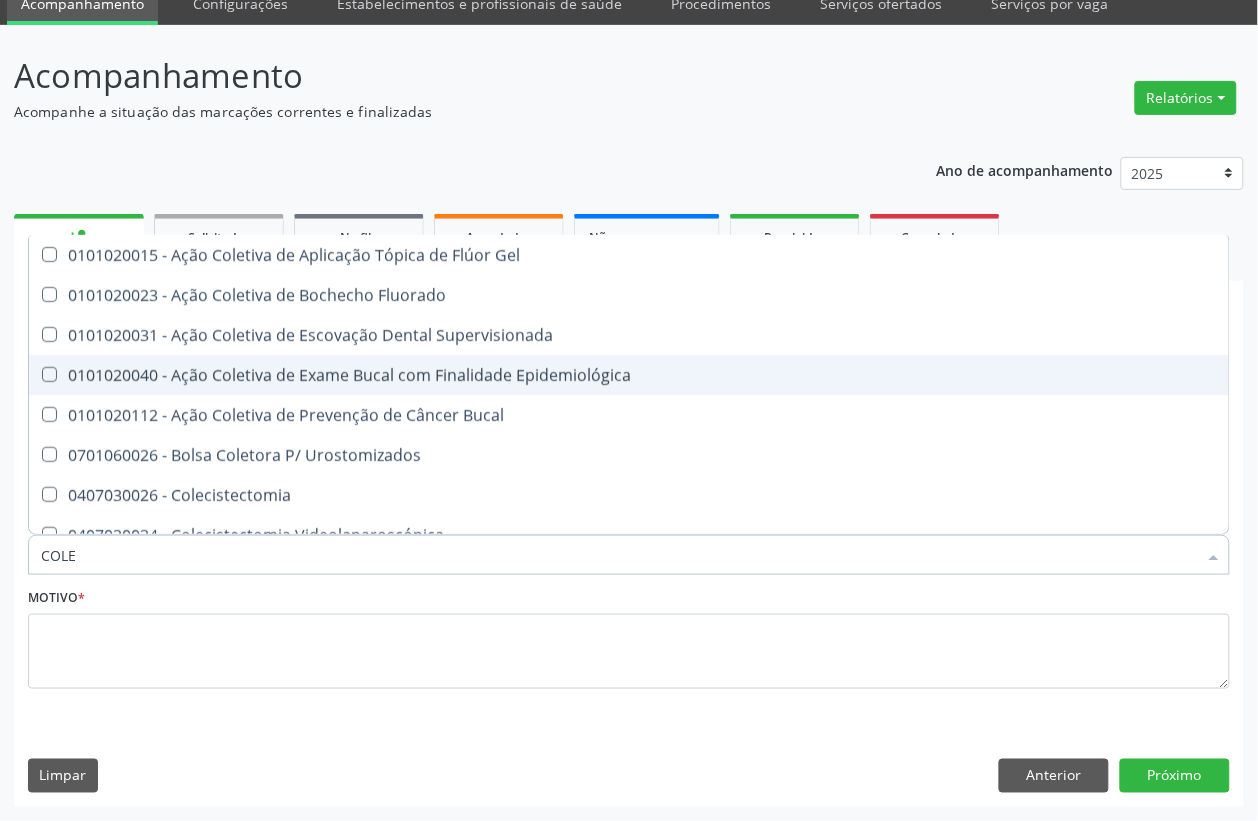 type on "COLES" 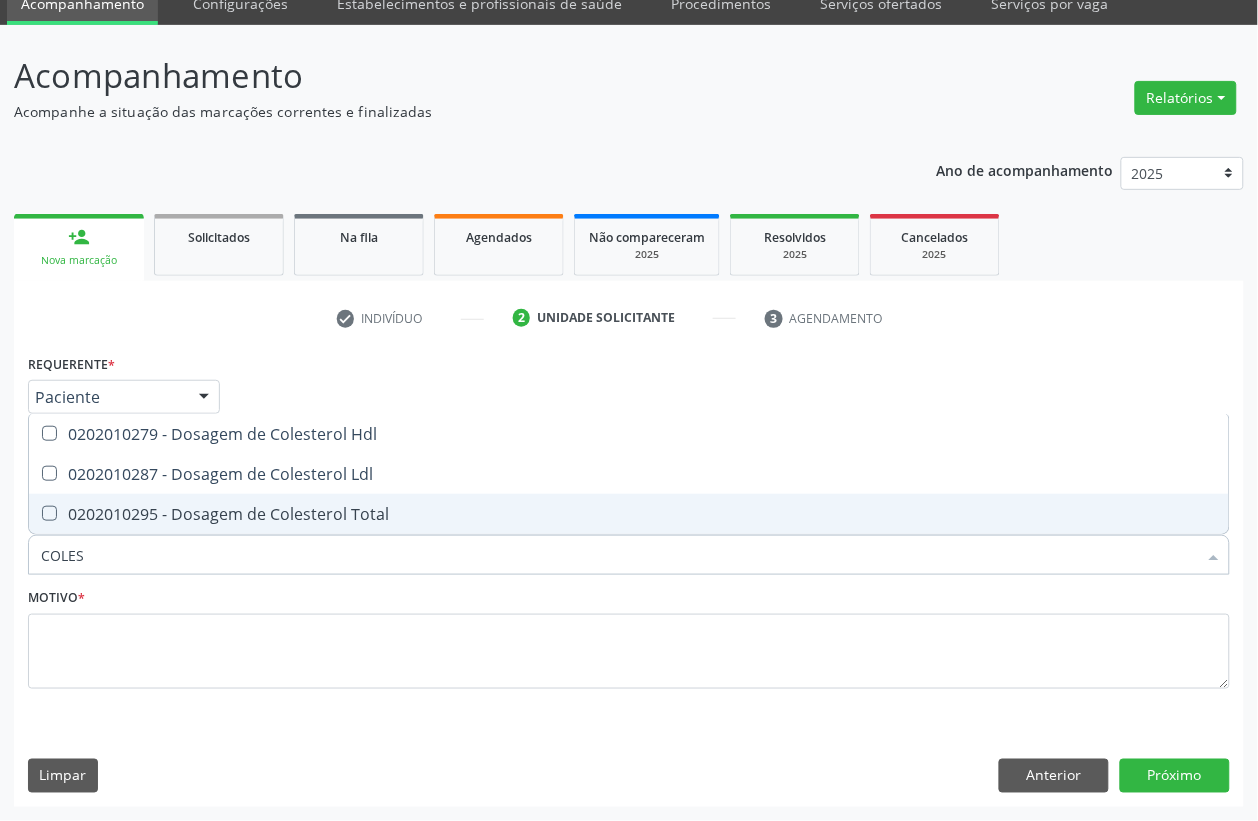 click on "0202010295 - Dosagem de Colesterol Total" at bounding box center (629, 514) 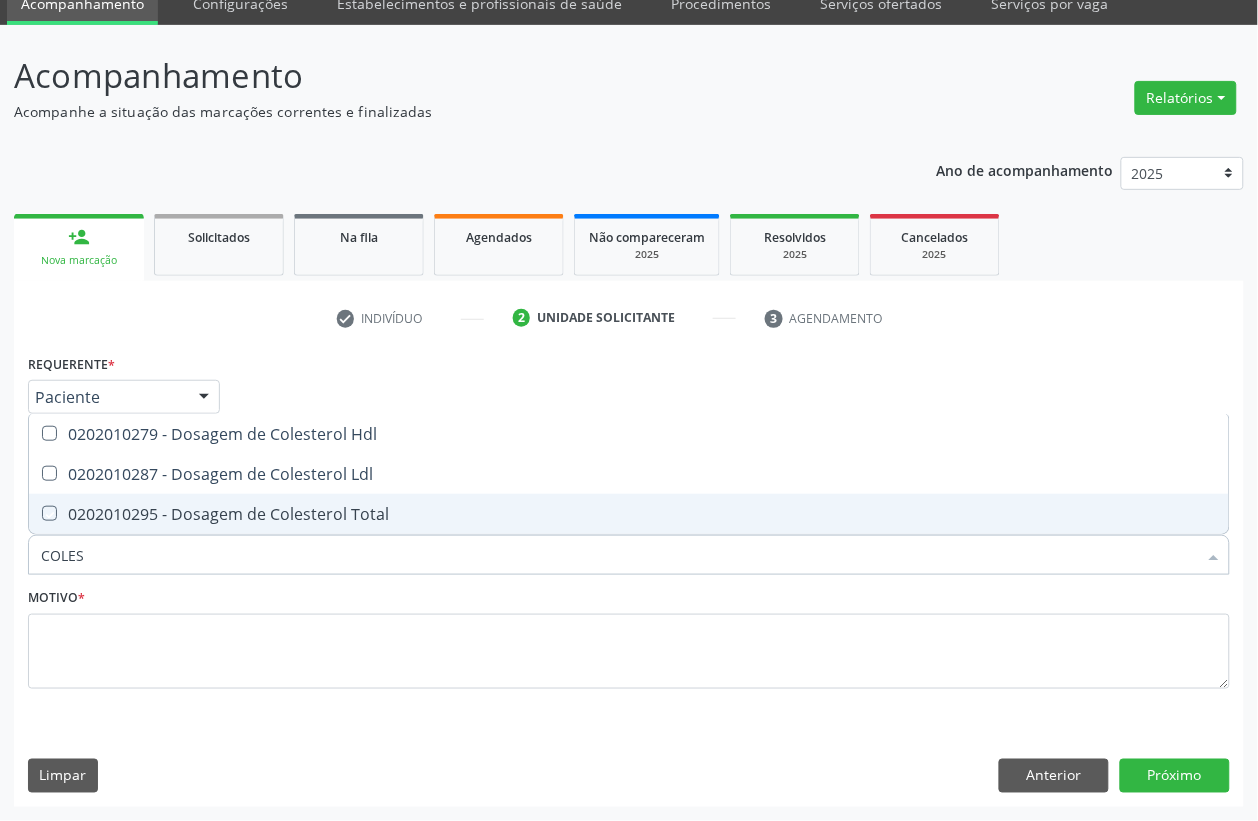 checkbox on "true" 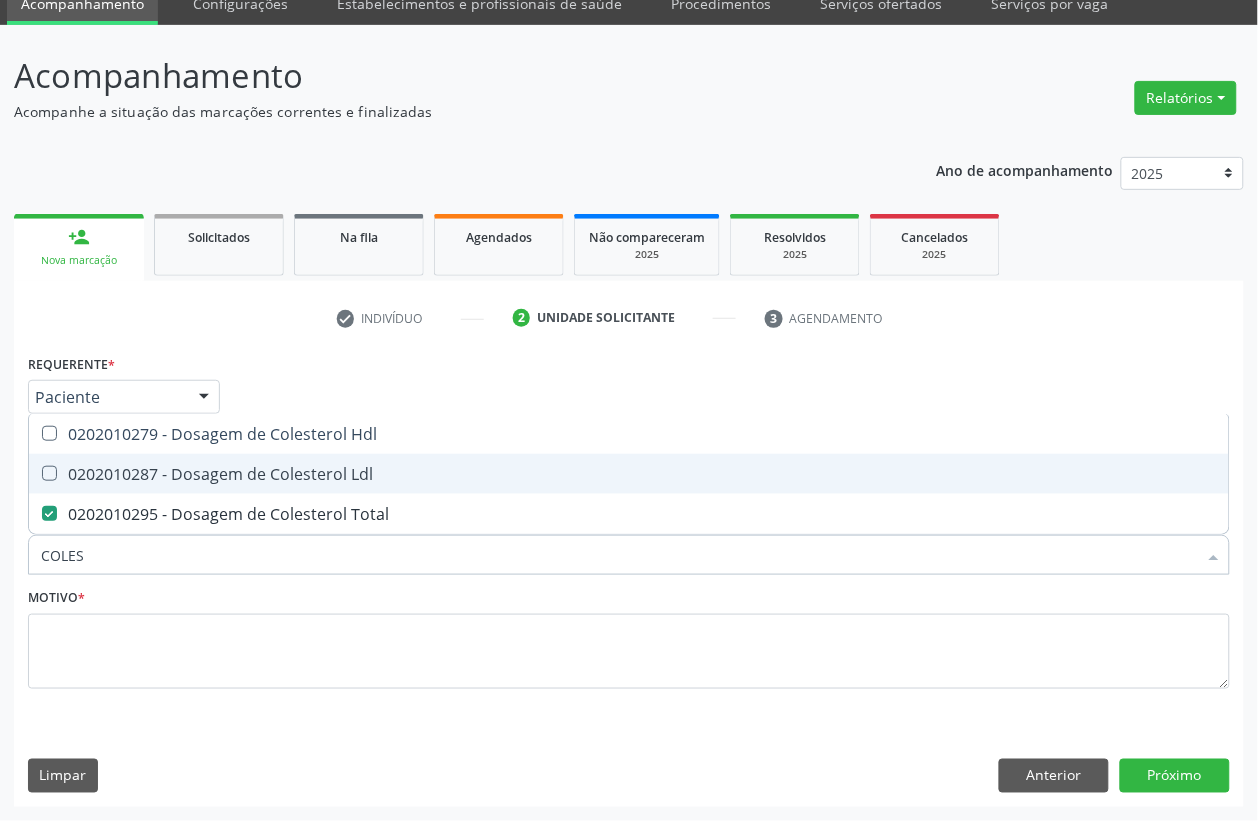 click on "0202010287 - Dosagem de Colesterol Ldl" at bounding box center [629, 474] 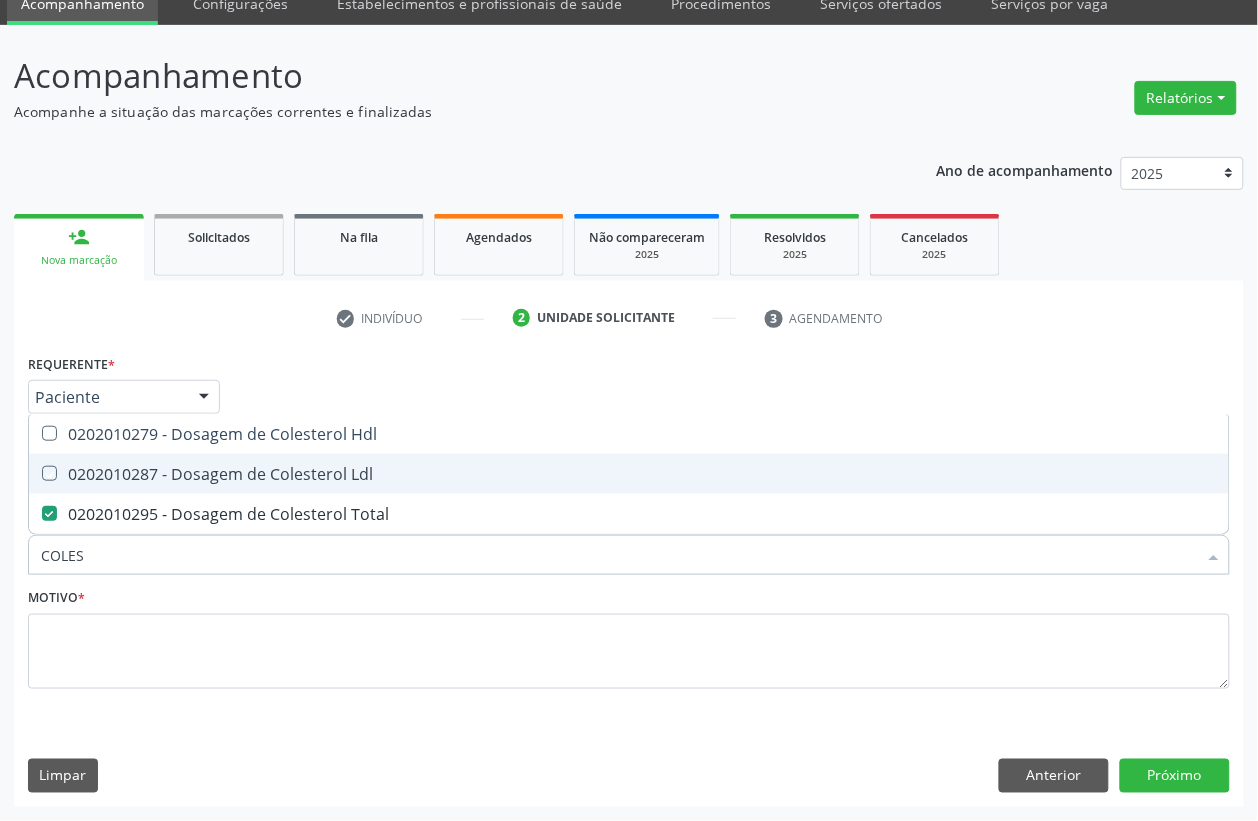 checkbox on "true" 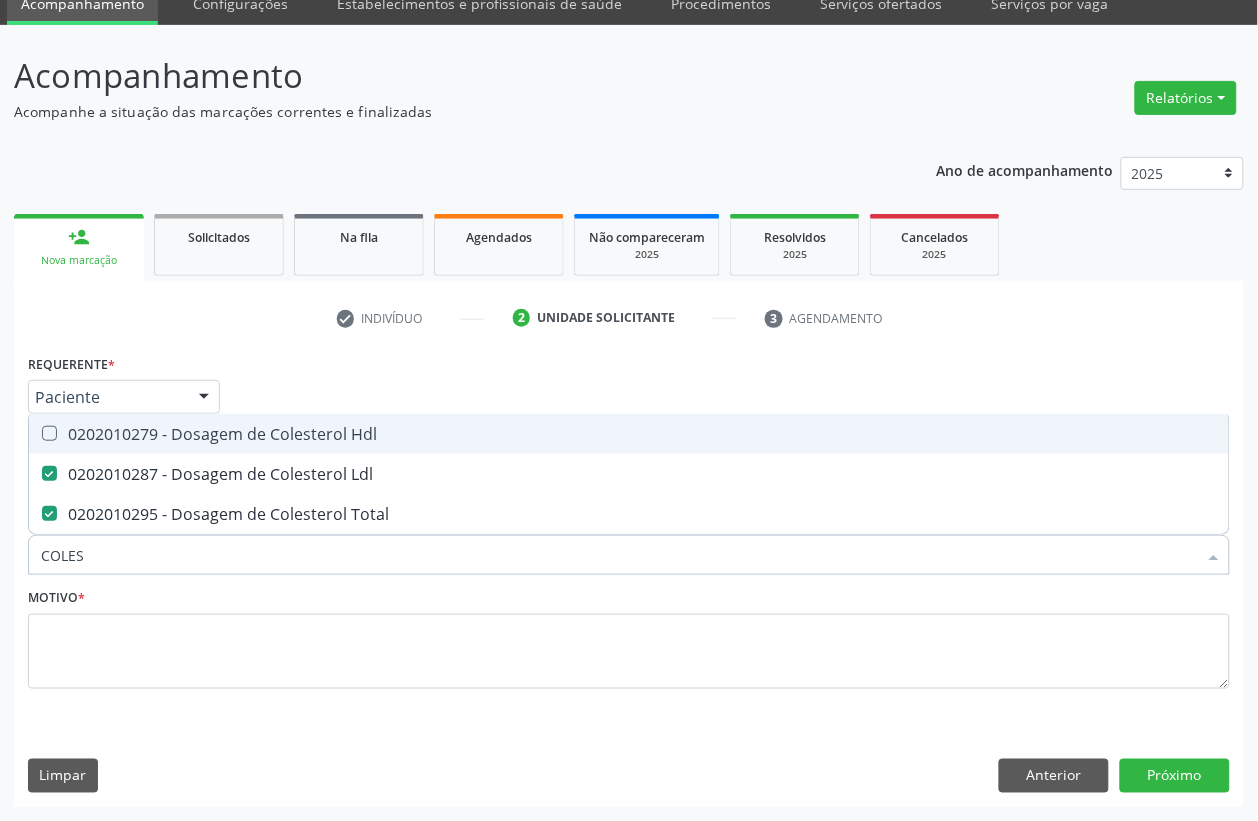 click on "0202010279 - Dosagem de Colesterol Hdl" at bounding box center (629, 434) 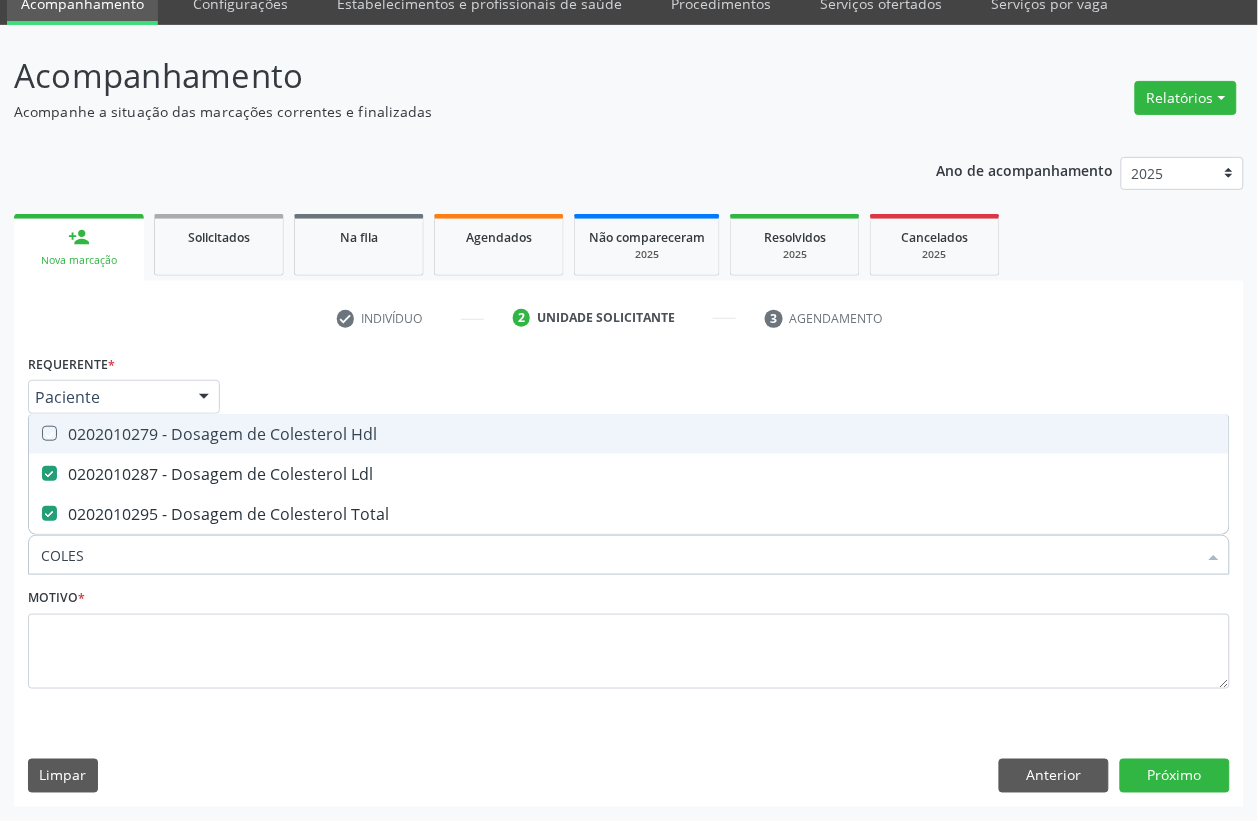 checkbox on "true" 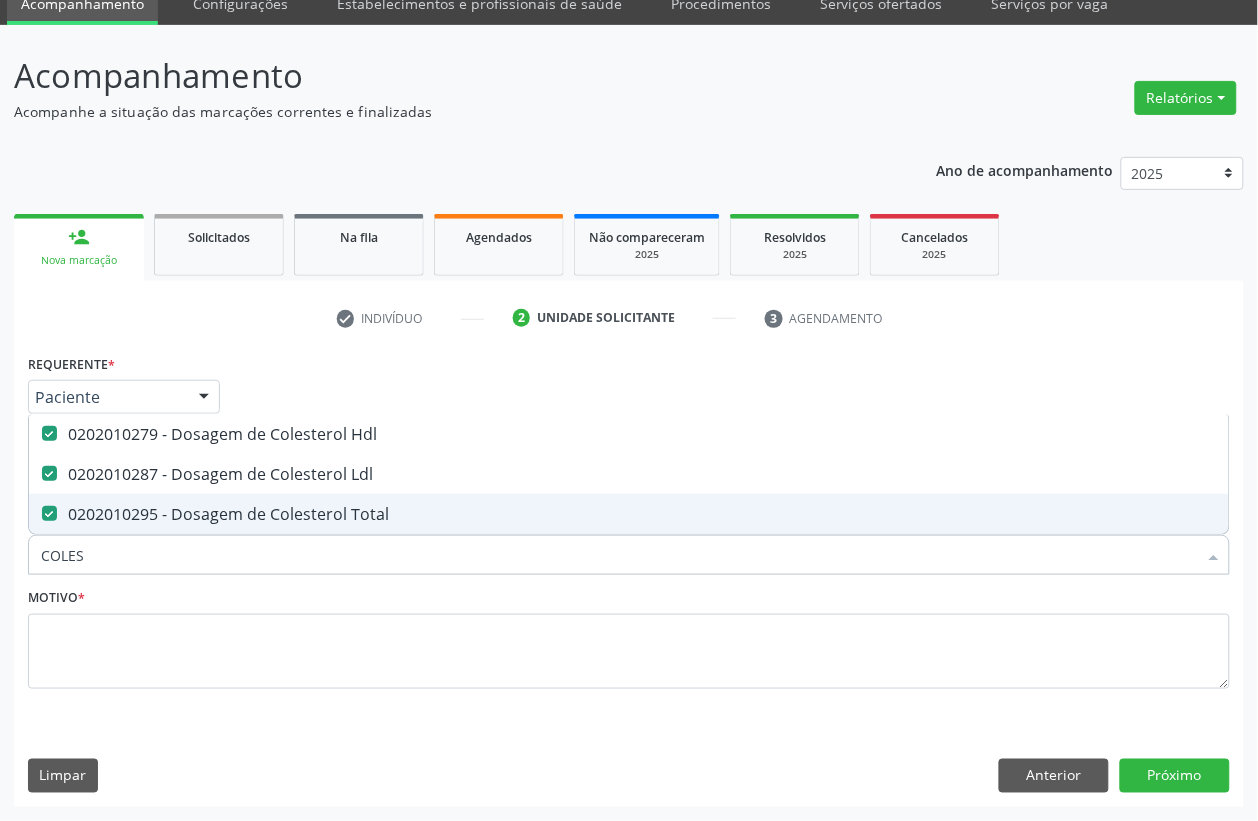 click on "COLES" at bounding box center (619, 555) 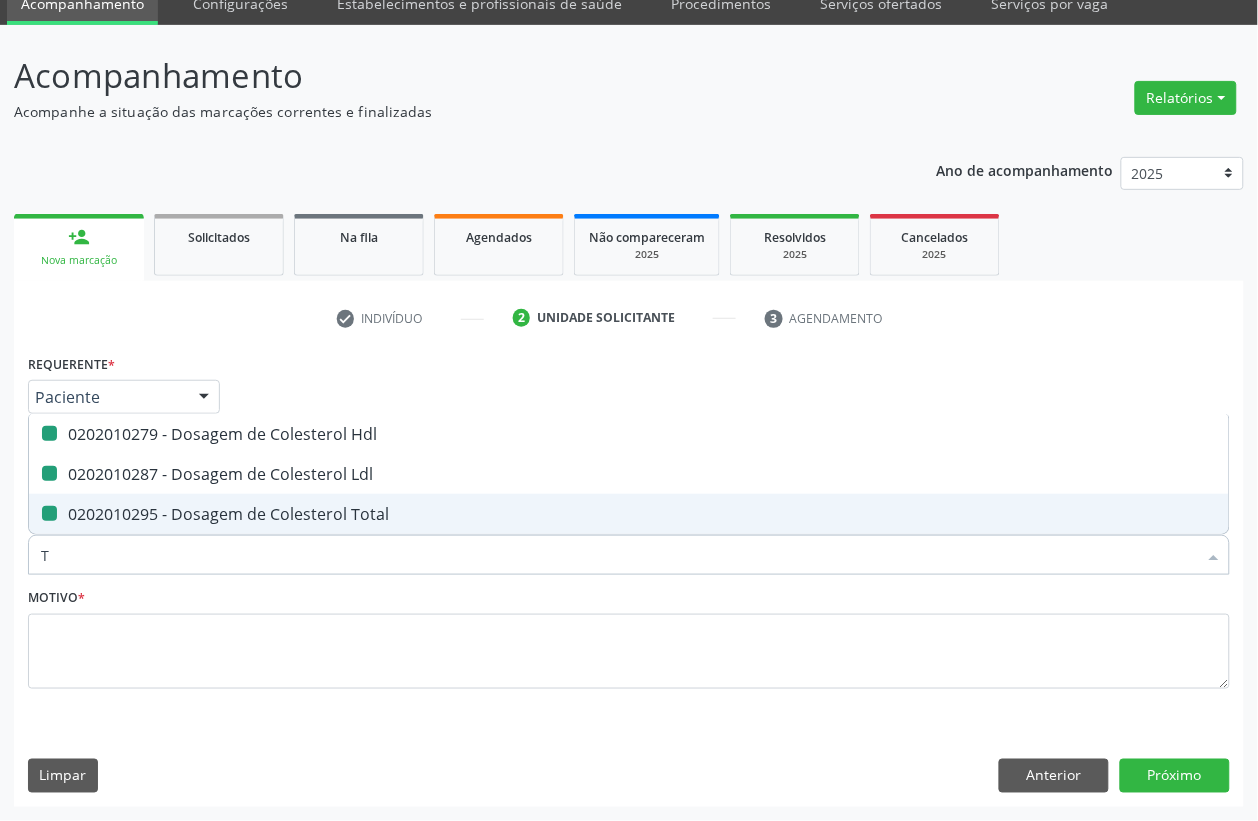 type on "TG" 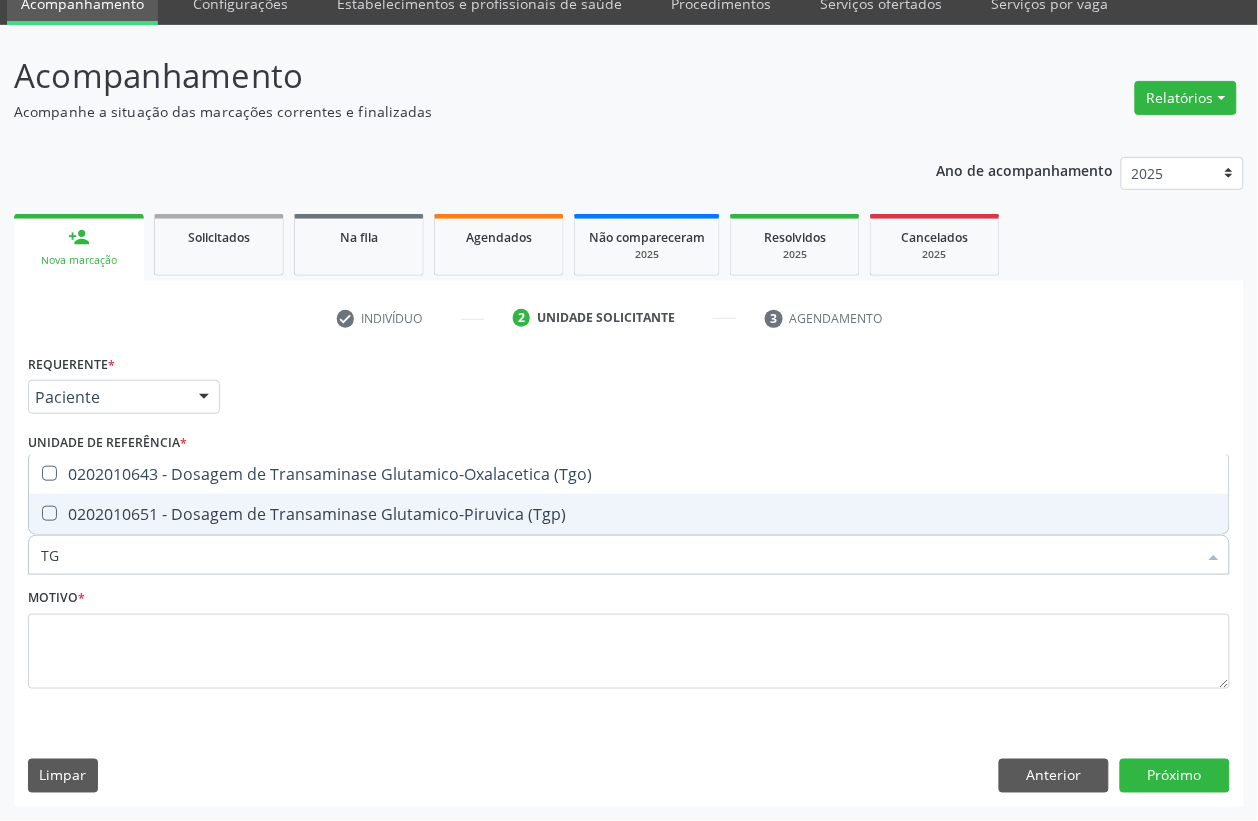 click on "0202010651 - Dosagem de Transaminase Glutamico-Piruvica (Tgp)" at bounding box center (629, 514) 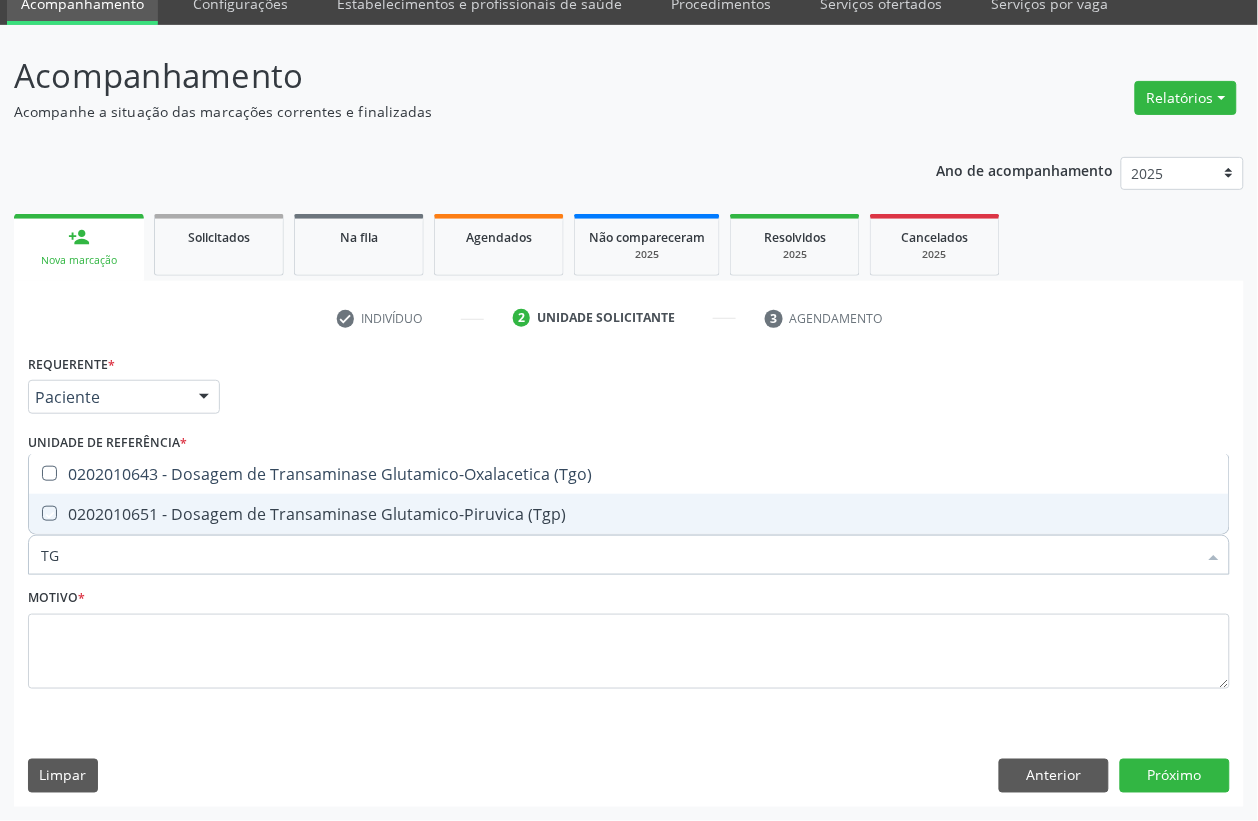 checkbox on "true" 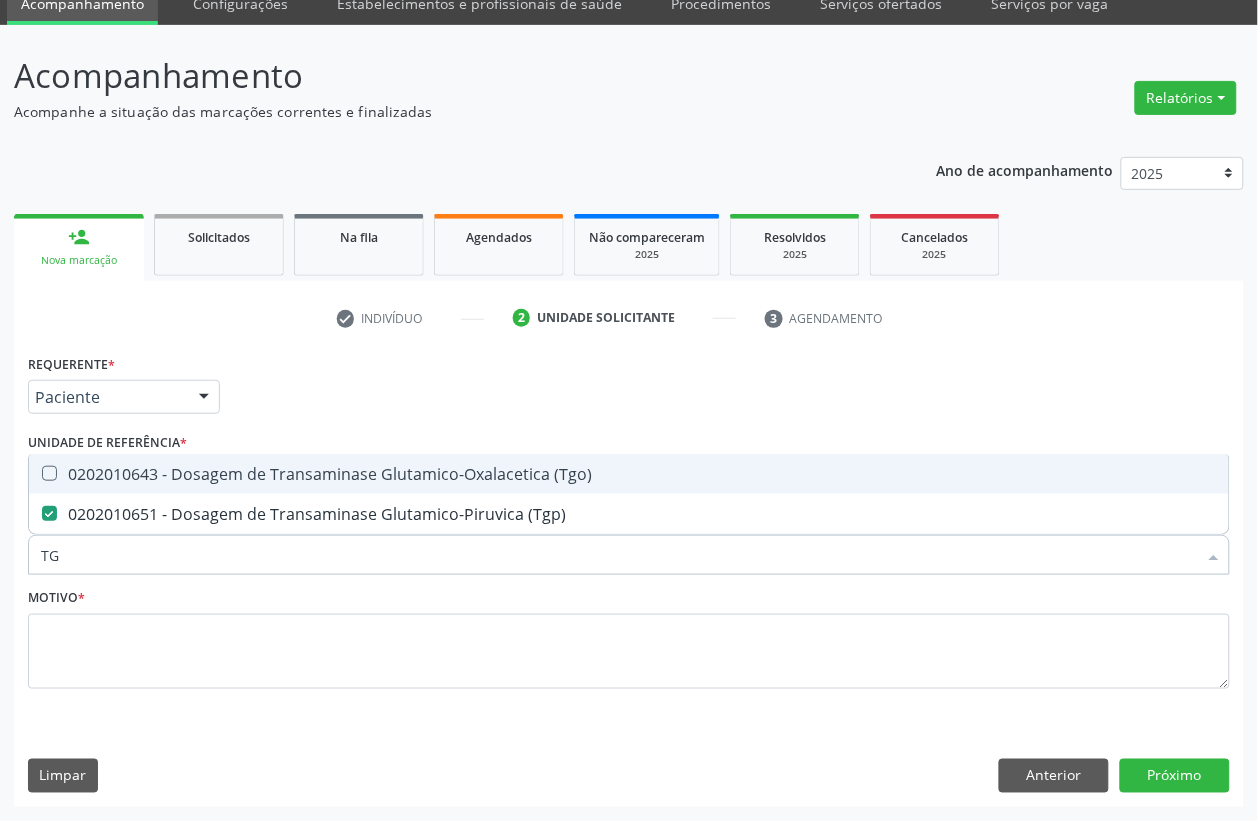 click on "0202010643 - Dosagem de Transaminase Glutamico-Oxalacetica (Tgo)" at bounding box center [629, 474] 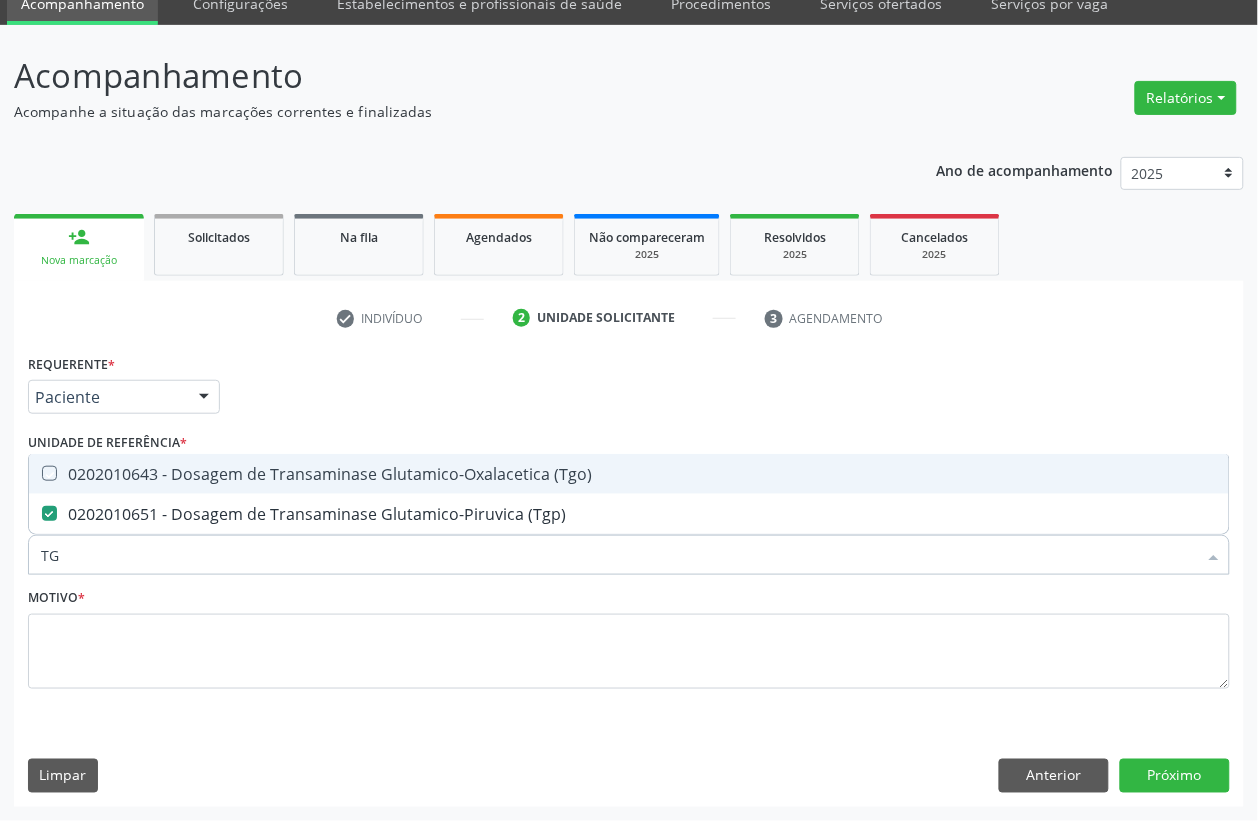 checkbox on "true" 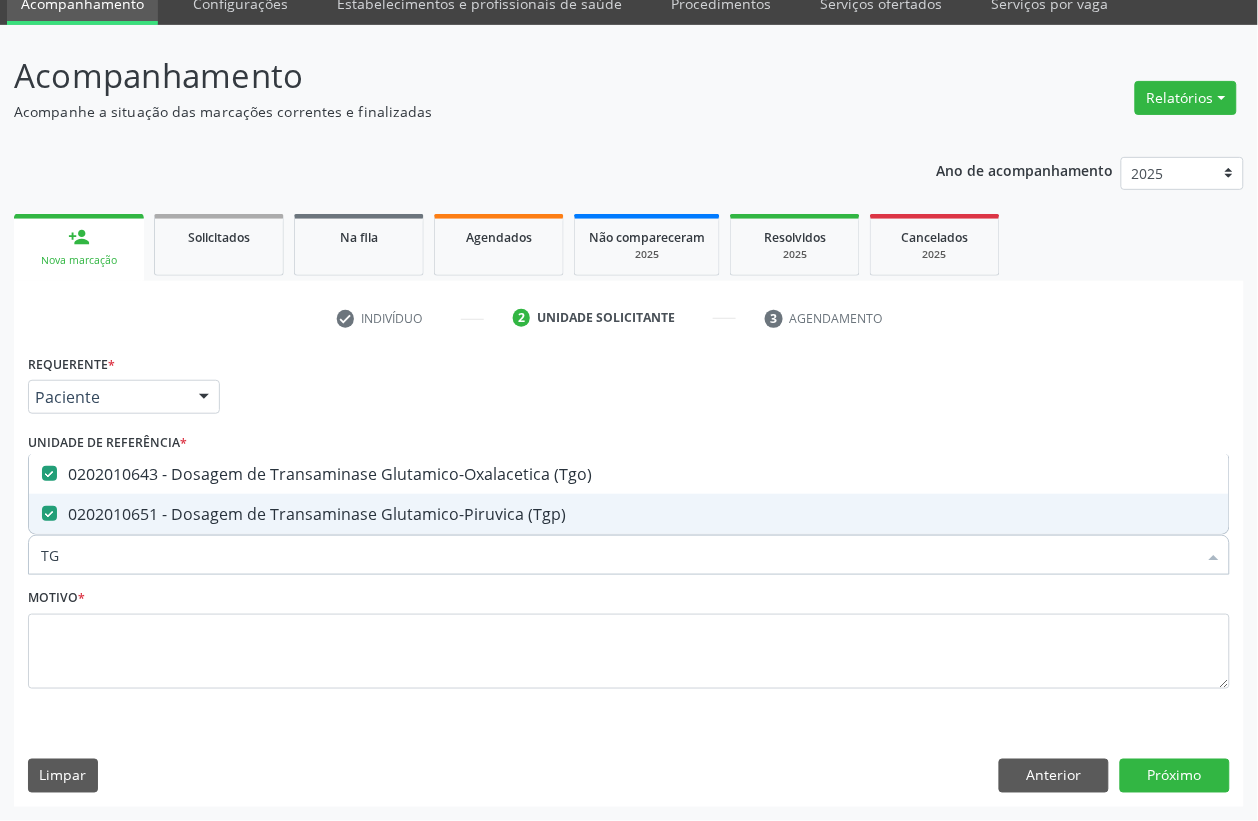 click on "TG" at bounding box center [619, 555] 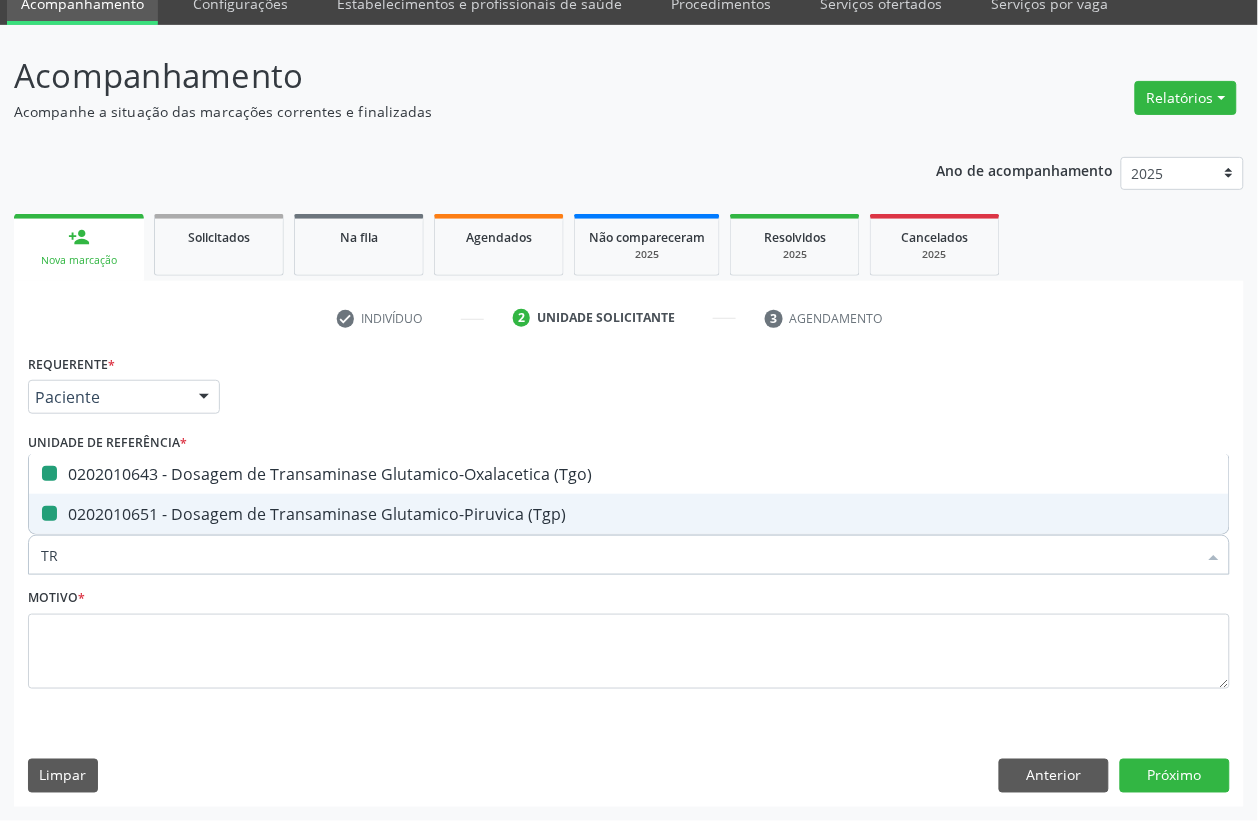 type on "TRI" 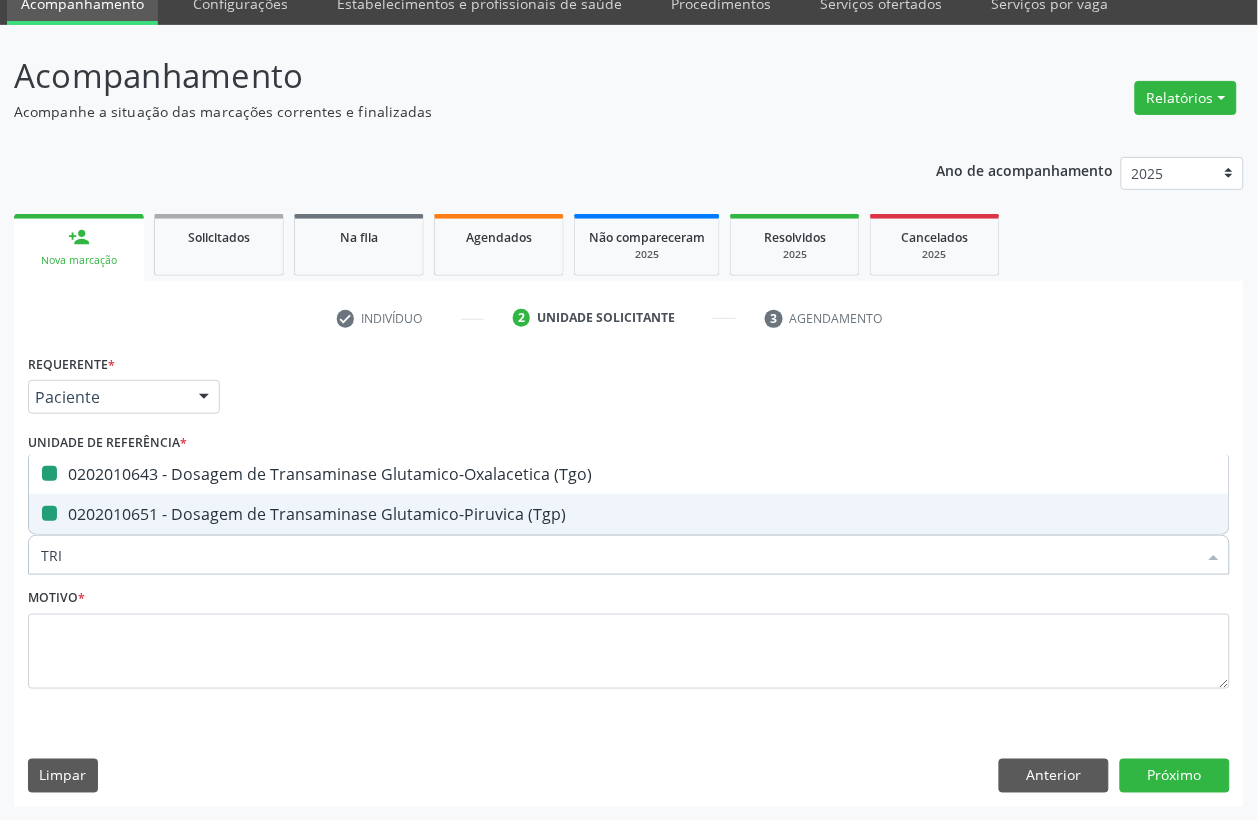 checkbox on "false" 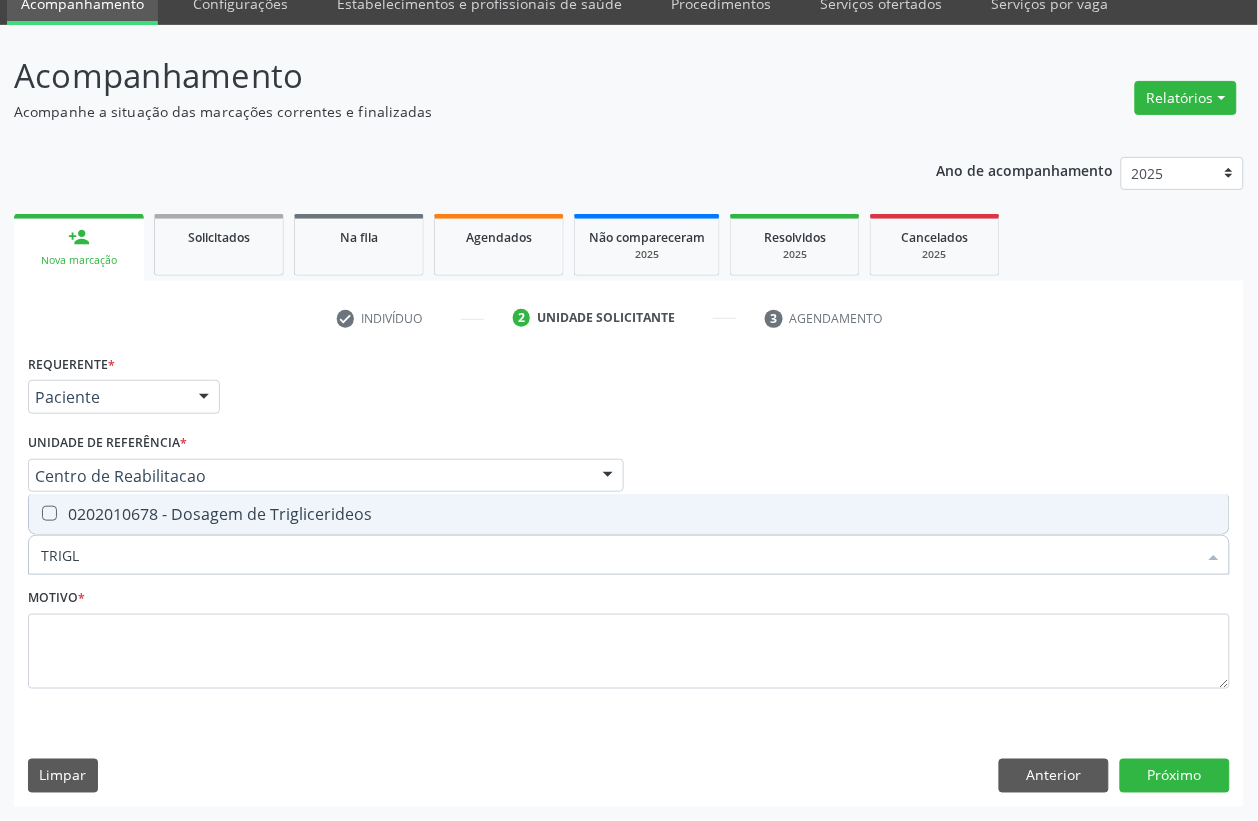 type on "TRIGLI" 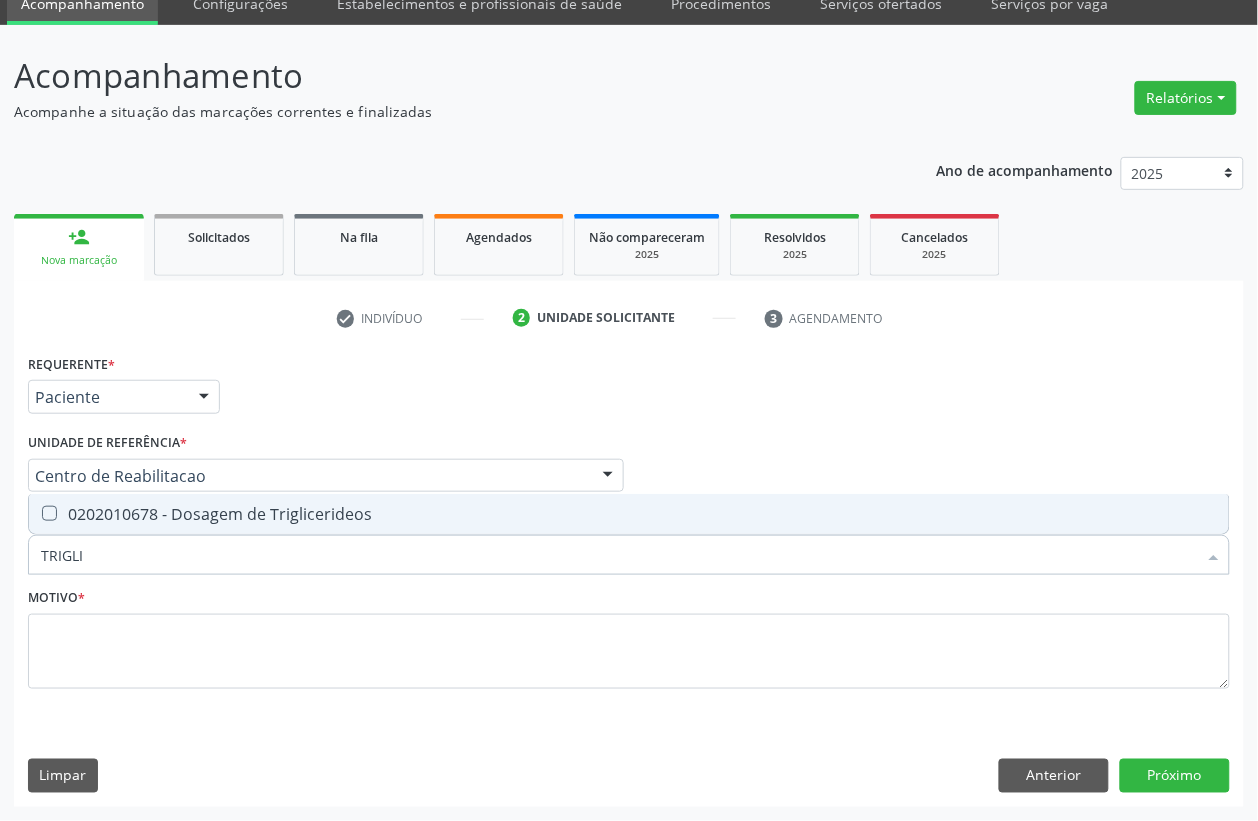 click on "0202010678 - Dosagem de Triglicerideos" at bounding box center [629, 514] 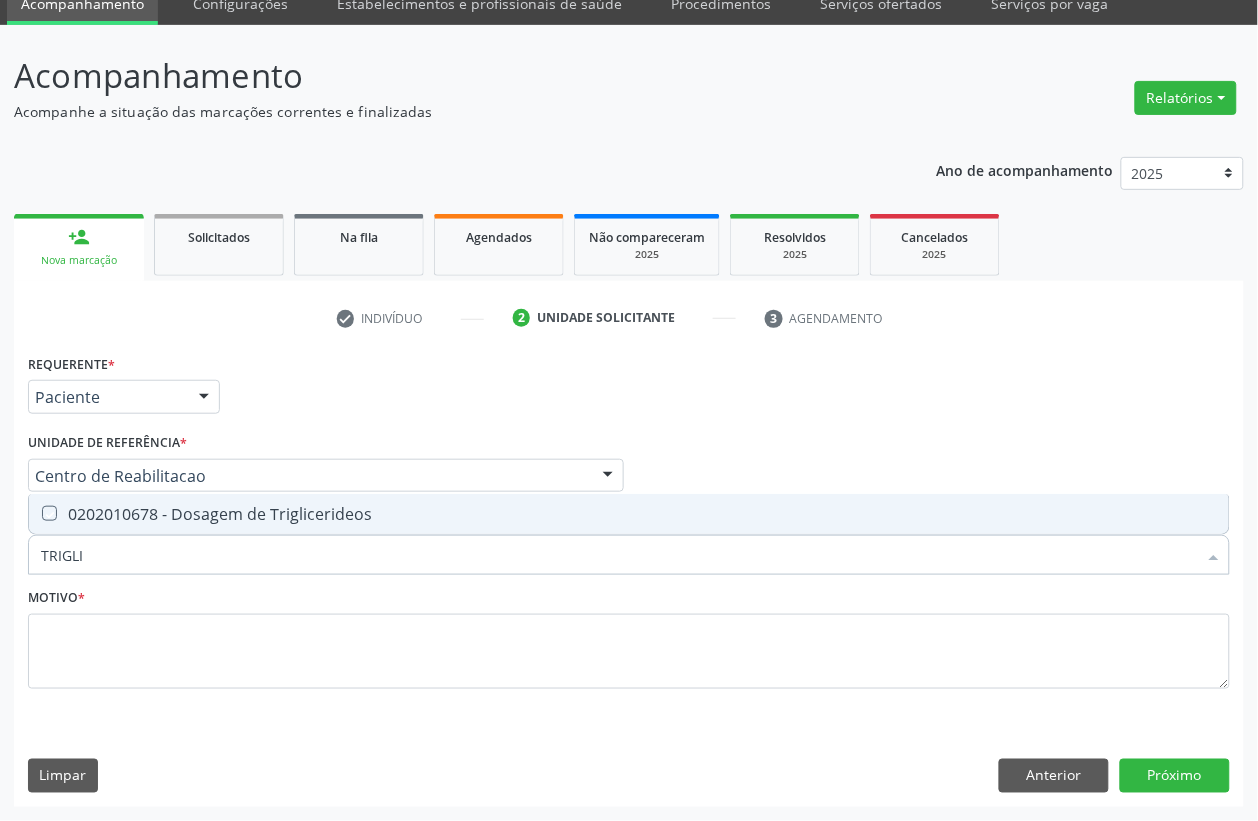 checkbox on "true" 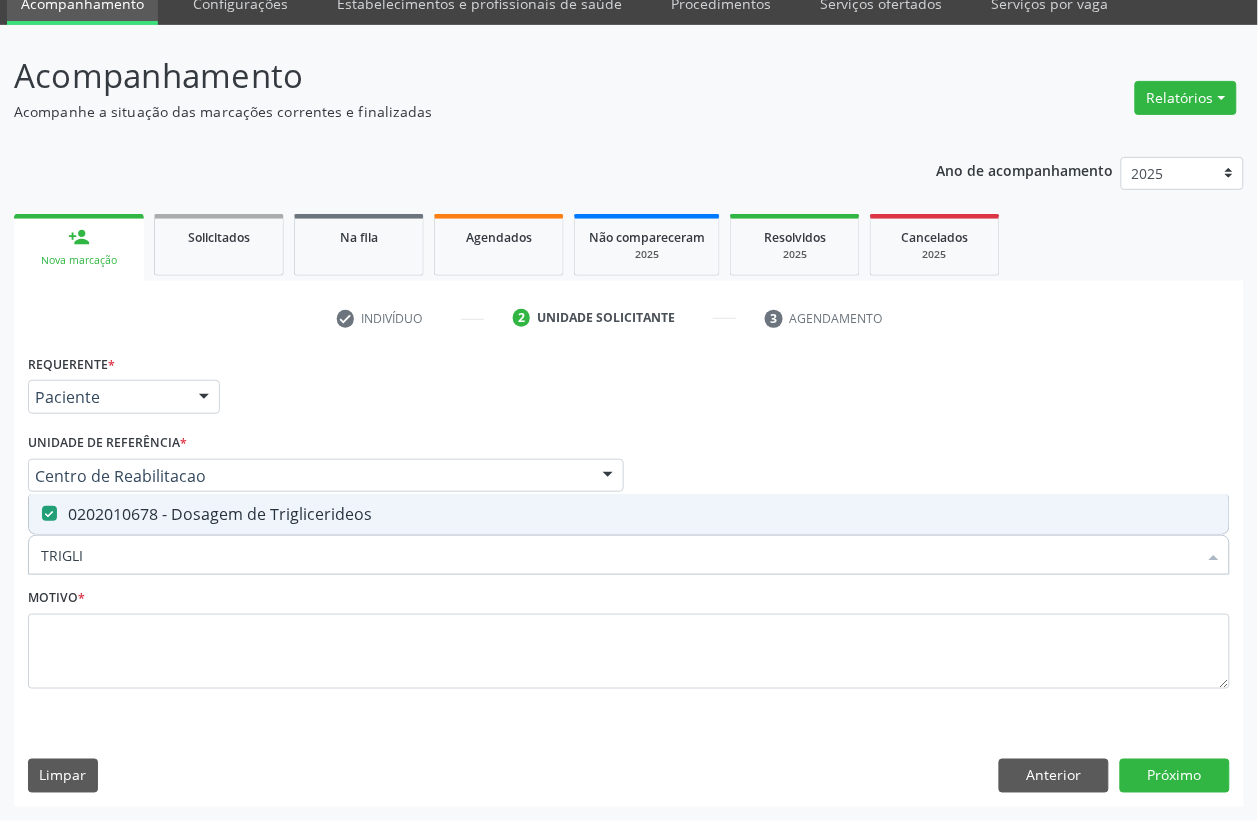 click on "TRIGLI" at bounding box center [619, 555] 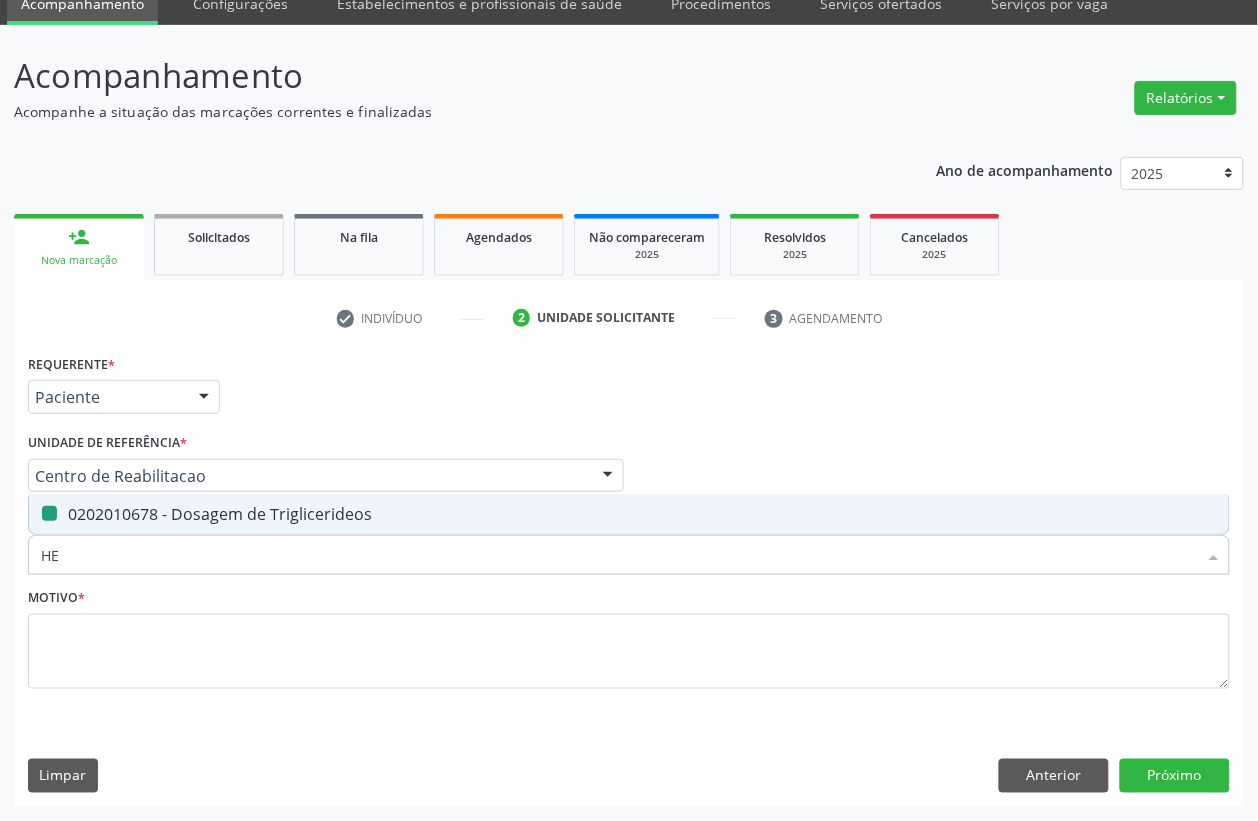 type on "HEM" 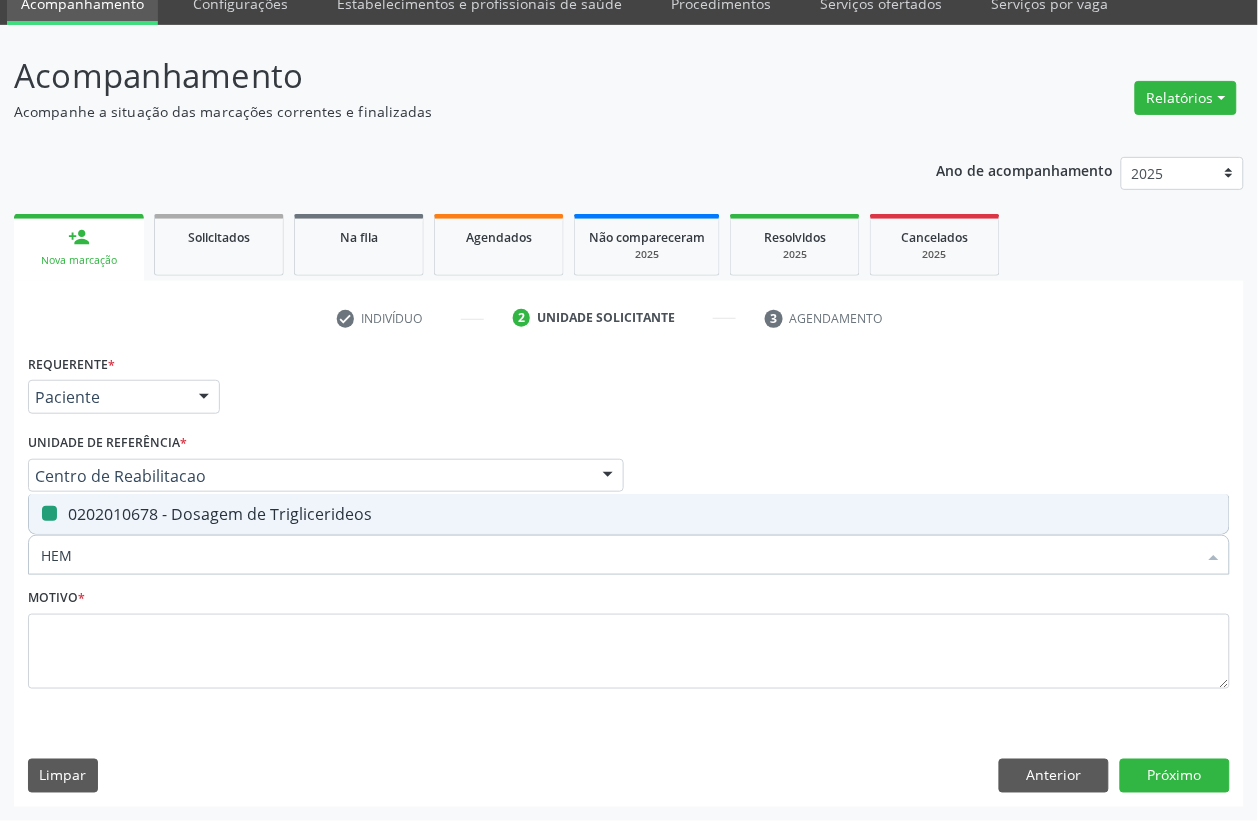 checkbox on "false" 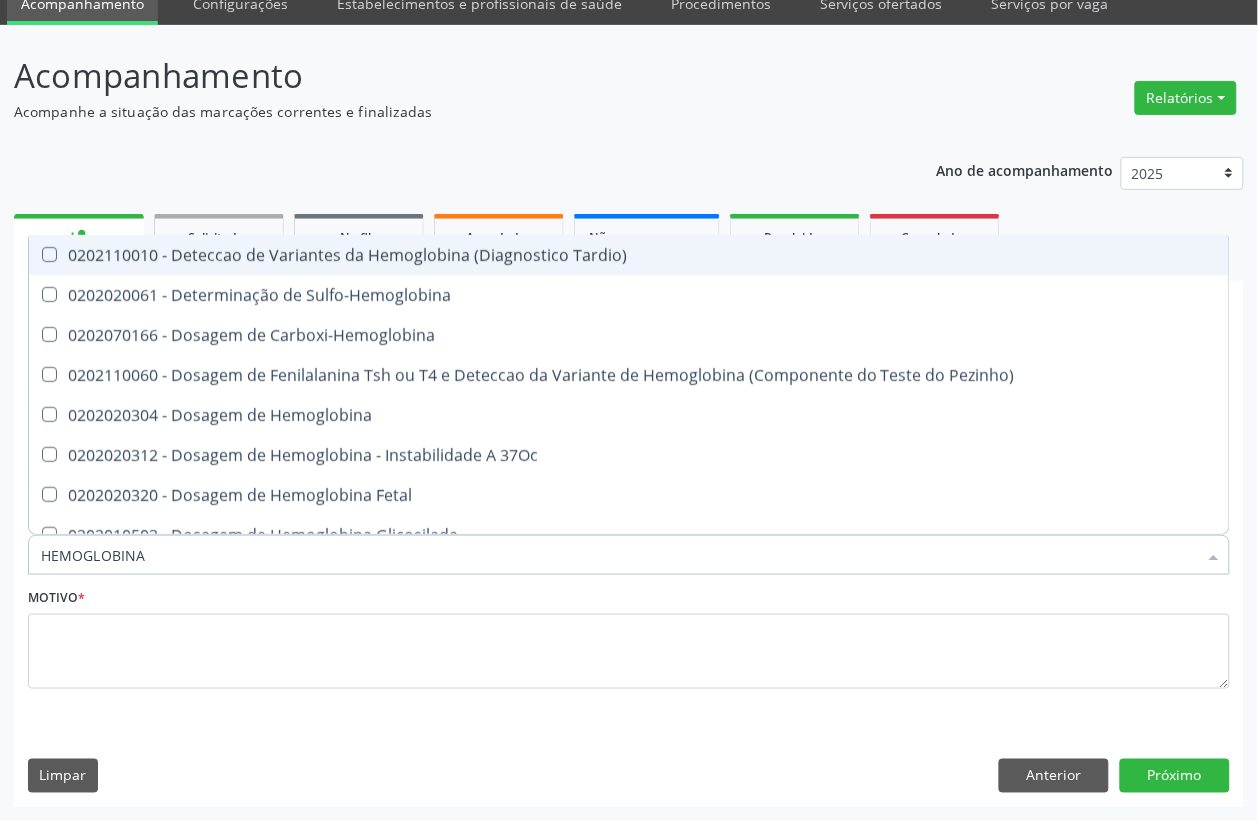 type on "HEMOGLOBINA G" 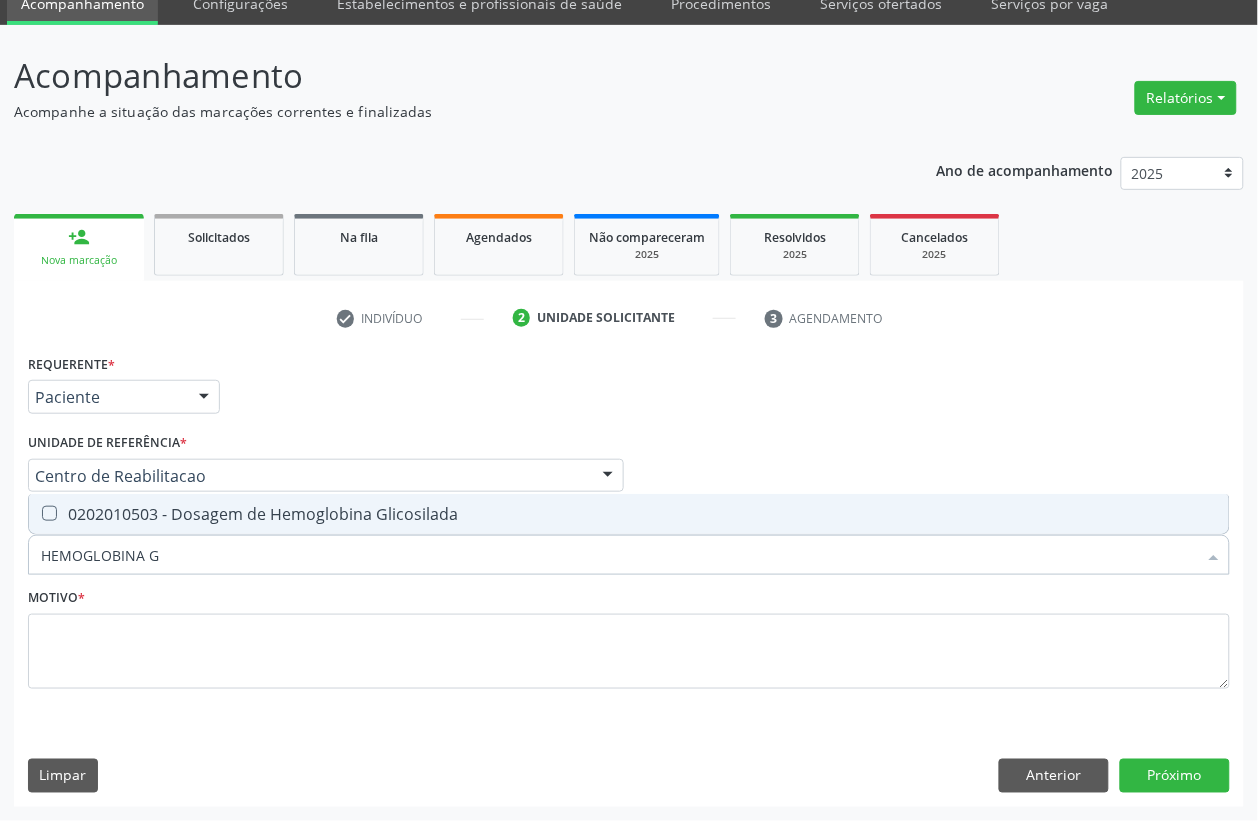 click on "0202010503 - Dosagem de Hemoglobina Glicosilada" at bounding box center [629, 514] 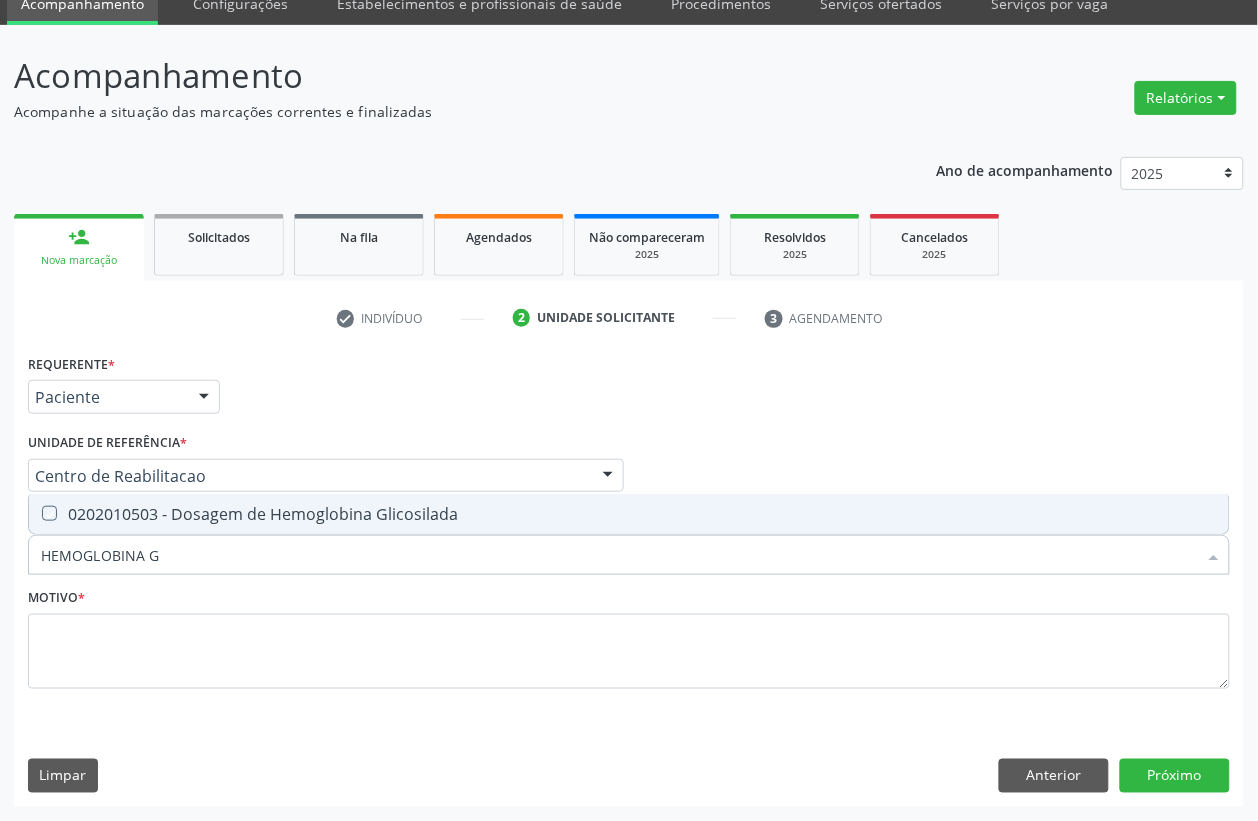 checkbox on "true" 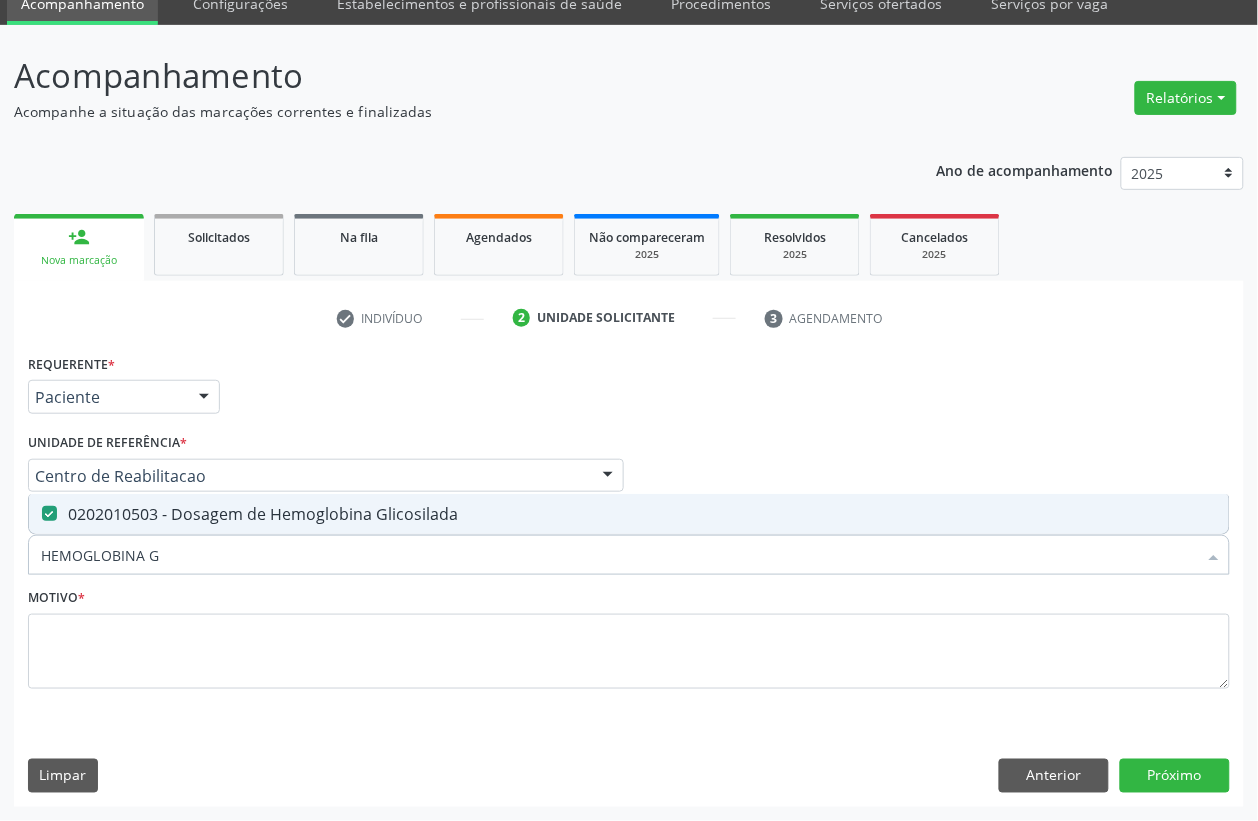 click on "HEMOGLOBINA G" at bounding box center [619, 555] 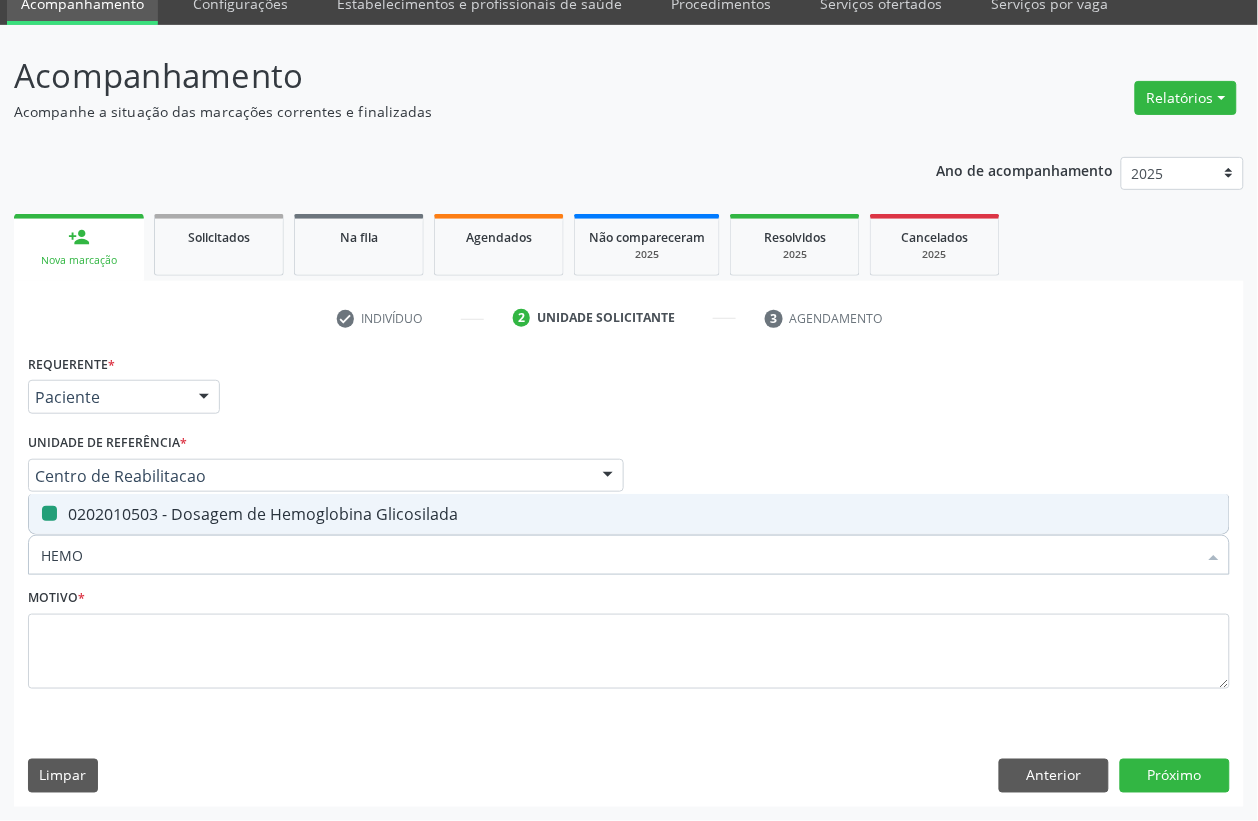 type on "HEMOG" 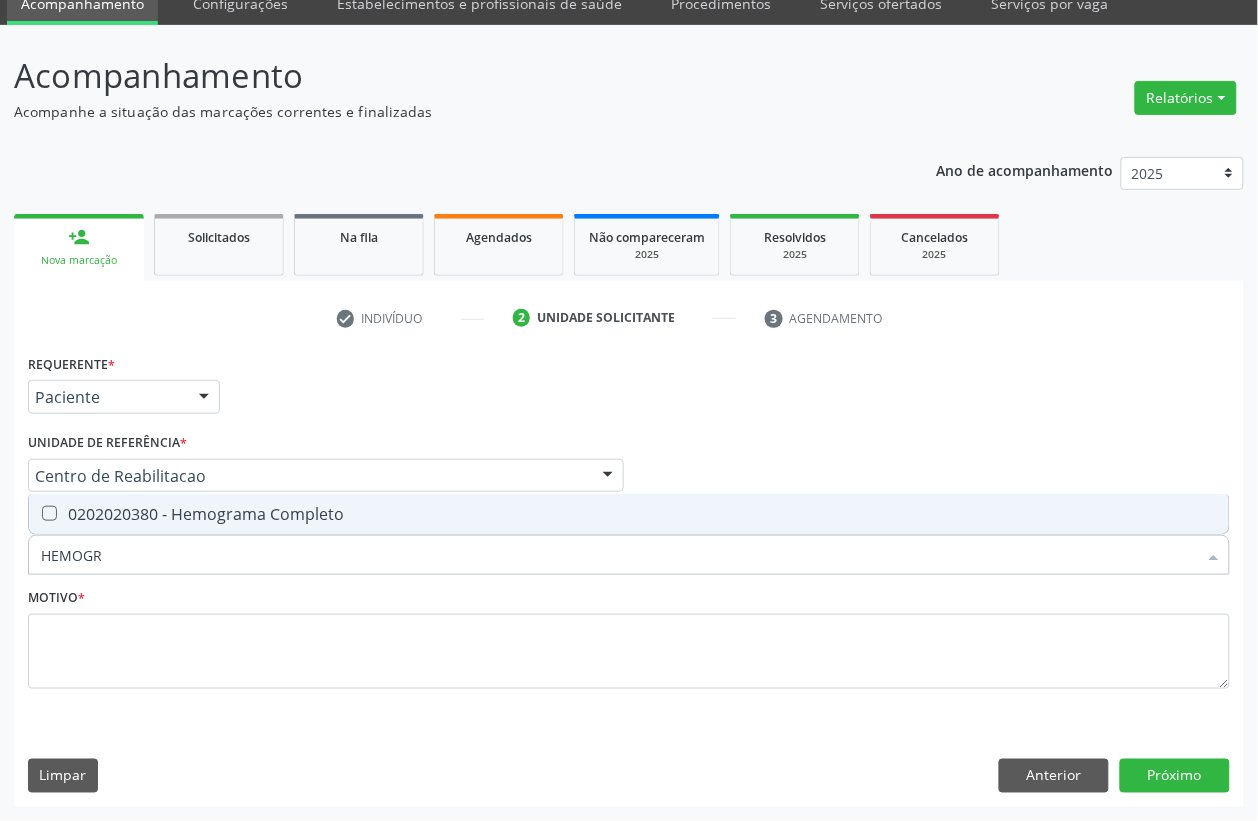 type on "HEMOGRA" 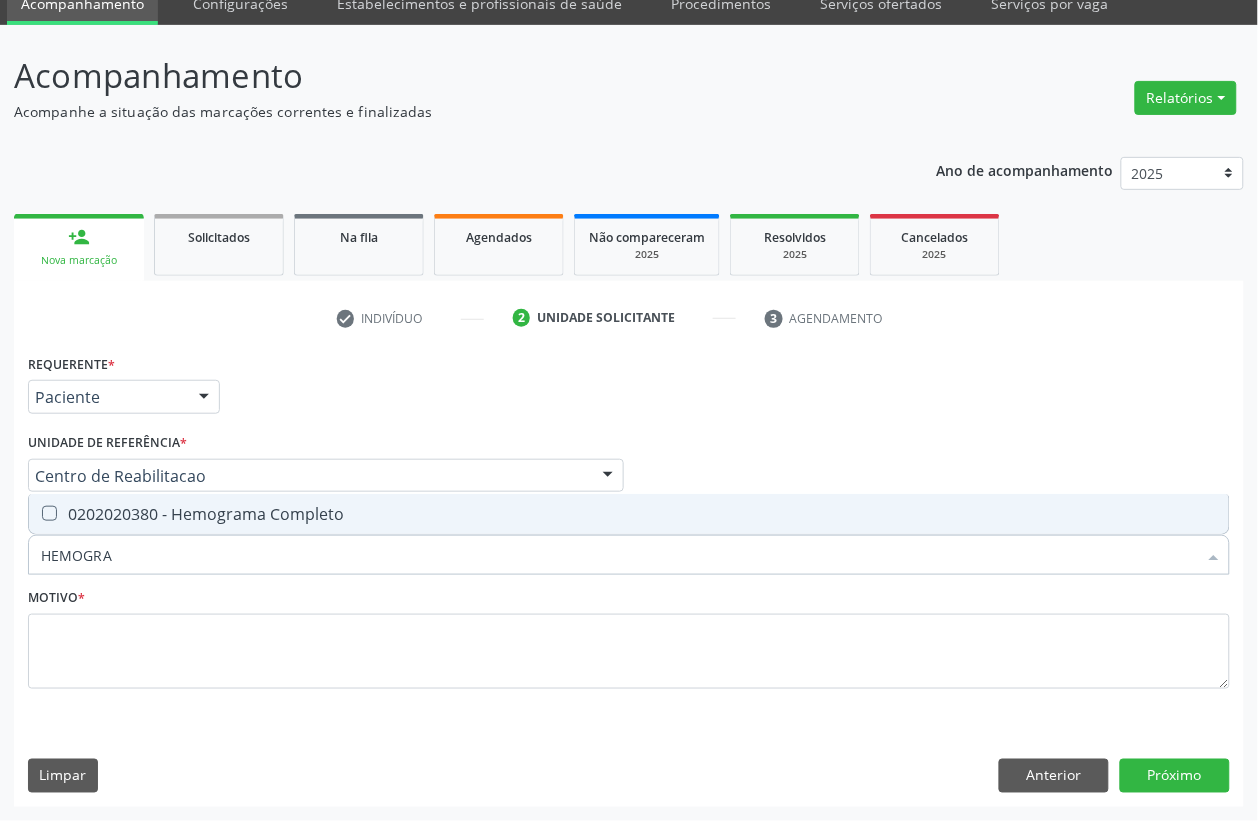 click on "0202020380 - Hemograma Completo" at bounding box center (629, 514) 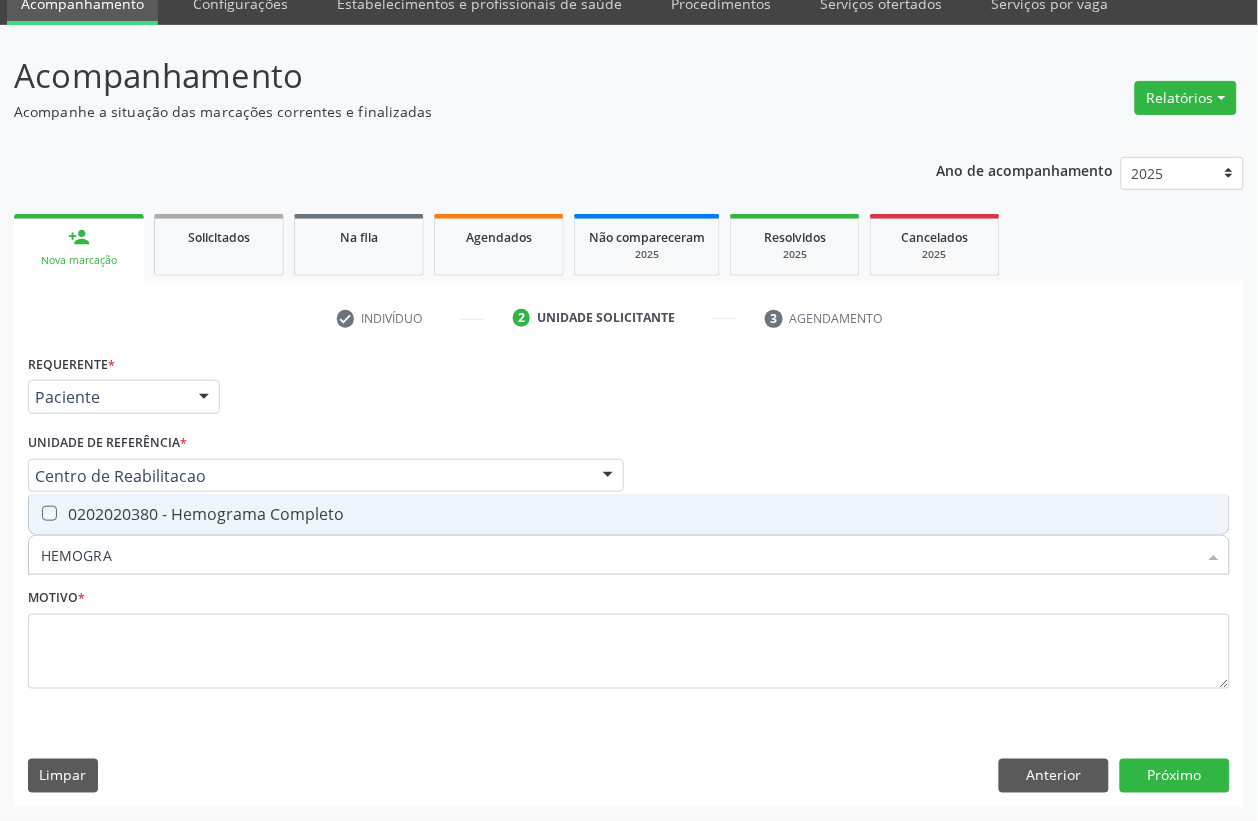 checkbox on "true" 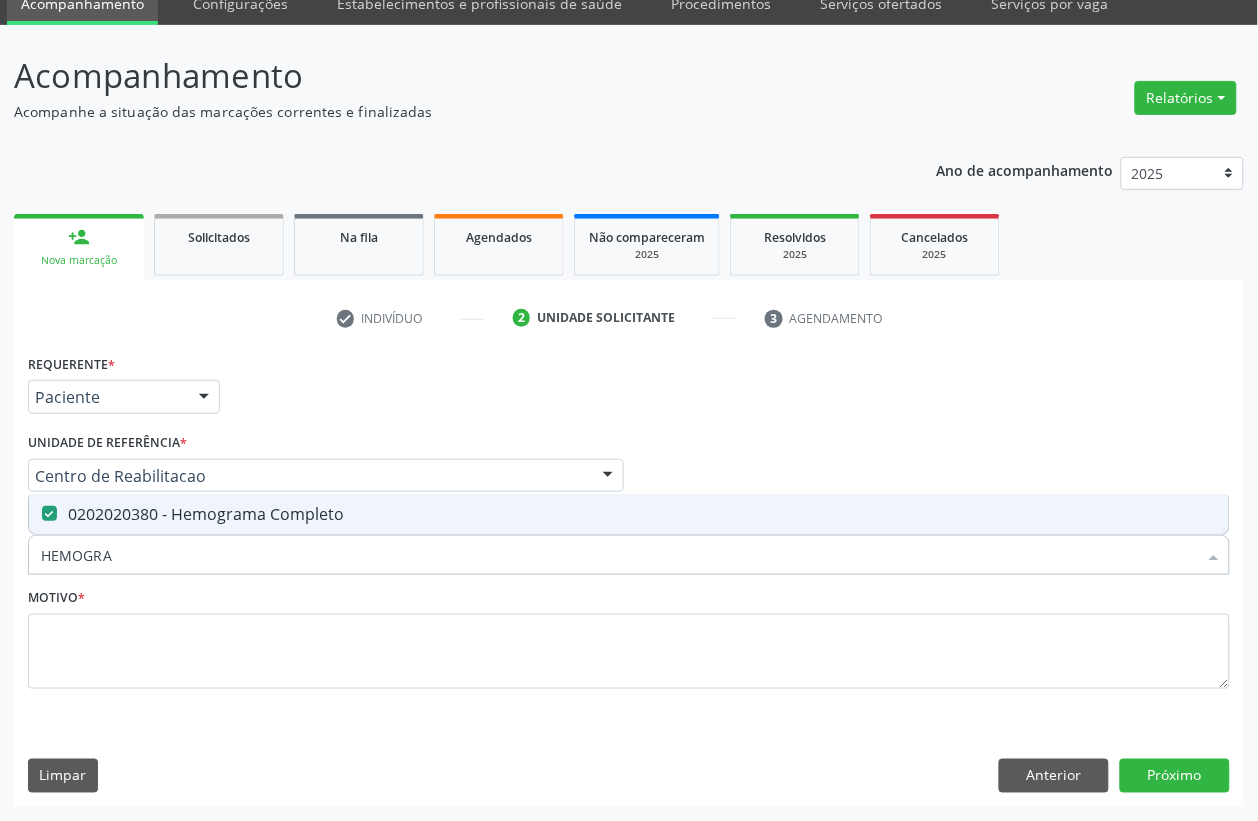 click on "HEMOGRA" at bounding box center [619, 555] 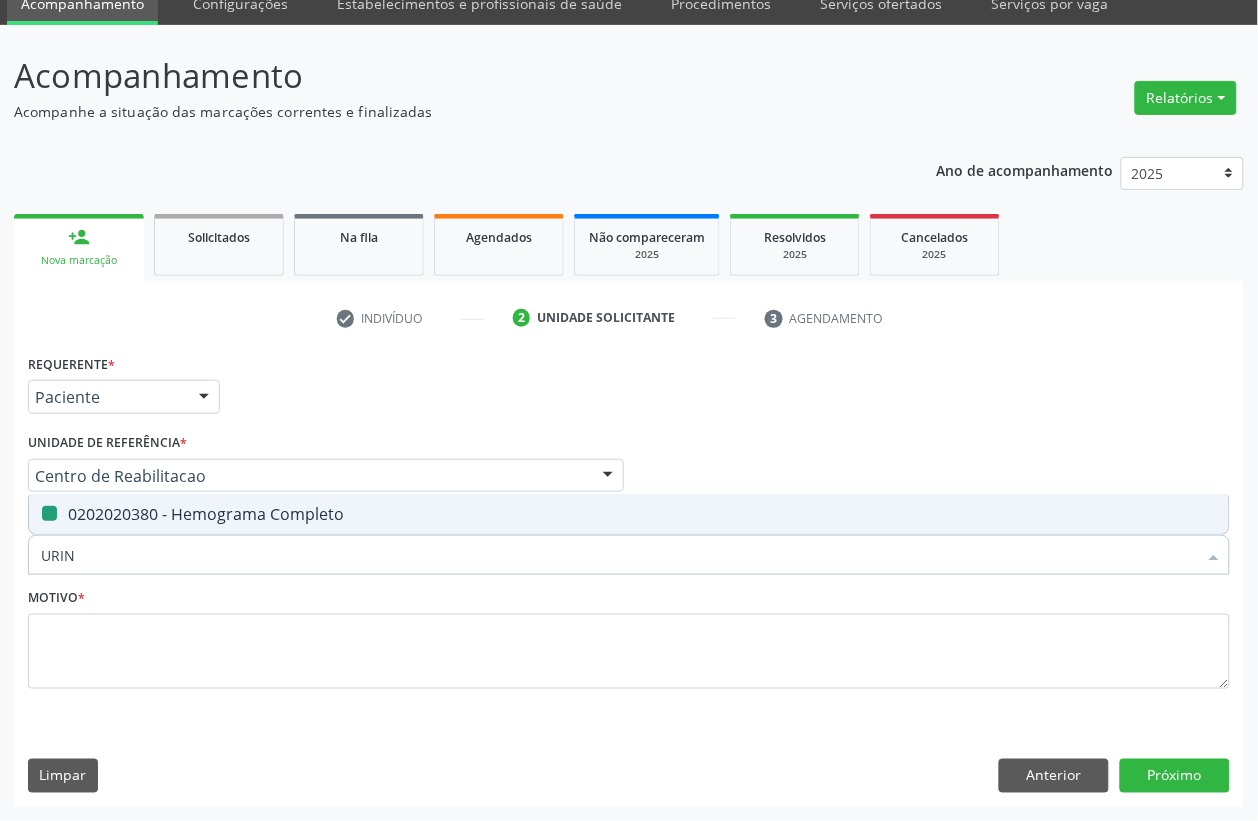 type on "URINA" 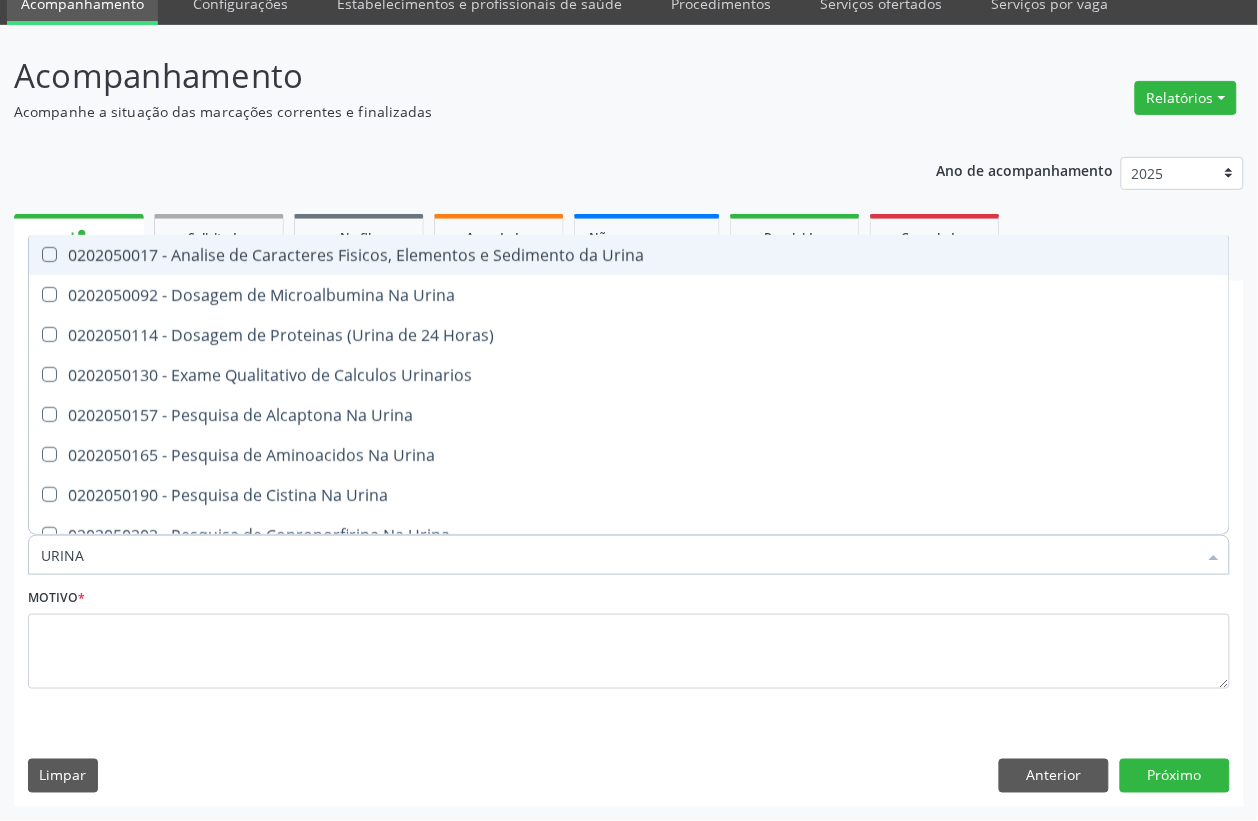 click on "0202050017 - Analise de Caracteres Fisicos, Elementos e Sedimento da Urina" at bounding box center (629, 255) 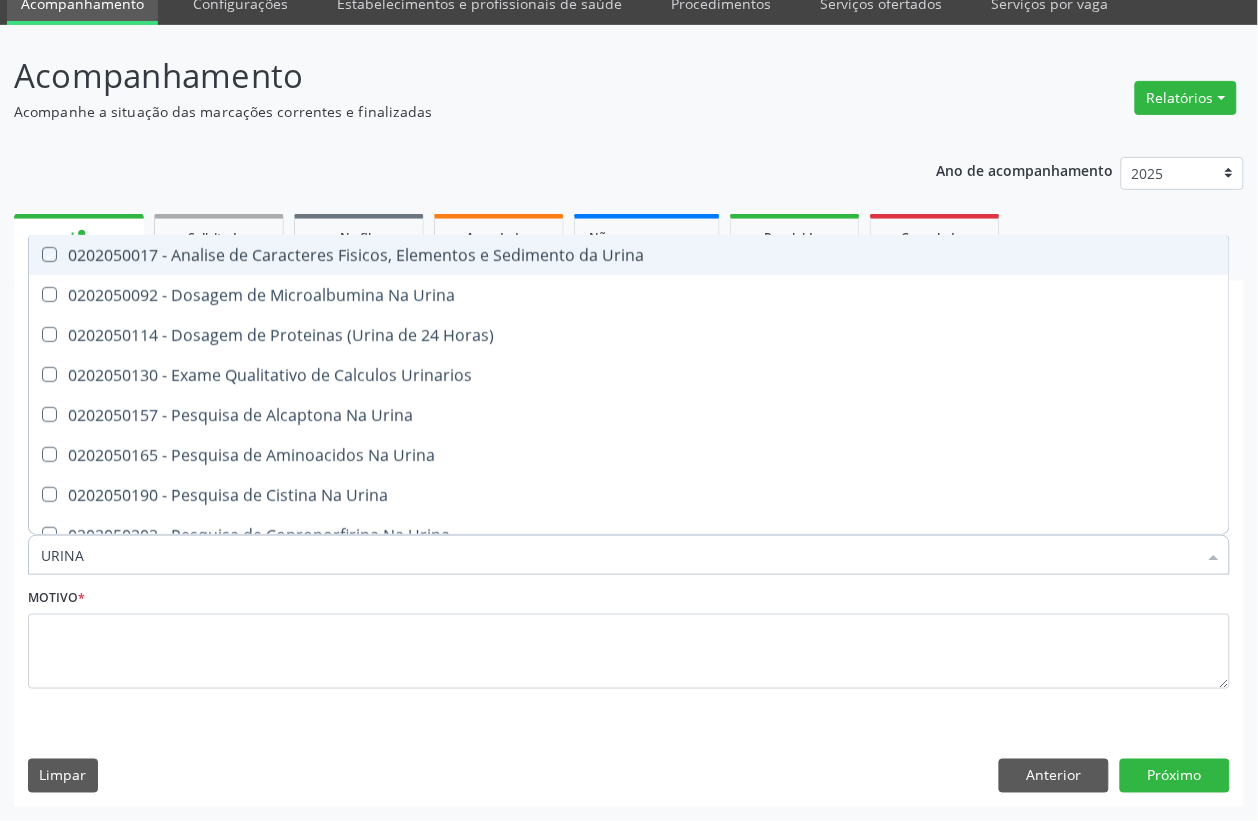 checkbox on "true" 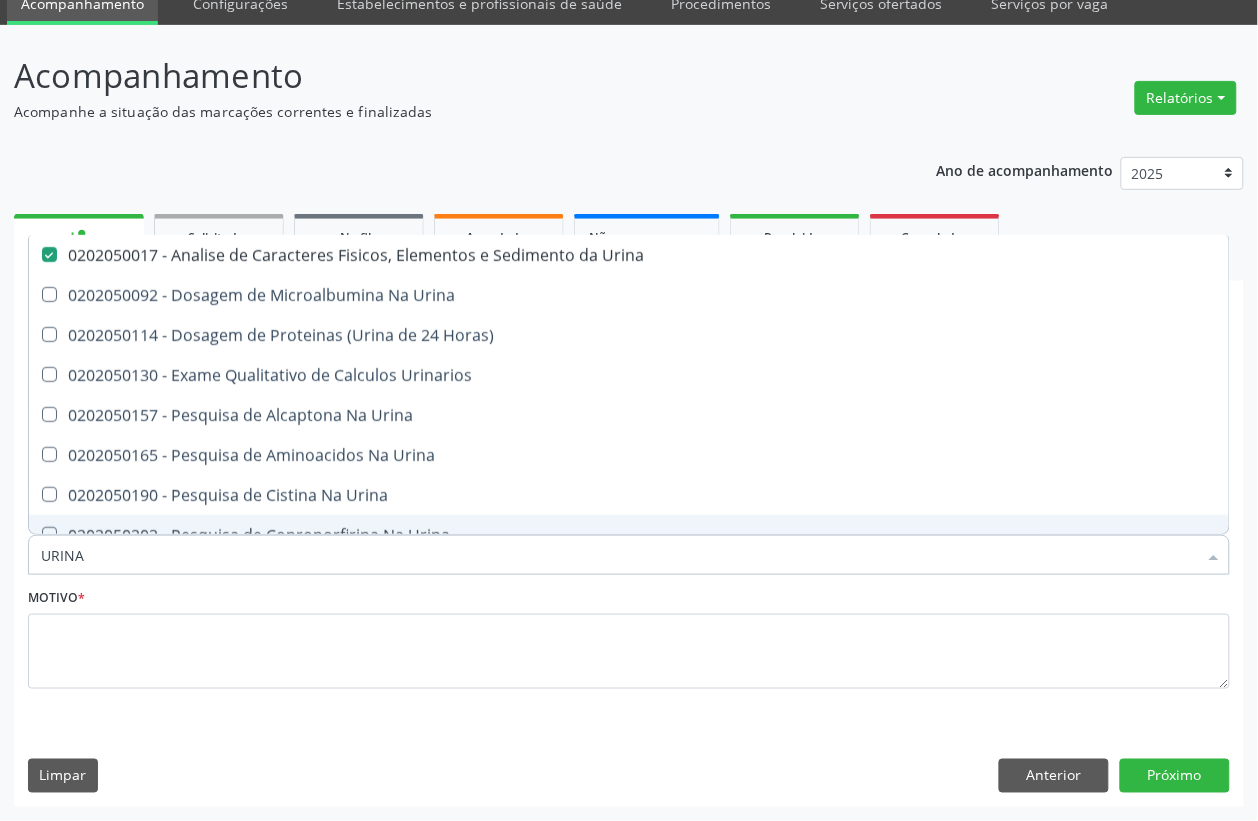 click on "URINA" at bounding box center (619, 555) 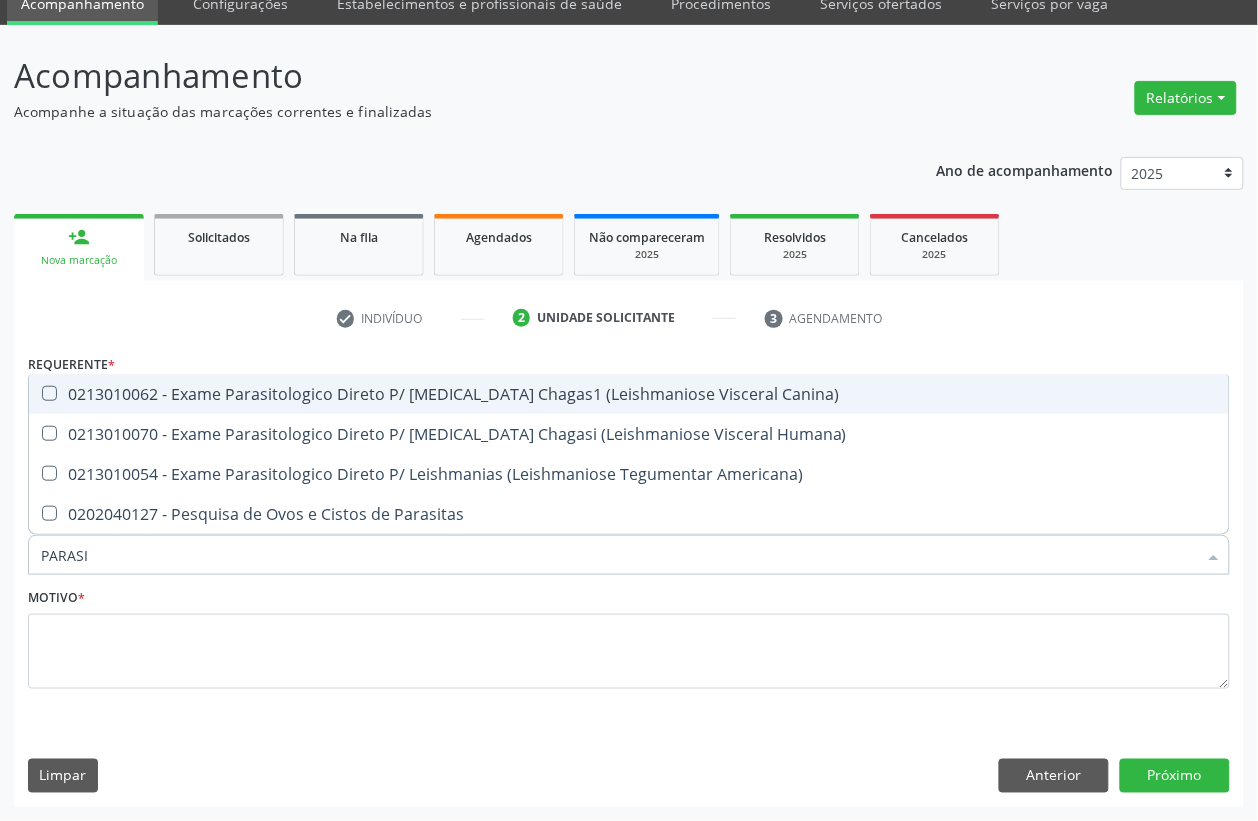 type on "PARASIT" 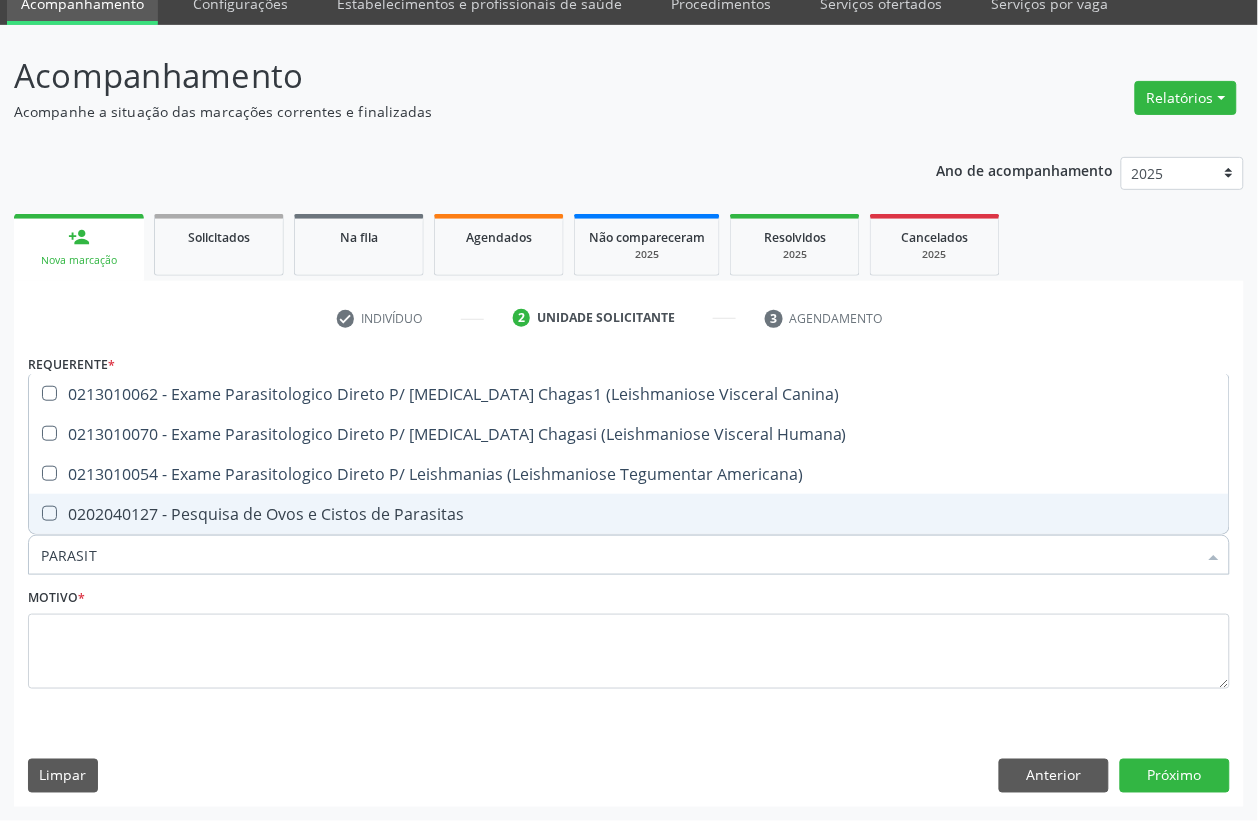 click on "0202040127 - Pesquisa de Ovos e Cistos de Parasitas" at bounding box center [629, 514] 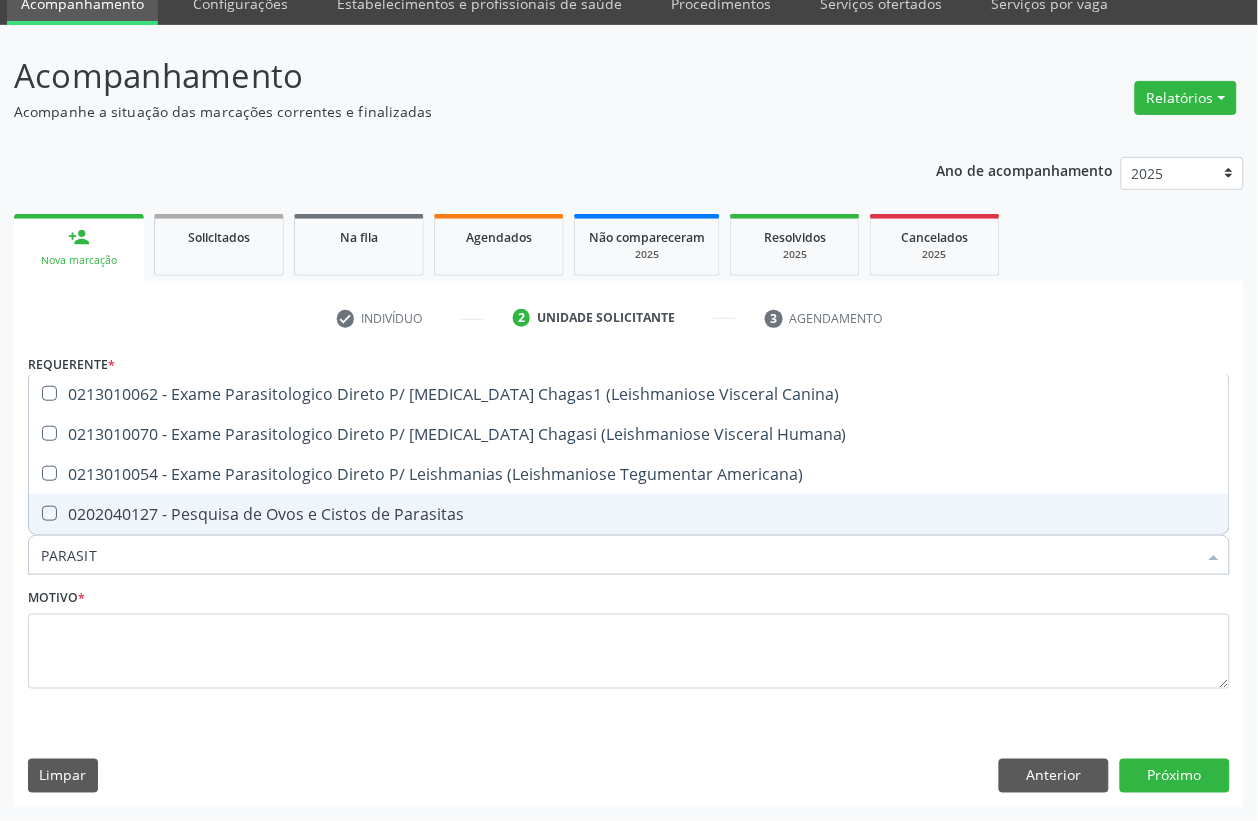 checkbox on "true" 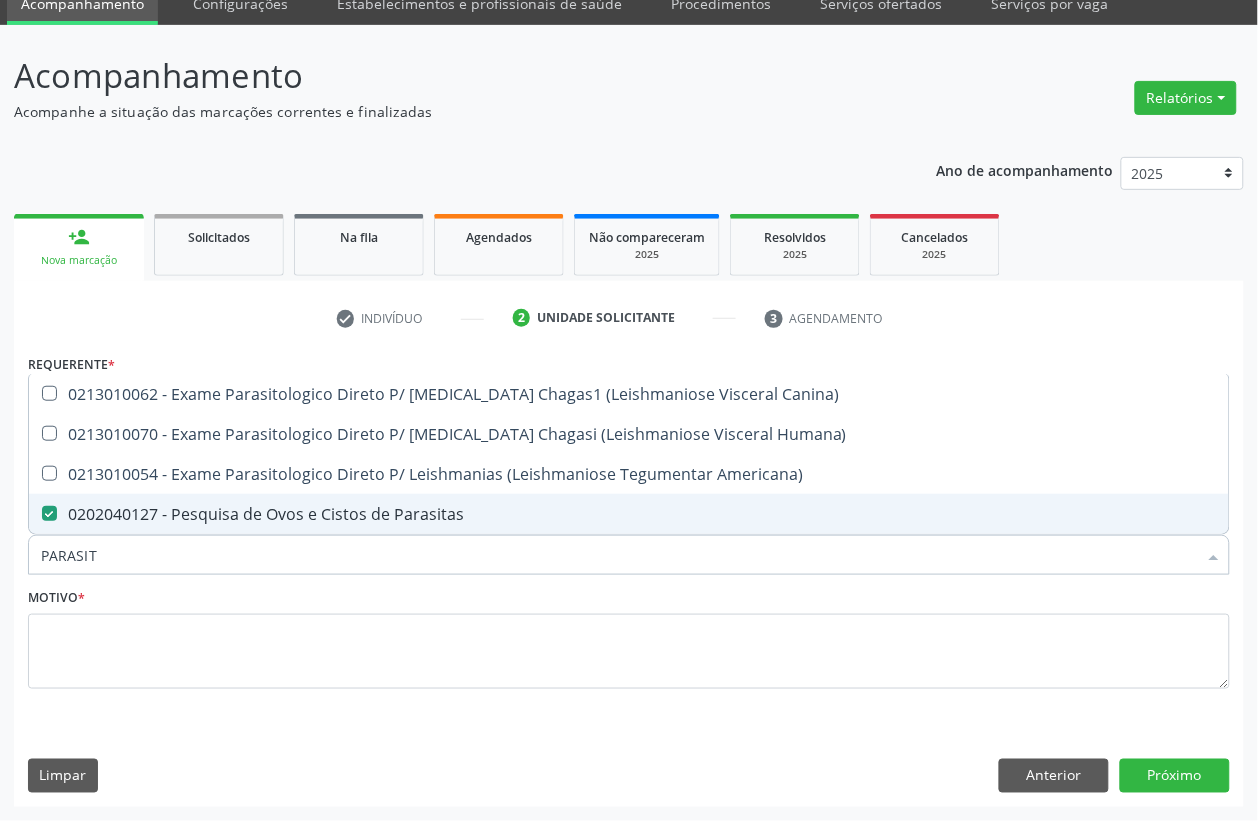 click on "PARASIT" at bounding box center (619, 555) 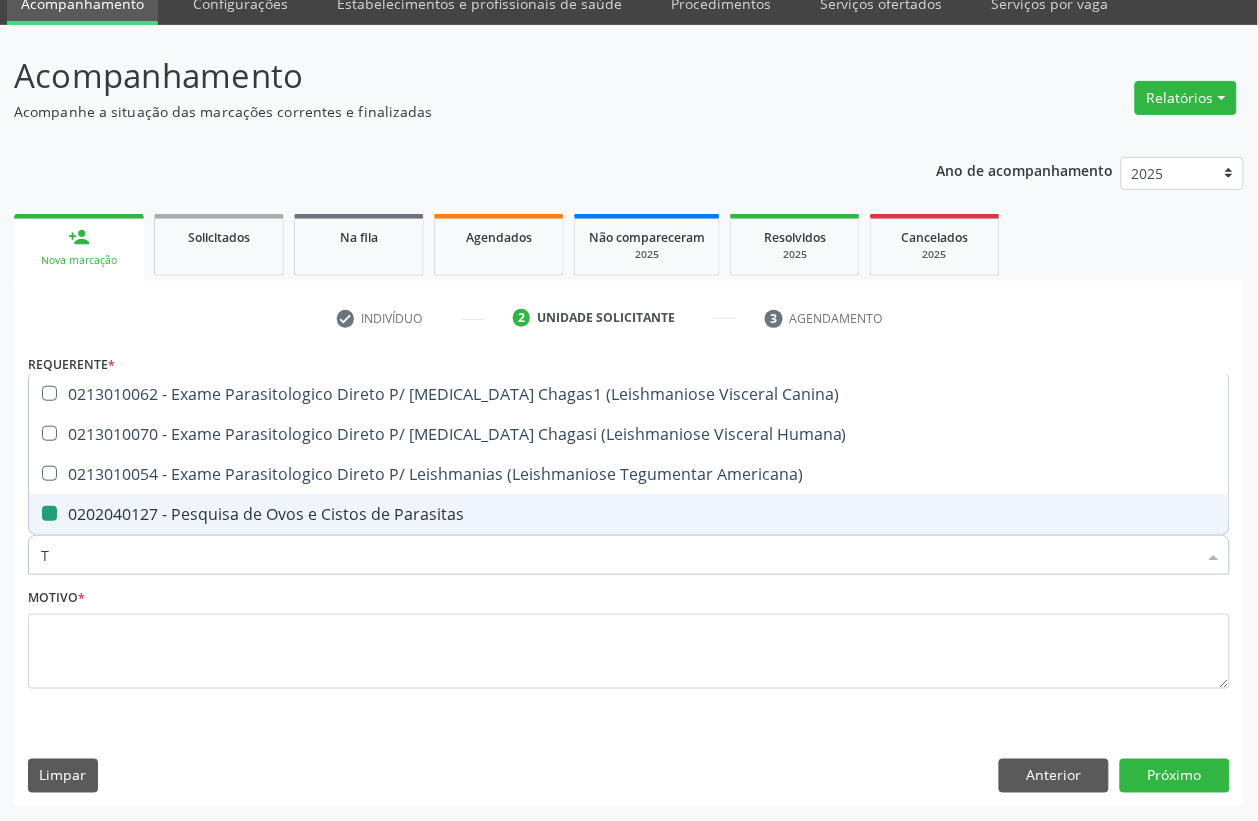 type on "T4" 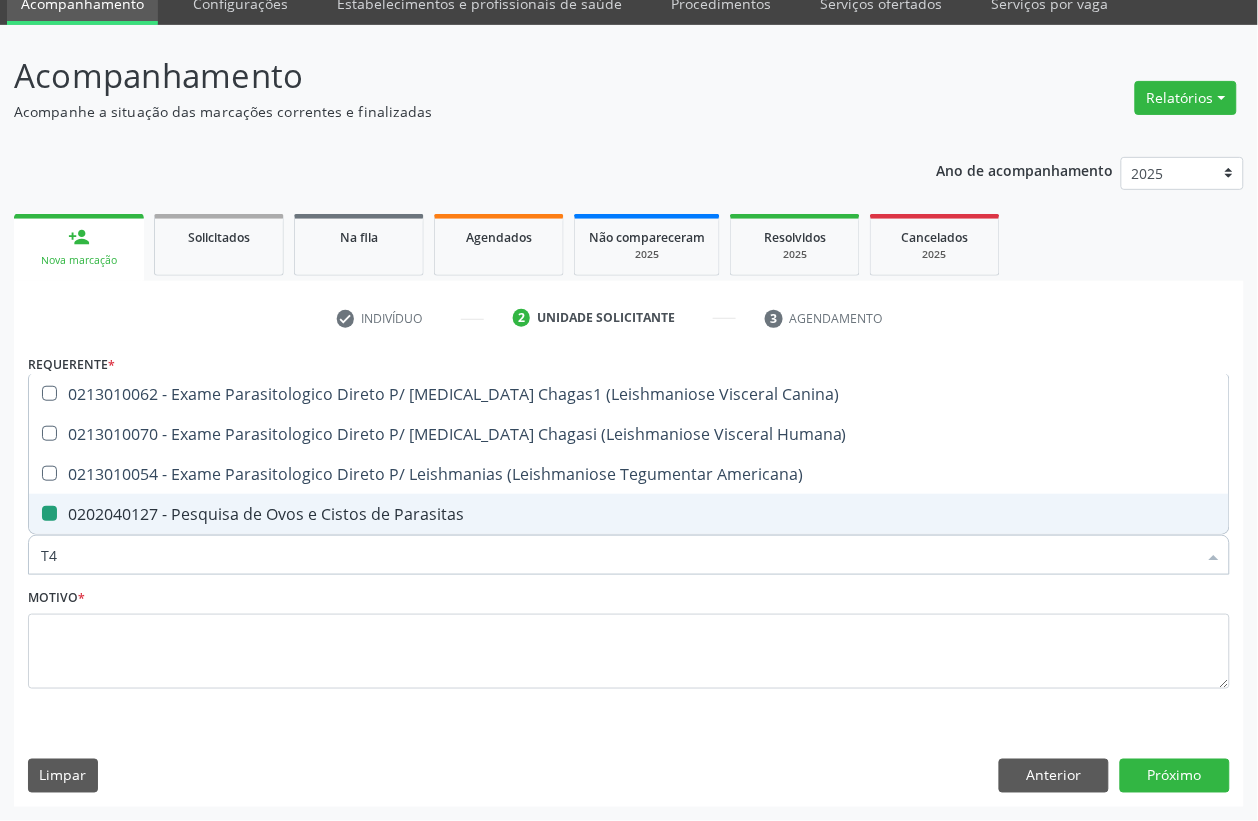 checkbox on "false" 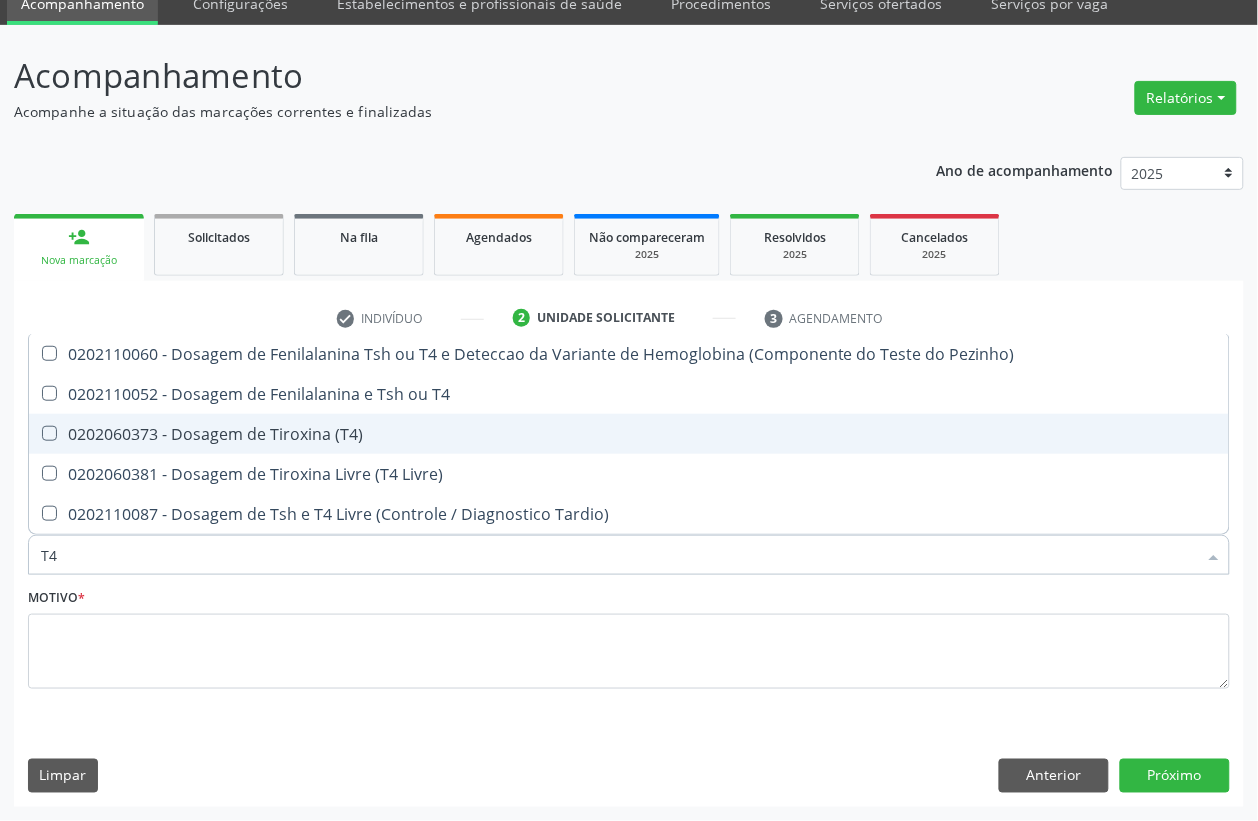 click on "0202060373 - Dosagem de Tiroxina (T4)" at bounding box center [629, 434] 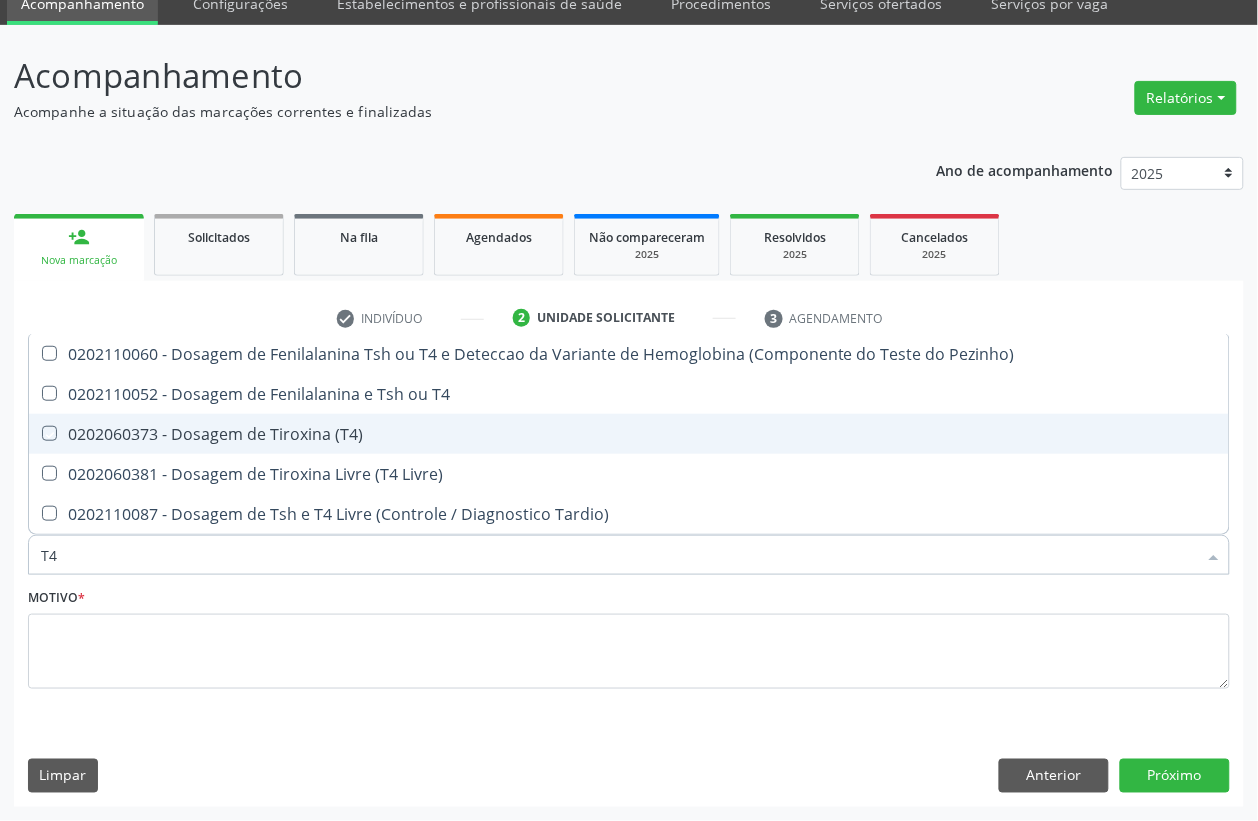 checkbox on "true" 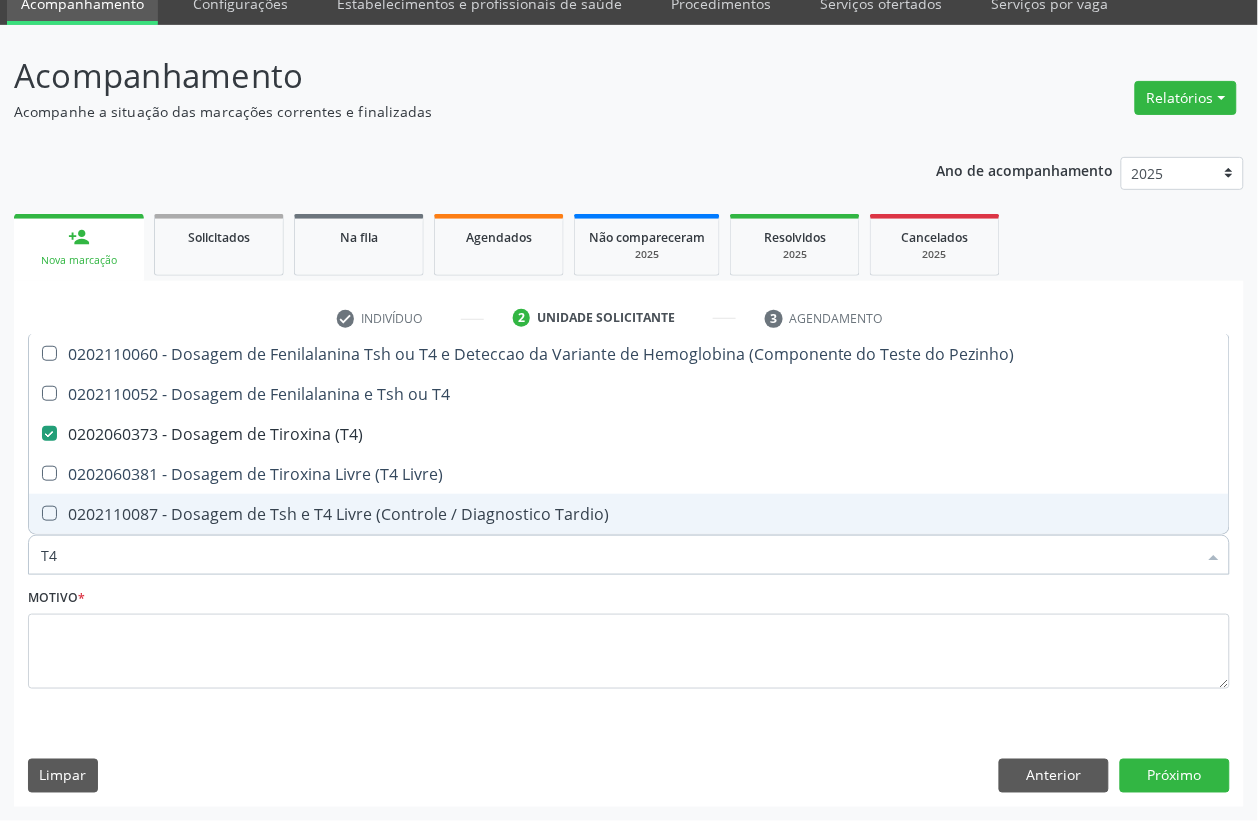 type on "T" 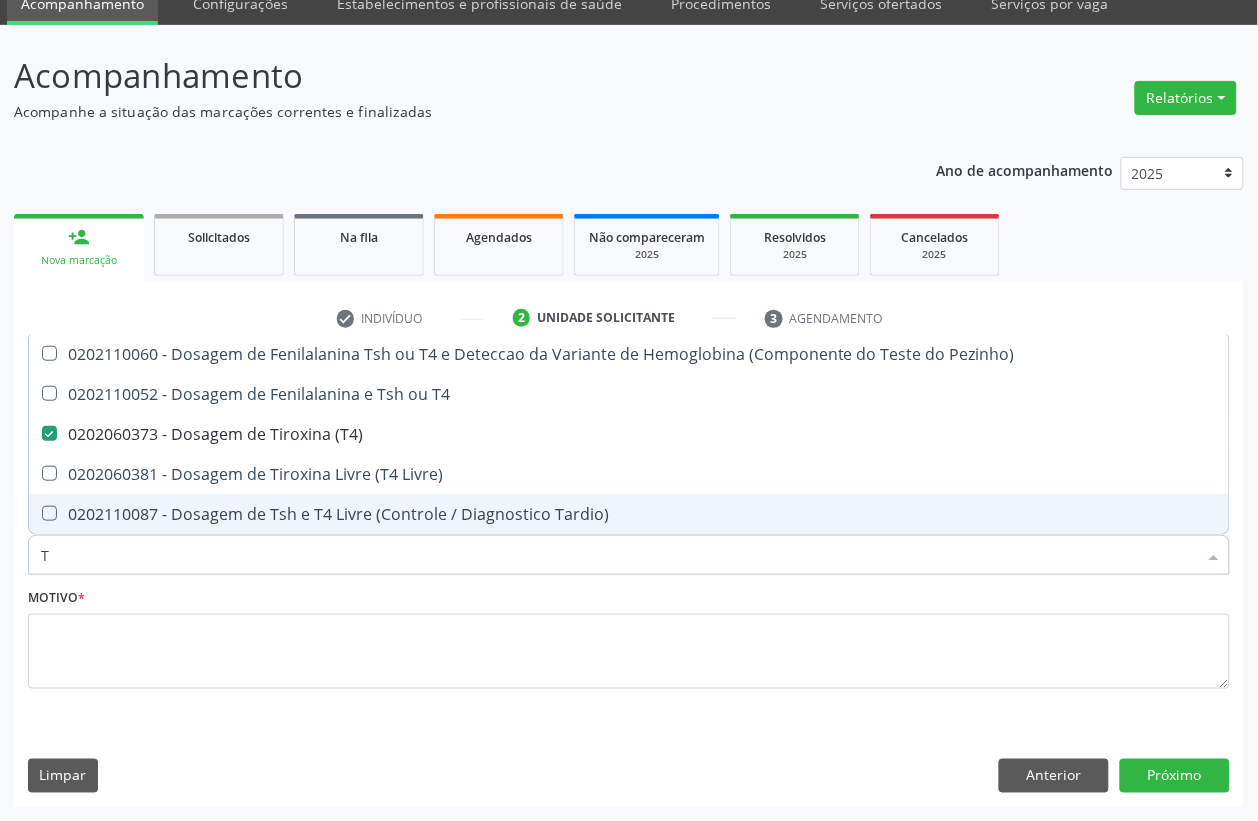 type 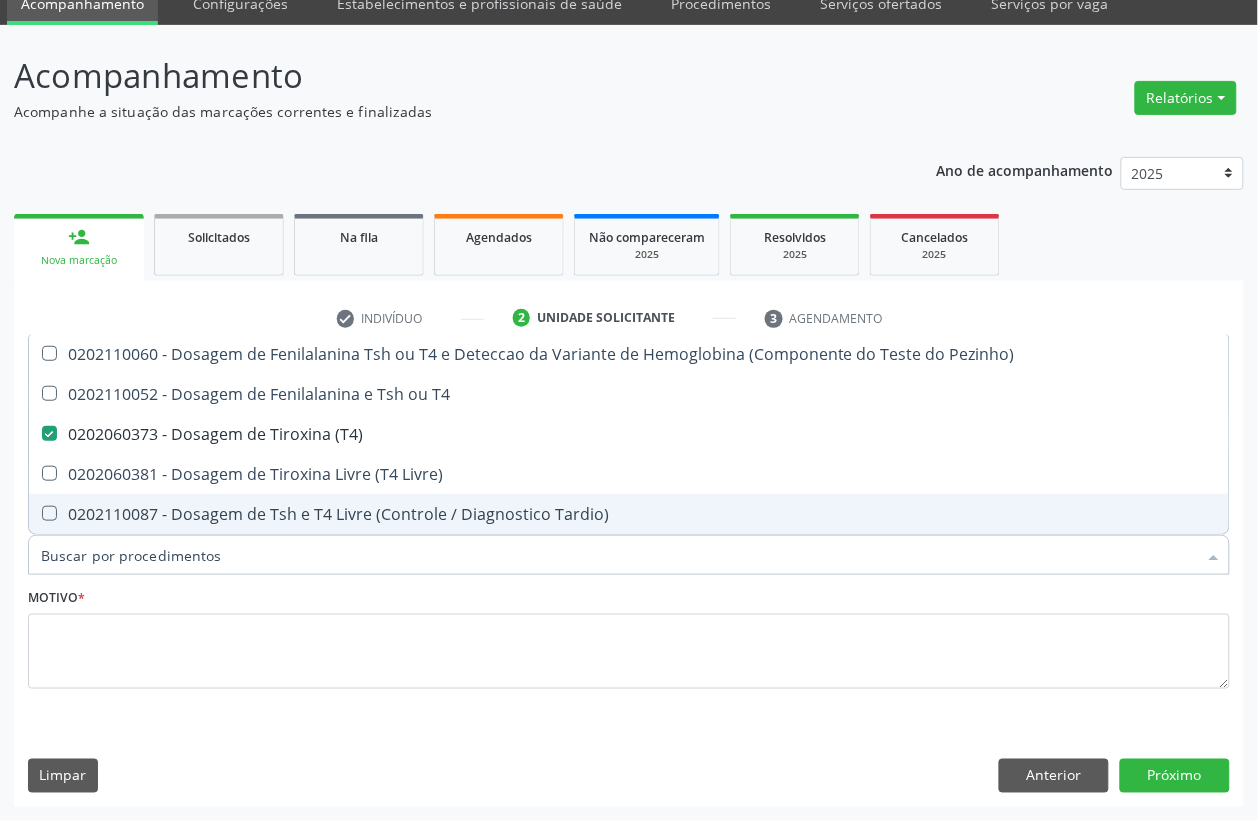 checkbox on "false" 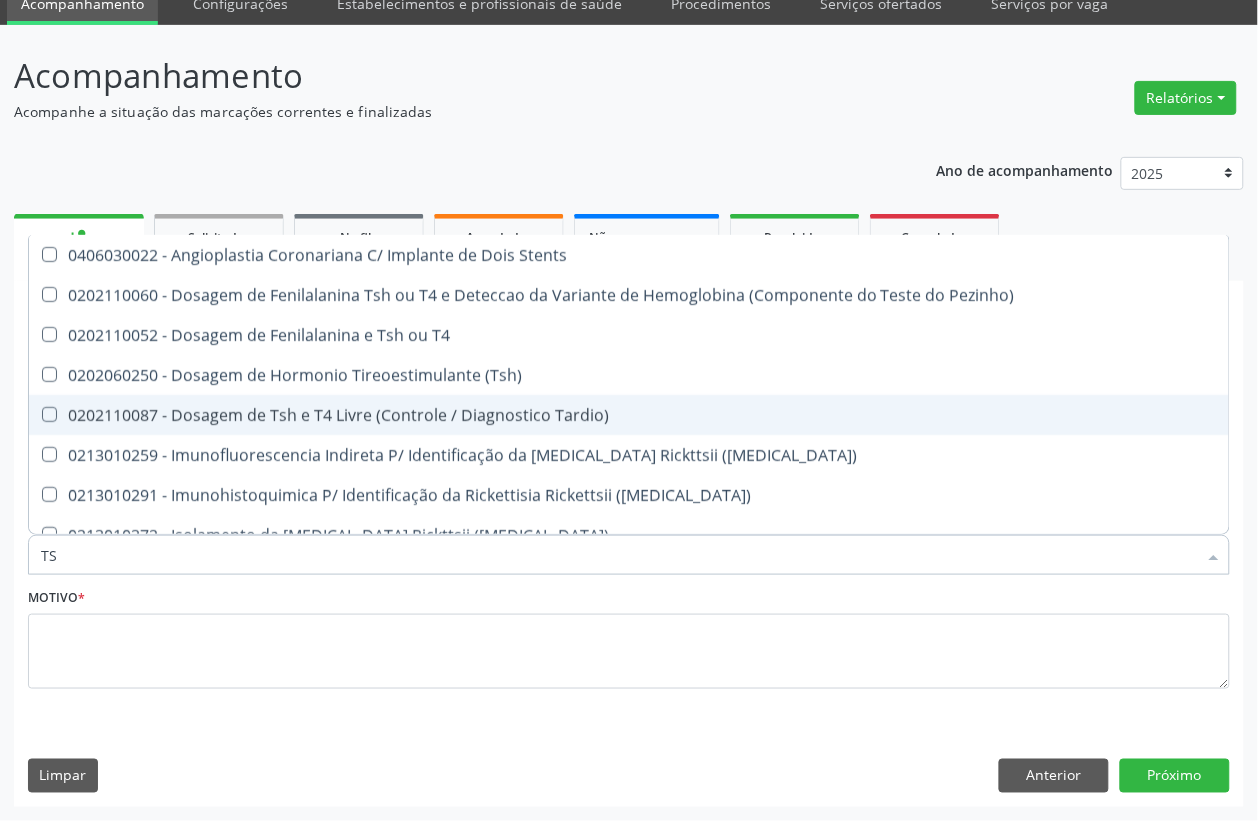 type on "TSH" 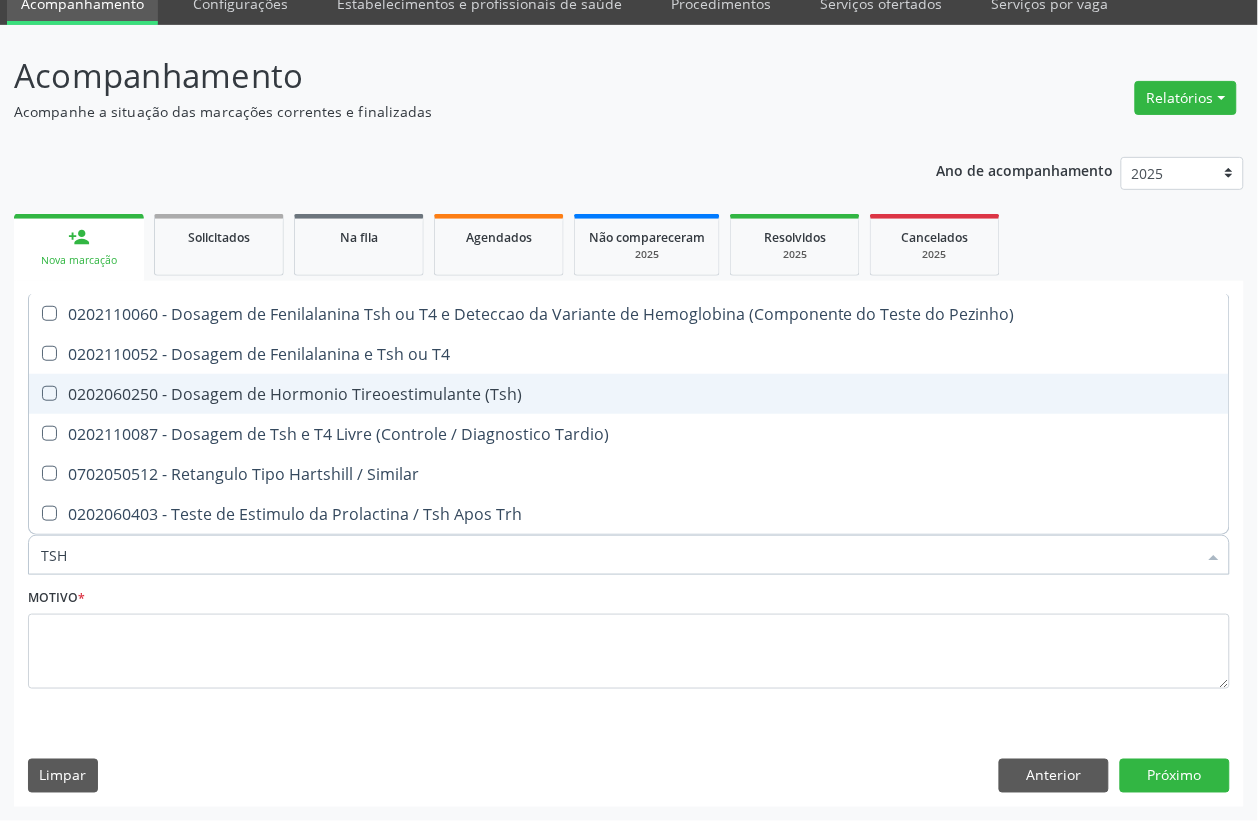 click on "0202060250 - Dosagem de Hormonio Tireoestimulante (Tsh)" at bounding box center [629, 394] 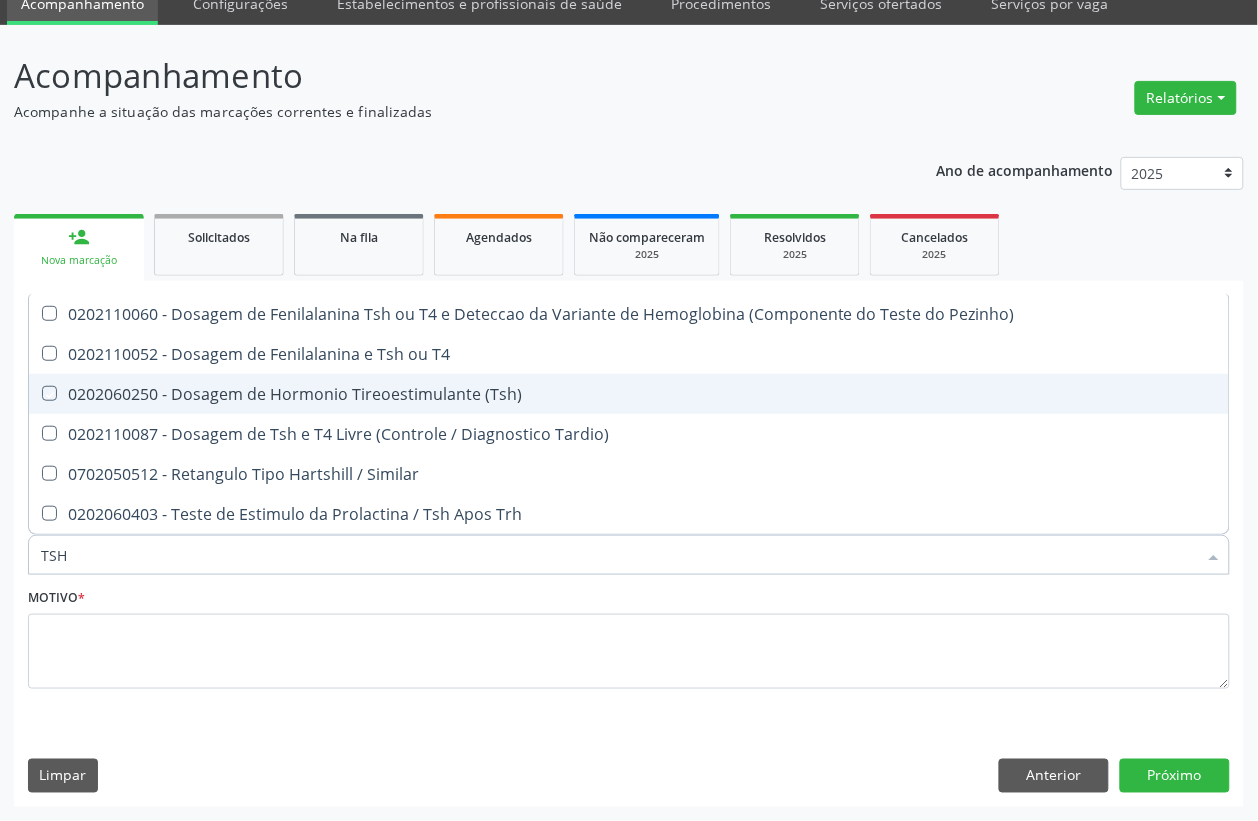 checkbox on "true" 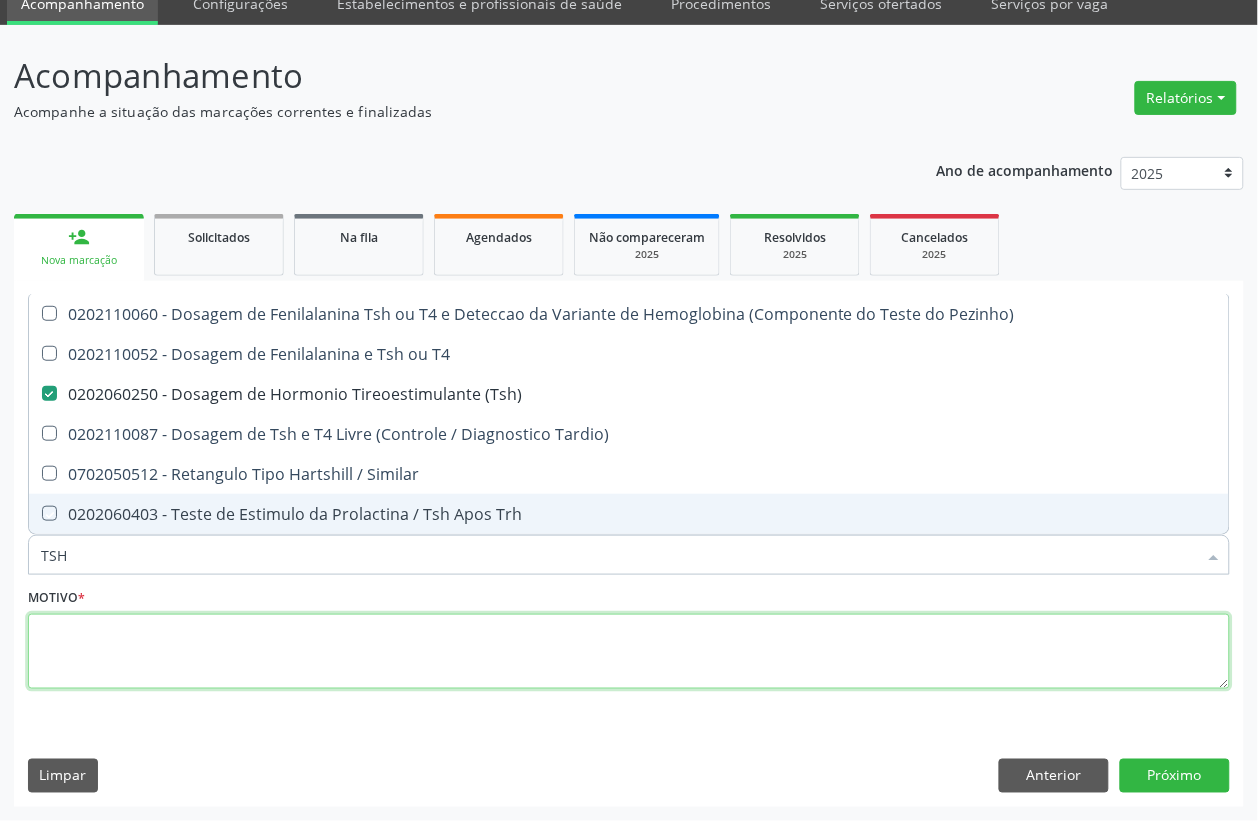 click at bounding box center [629, 652] 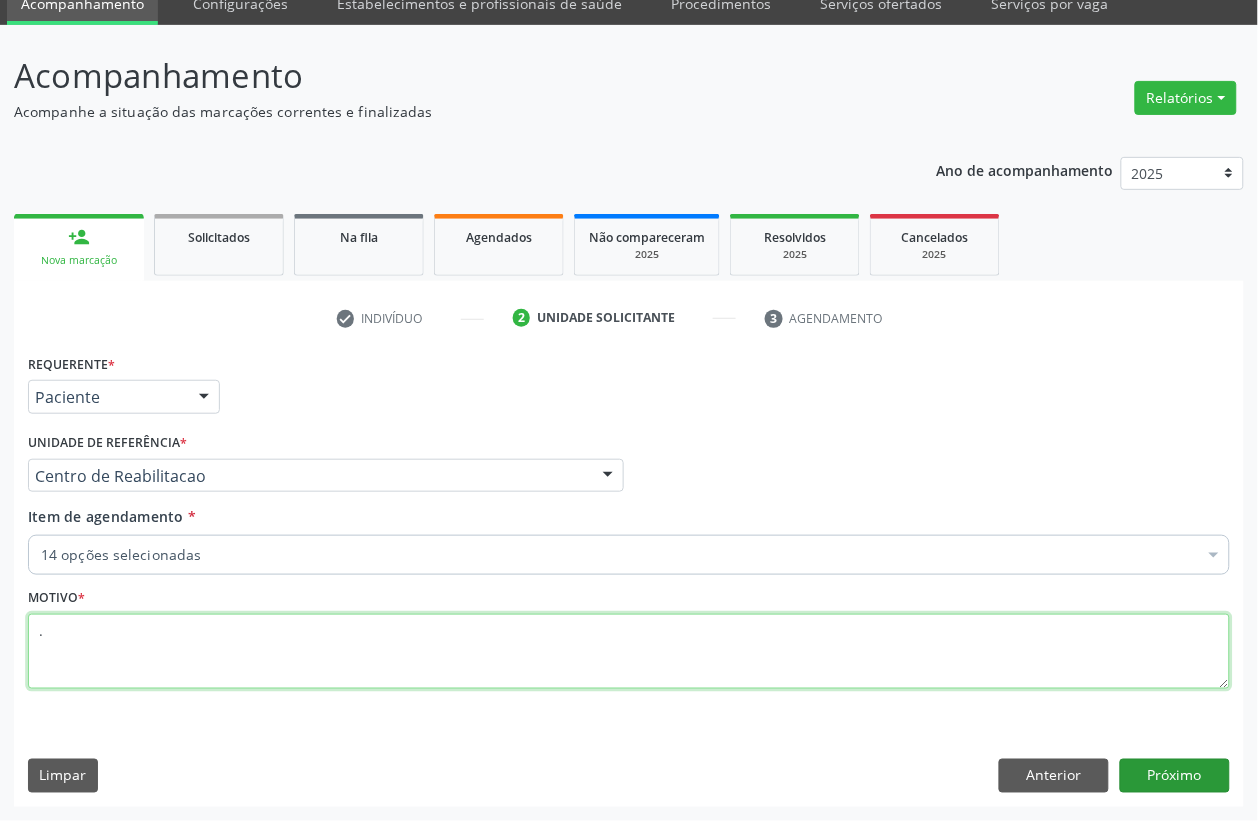 type on "." 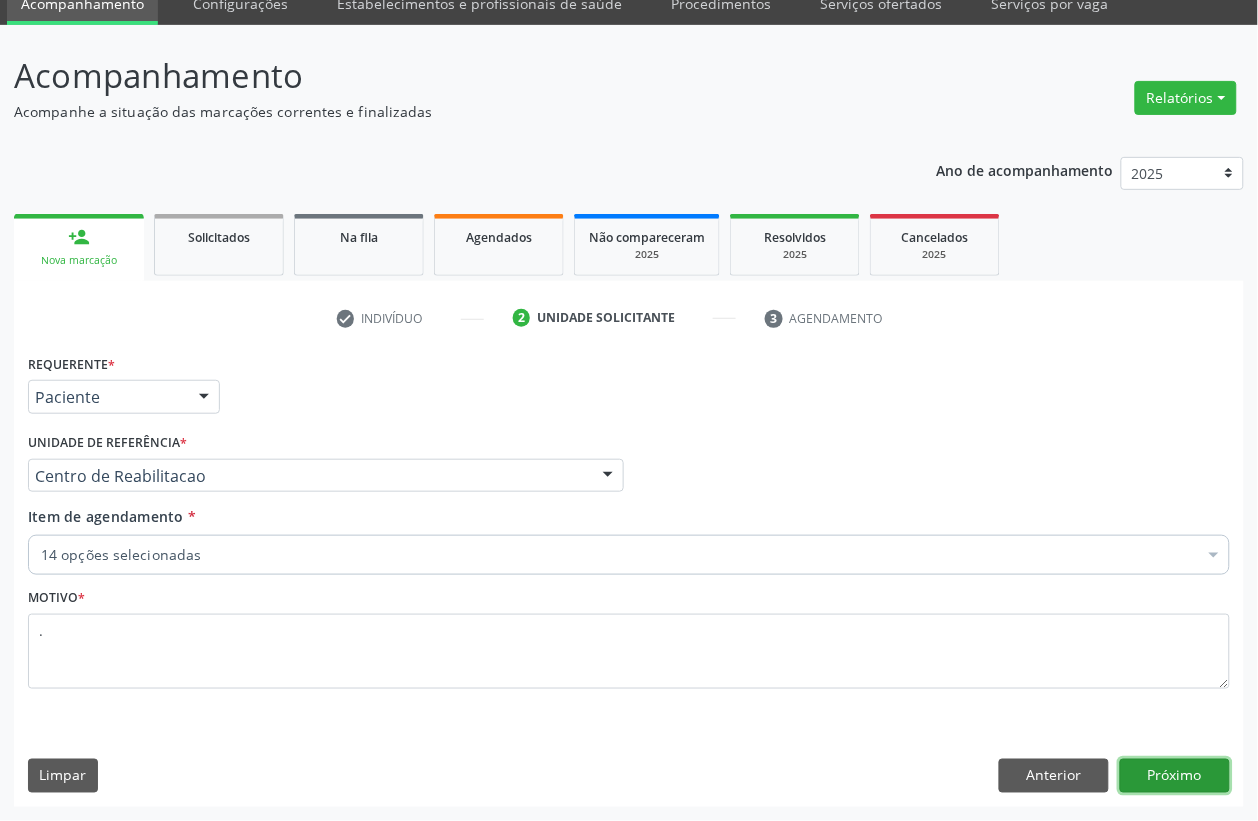 click on "Próximo" at bounding box center [1175, 776] 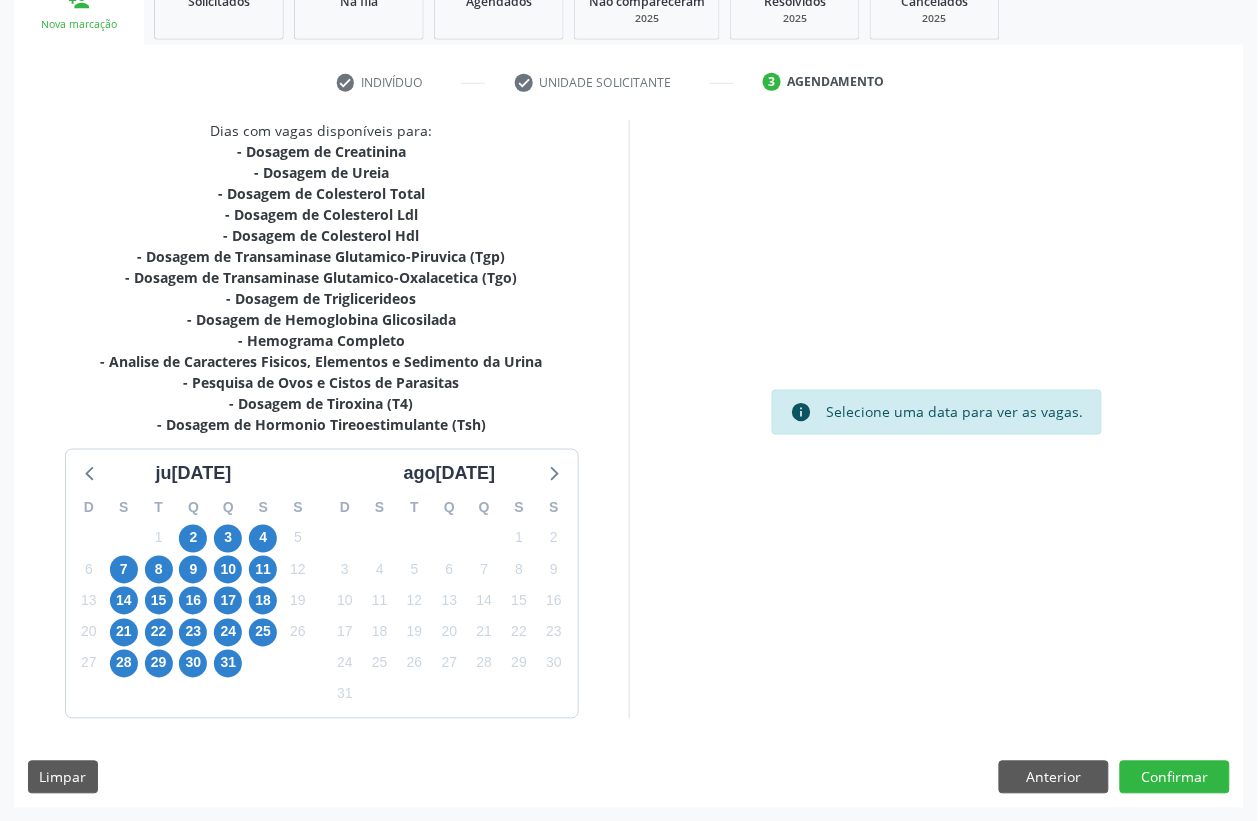 scroll, scrollTop: 322, scrollLeft: 0, axis: vertical 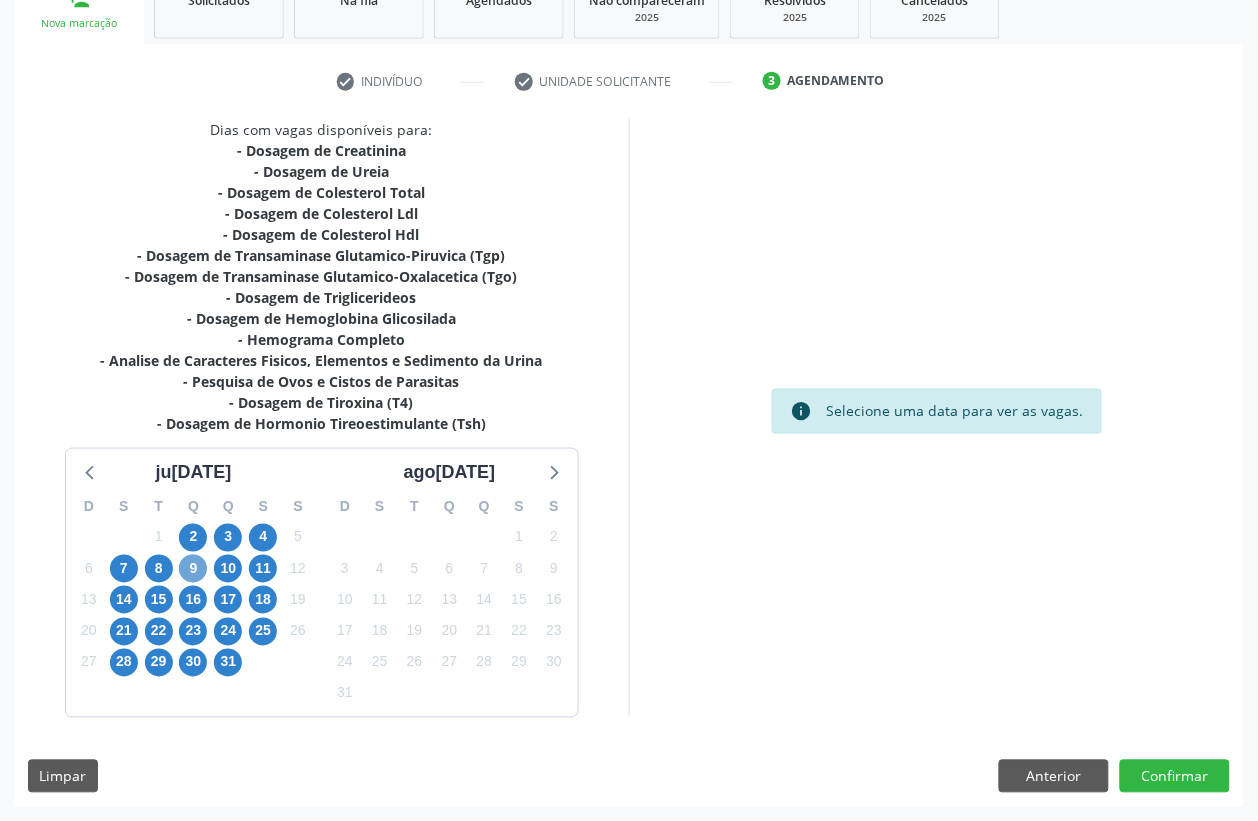 click on "9" at bounding box center (193, 569) 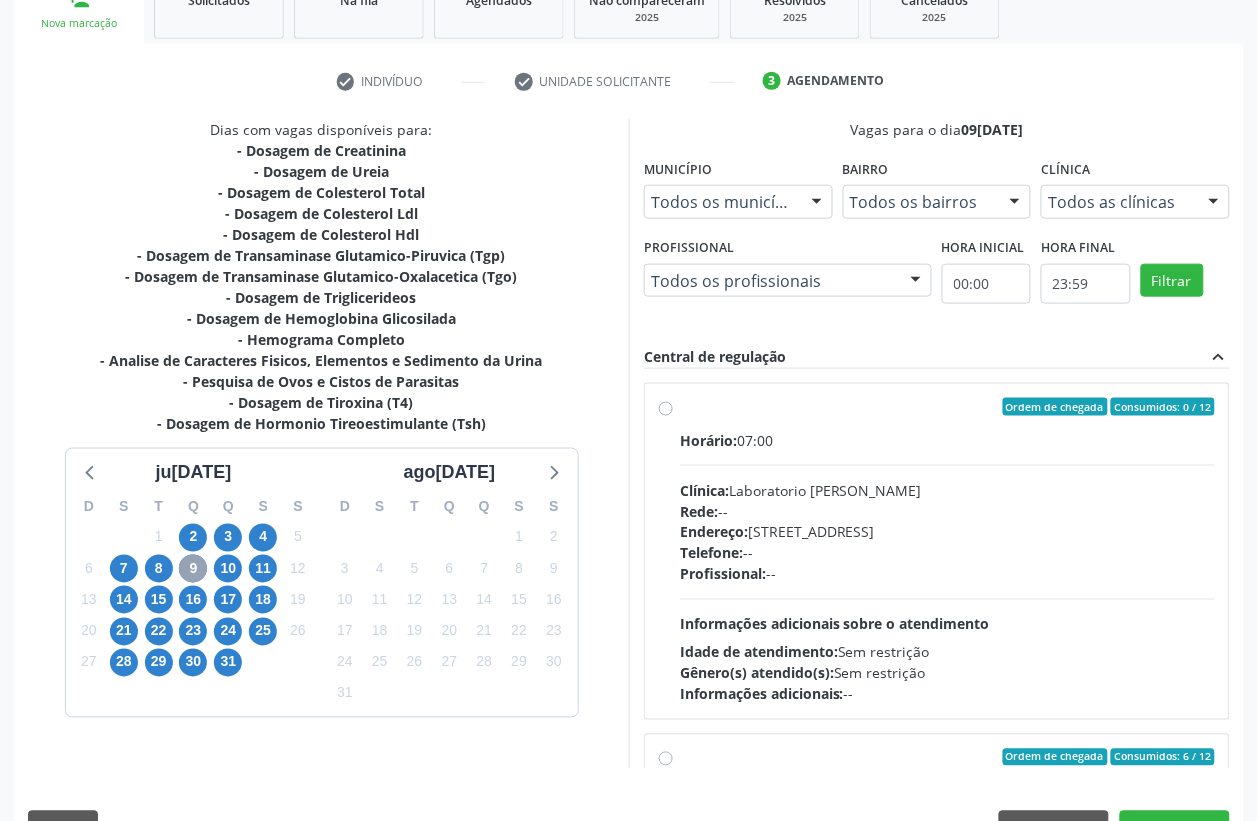 scroll, scrollTop: 373, scrollLeft: 0, axis: vertical 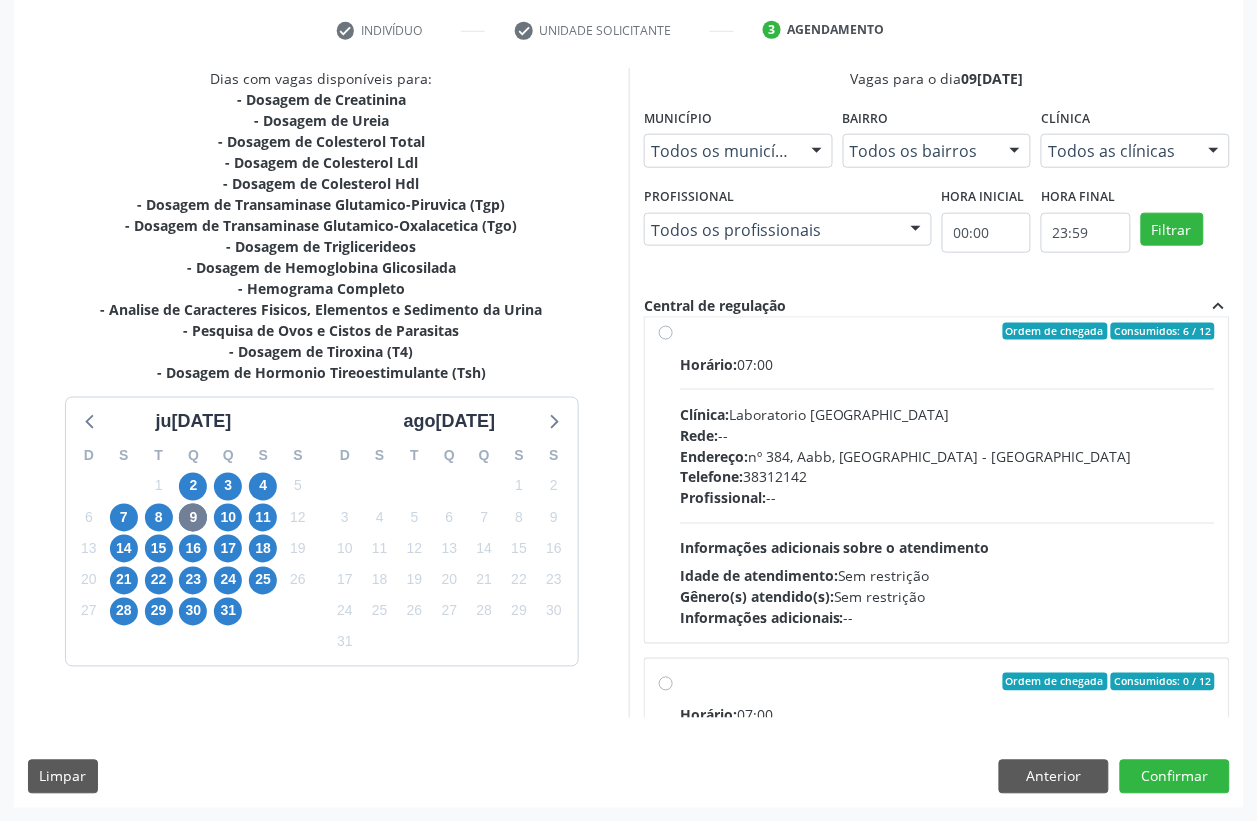 click on "Horário:   07:00" at bounding box center (947, 364) 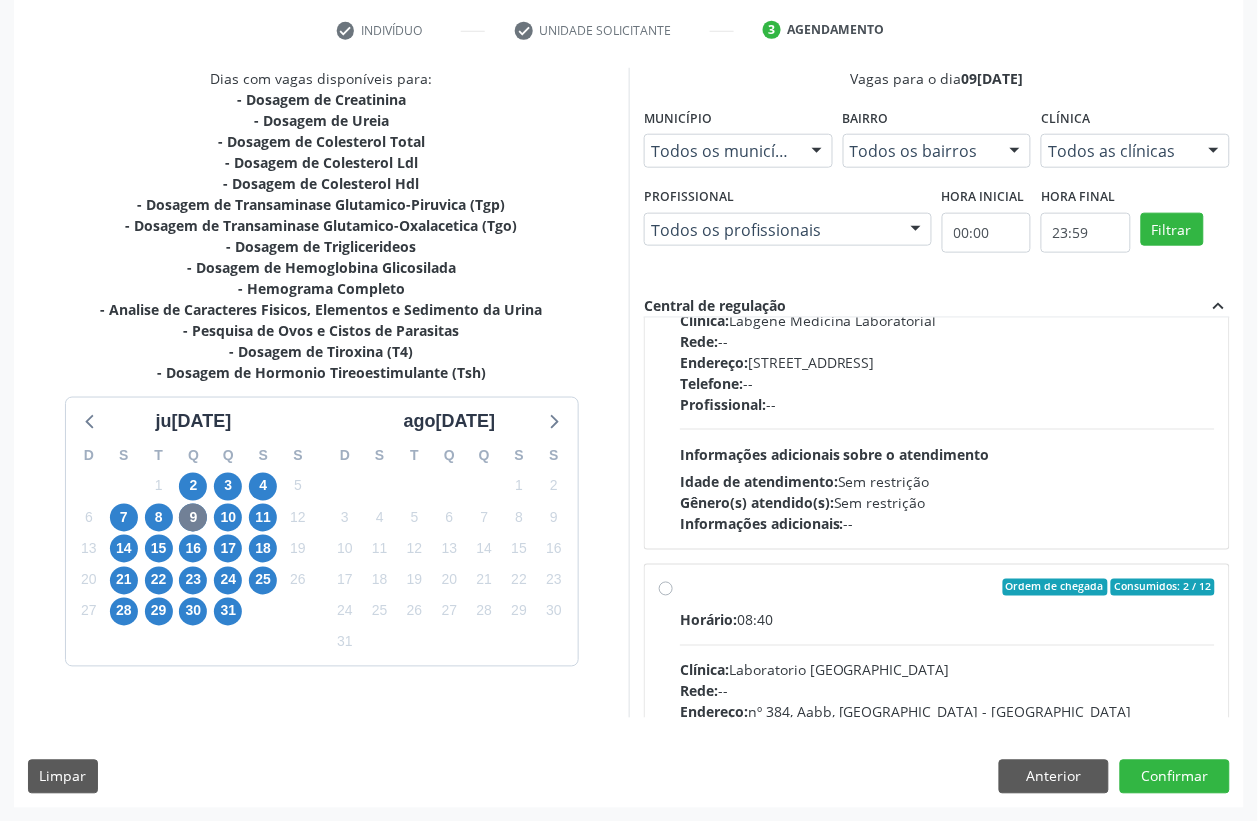 scroll, scrollTop: 1750, scrollLeft: 0, axis: vertical 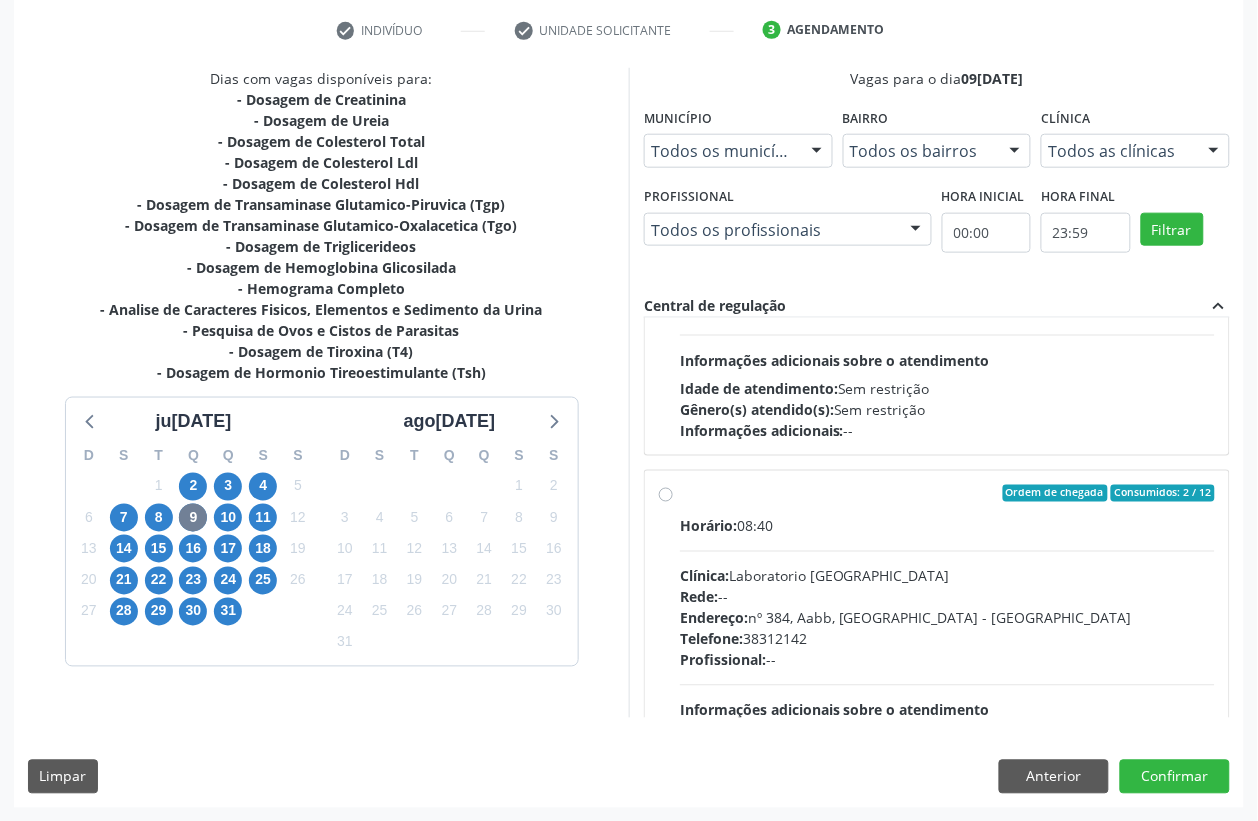 click on "Horário:   08:40
Clínica:  Laboratorio Sao Francisco
Rede:
--
Endereço:   [STREET_ADDRESS]
Telefone:   [PHONE_NUMBER]
Profissional:
--
Informações adicionais sobre o atendimento
Idade de atendimento:
Sem restrição
Gênero(s) atendido(s):
Sem restrição
Informações adicionais:
--" at bounding box center (947, 653) 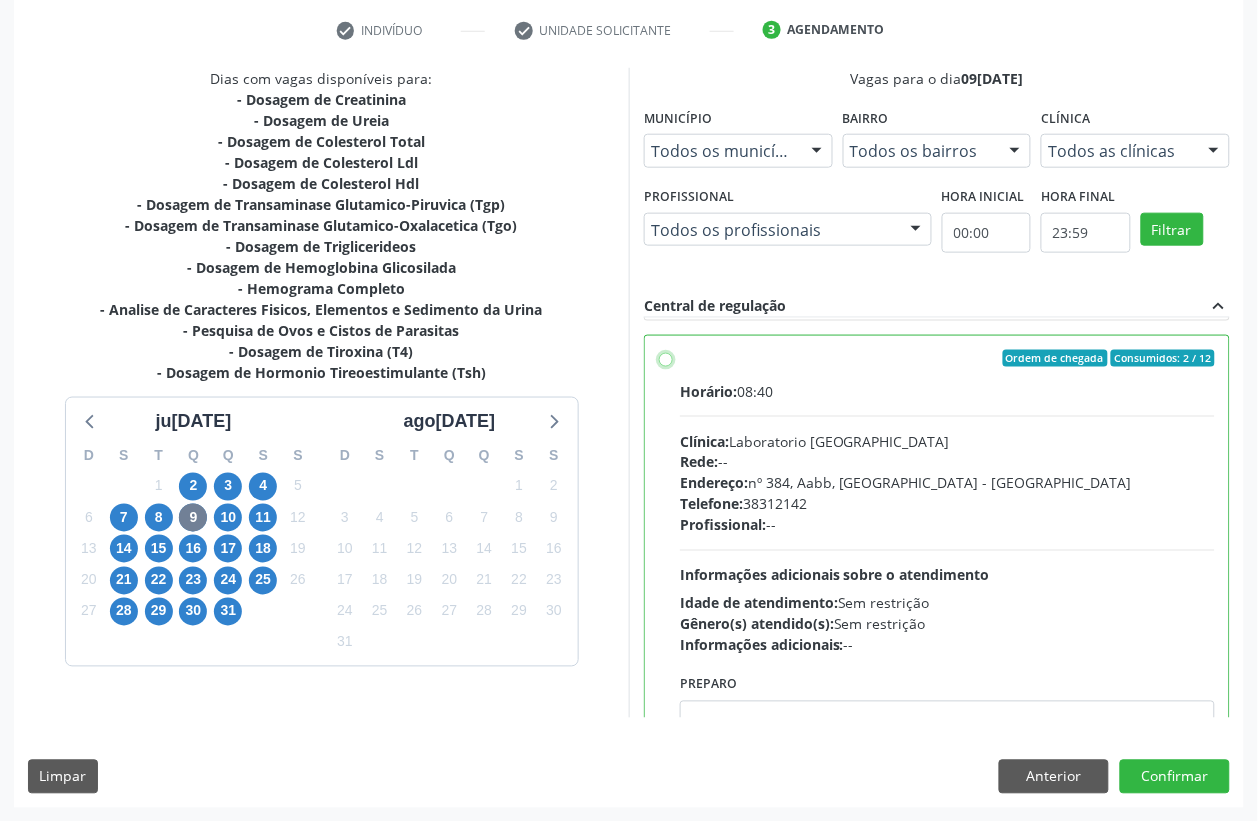 radio on "false" 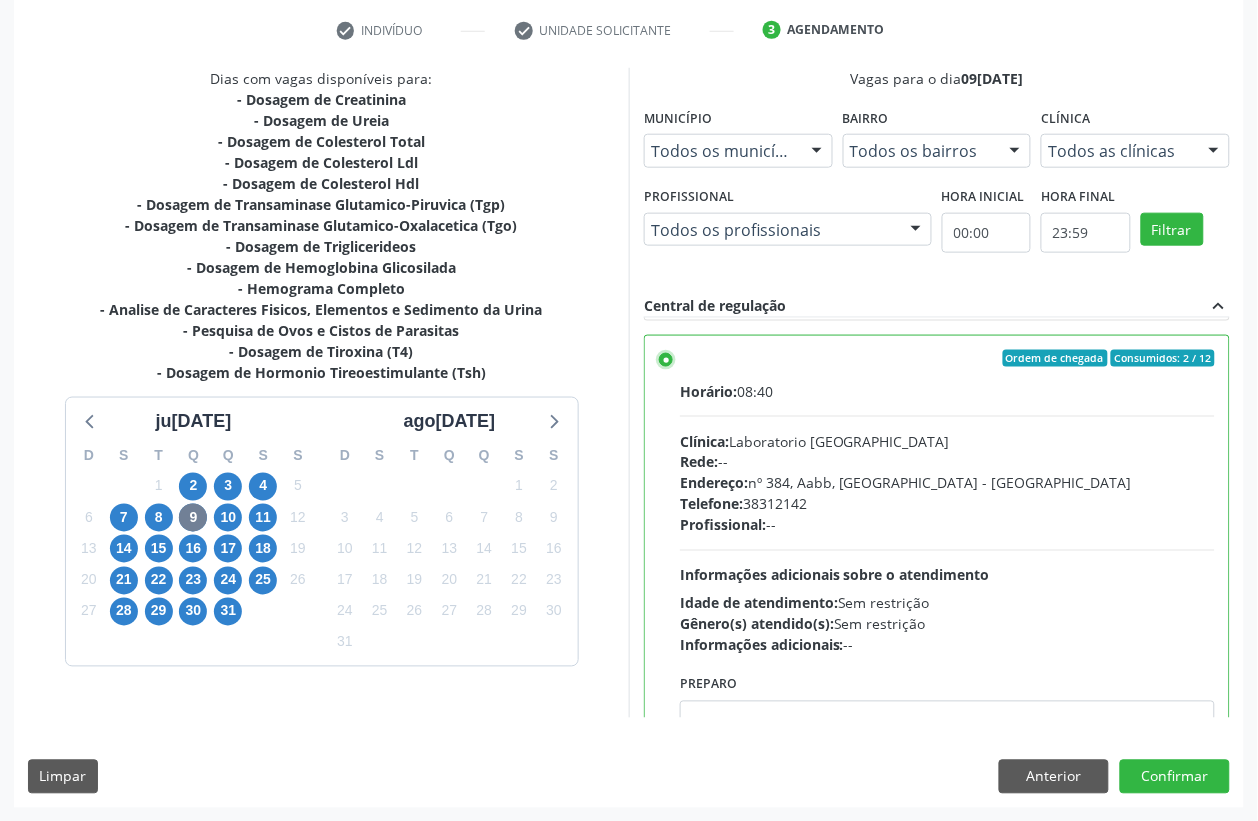 scroll, scrollTop: 1615, scrollLeft: 0, axis: vertical 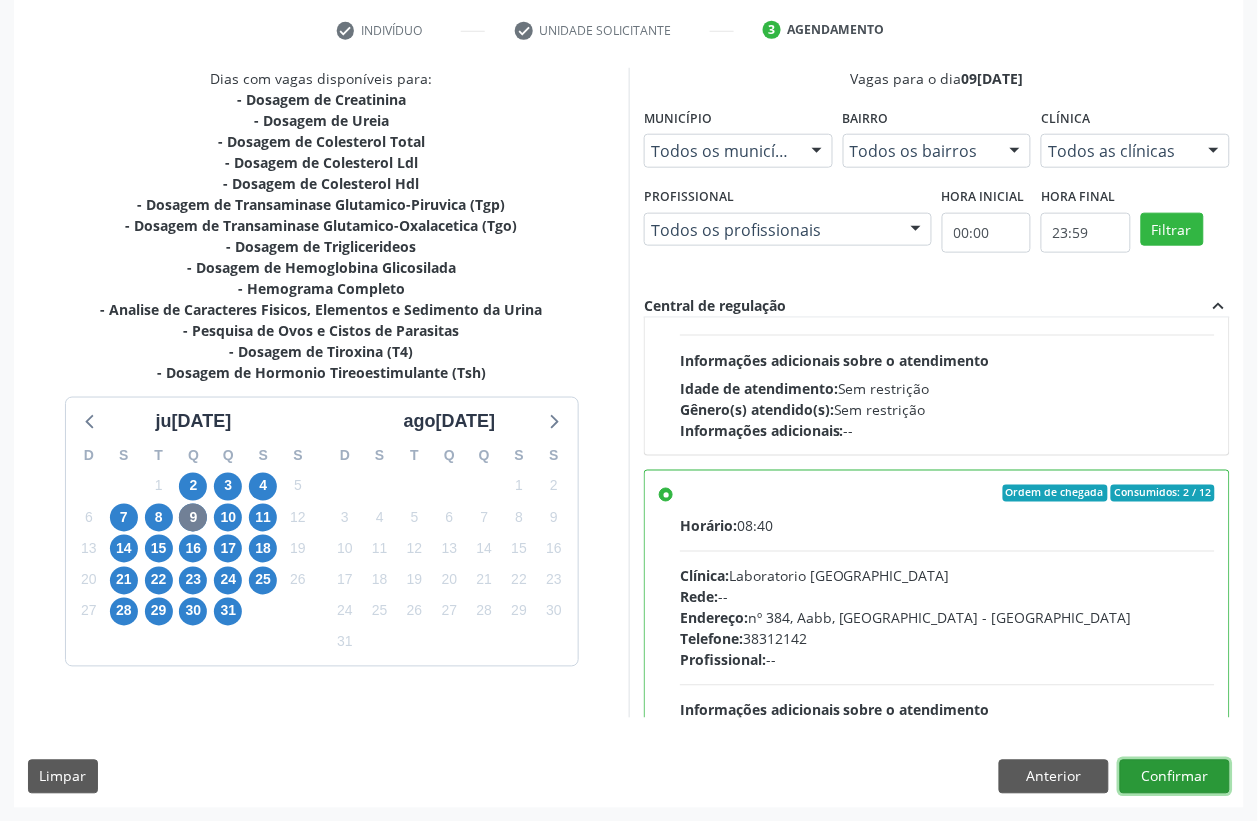 click on "Confirmar" at bounding box center (1175, 777) 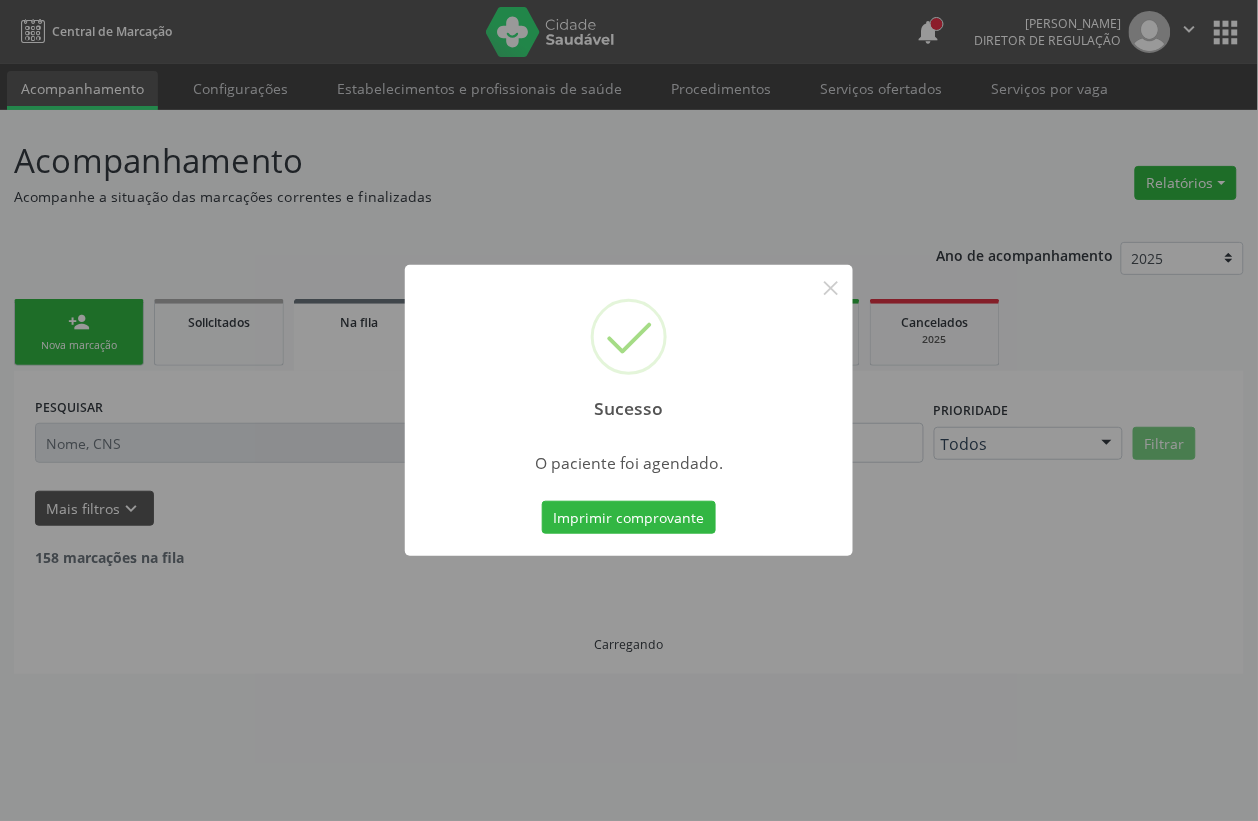 scroll, scrollTop: 0, scrollLeft: 0, axis: both 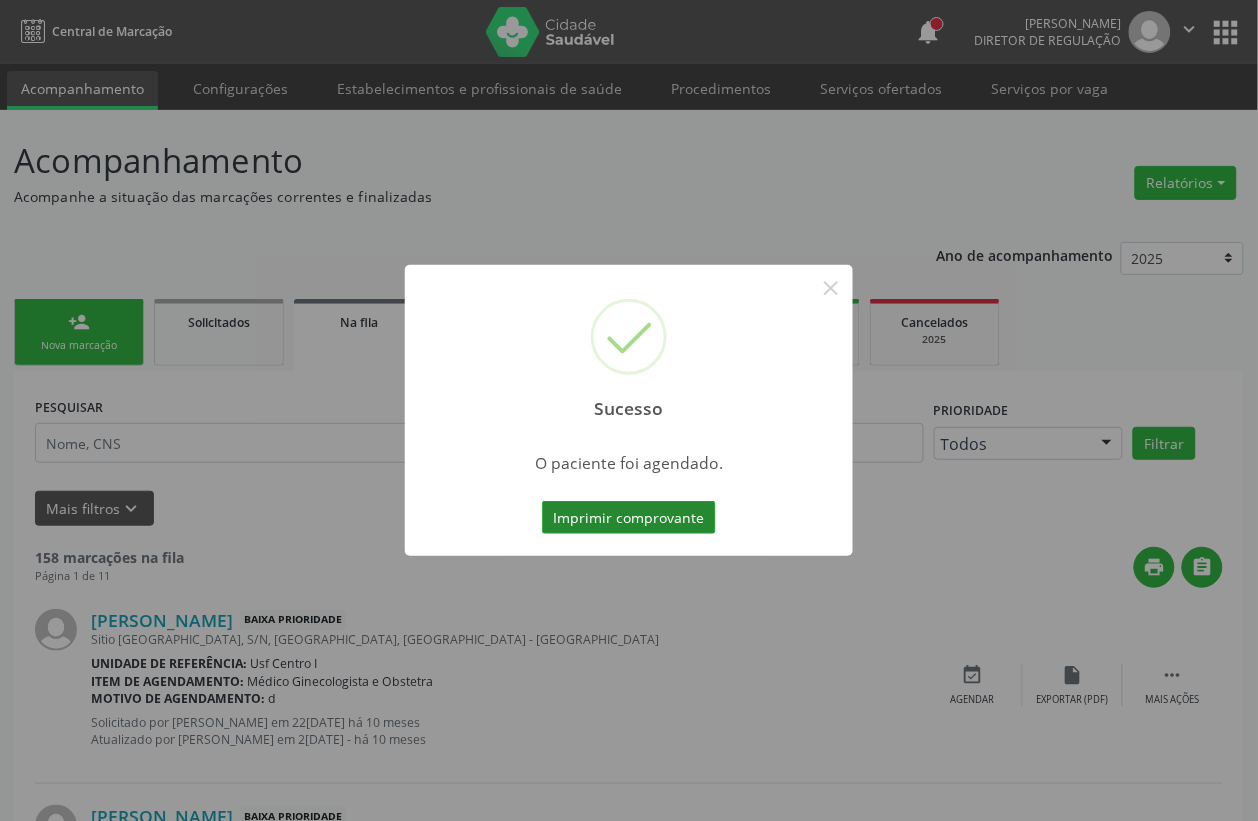 click on "Imprimir comprovante" at bounding box center [629, 518] 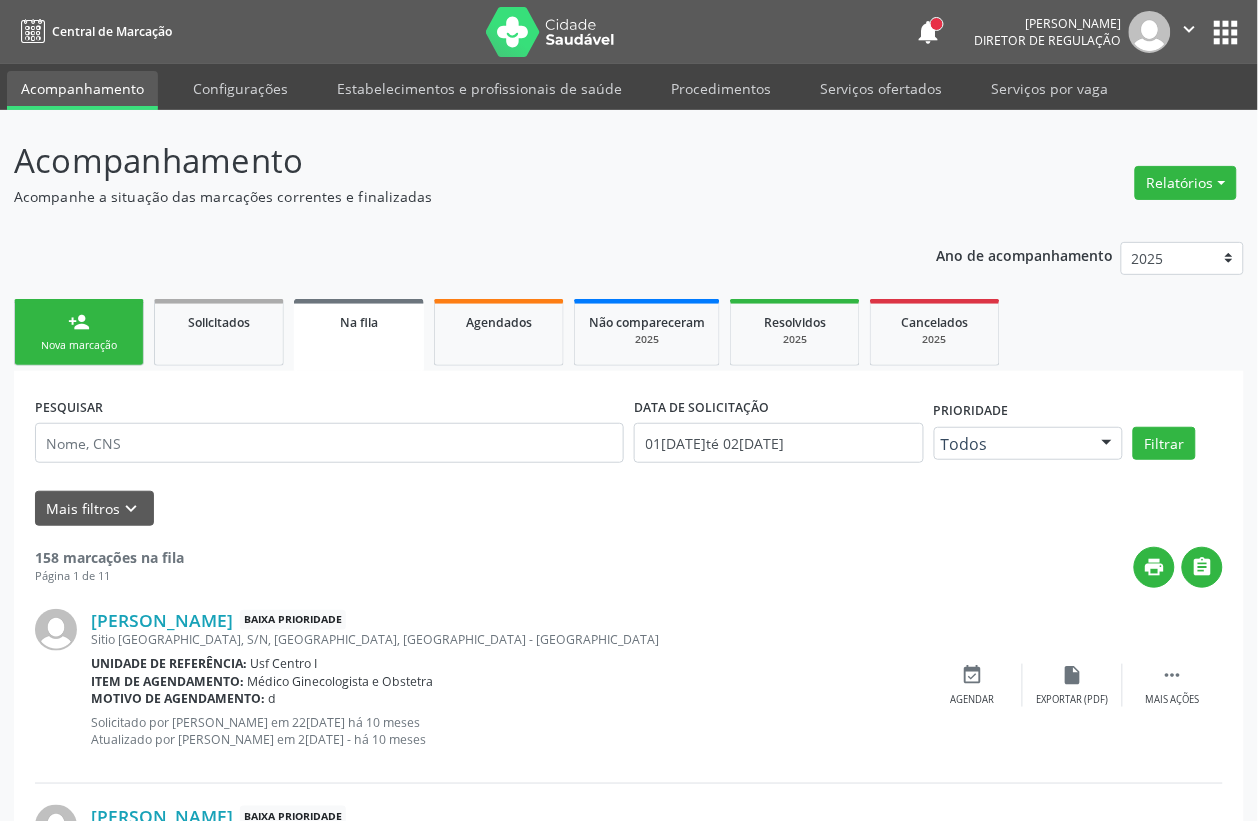 click on "apps" at bounding box center (1226, 32) 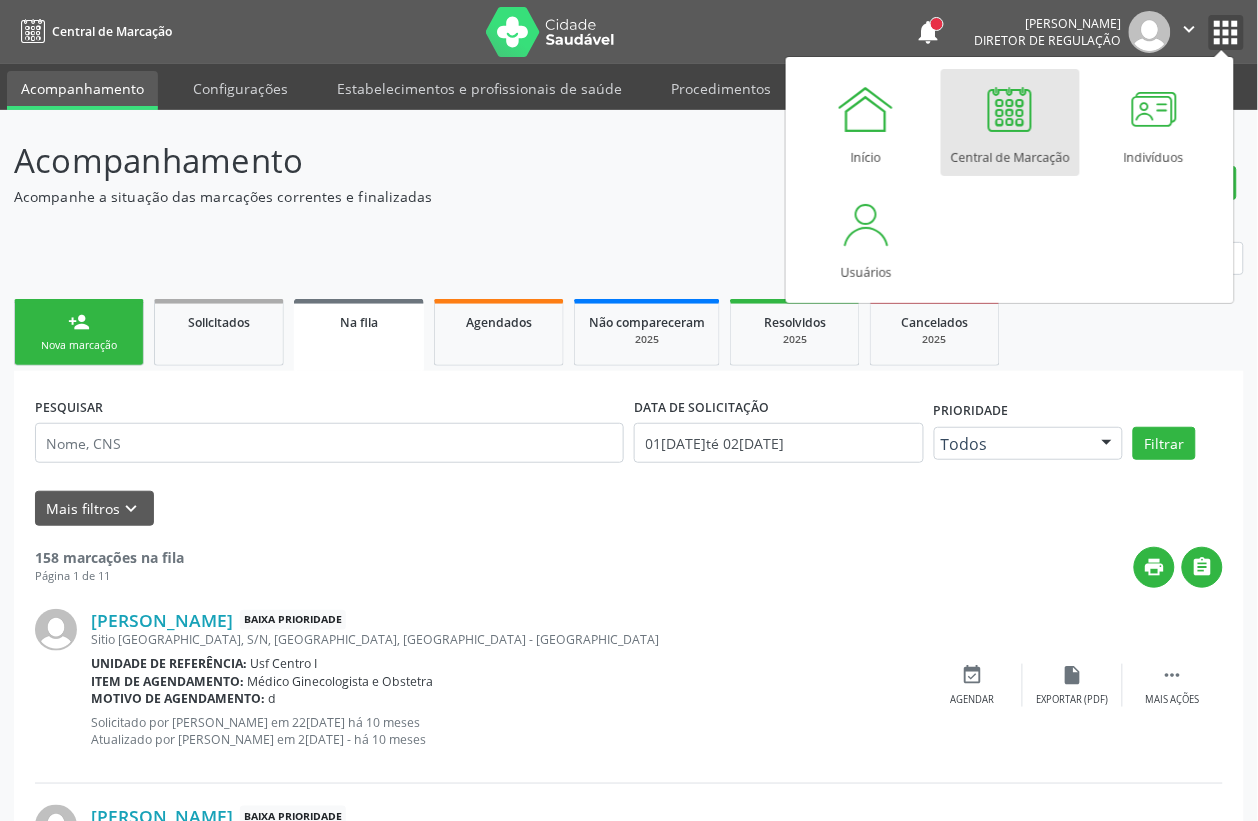 click on "" at bounding box center [1190, 29] 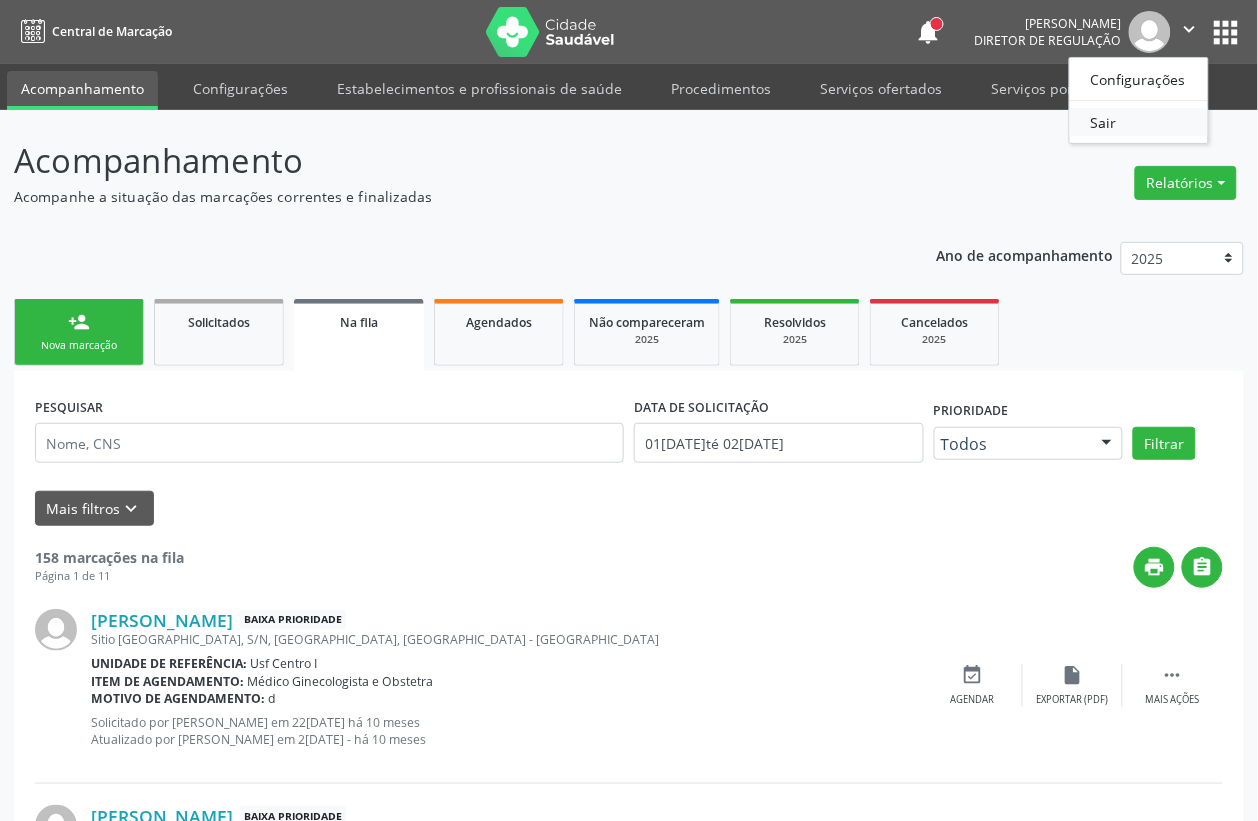 click on "Sair" at bounding box center [1139, 122] 